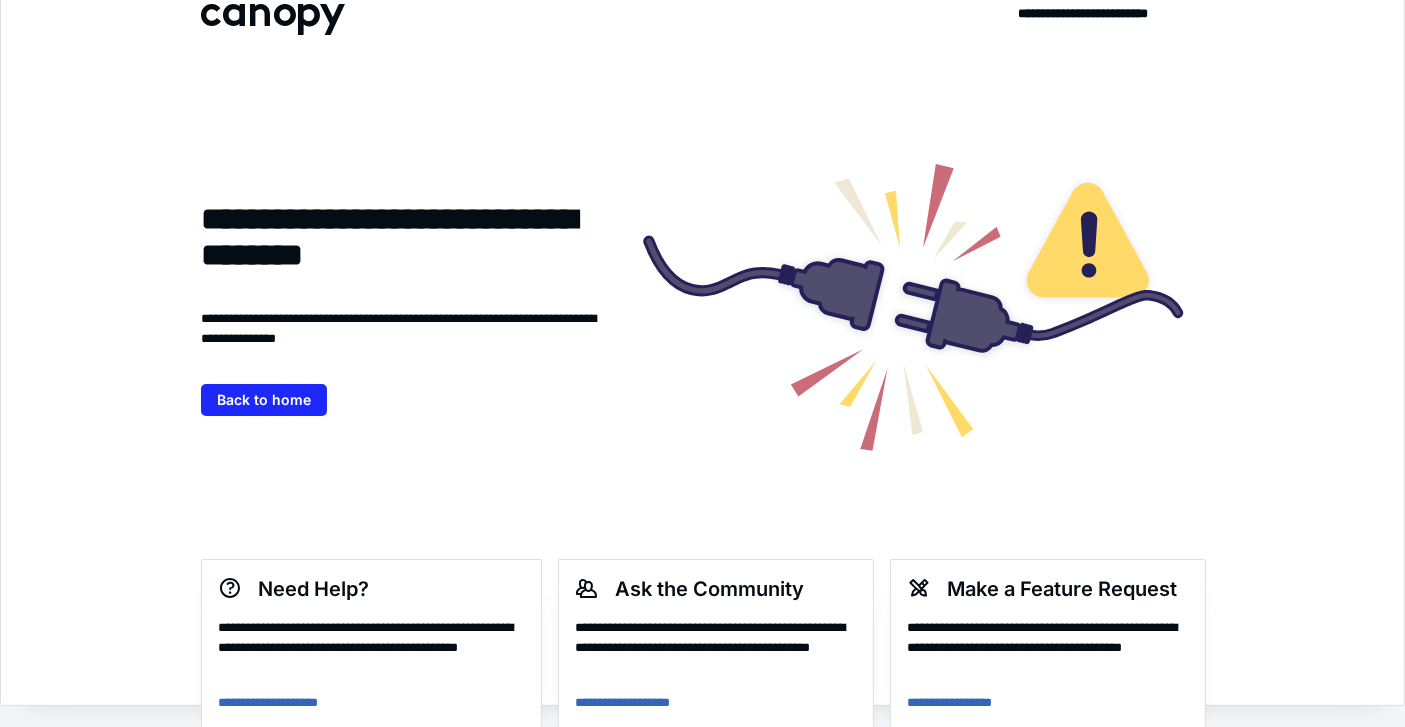 scroll, scrollTop: 0, scrollLeft: 0, axis: both 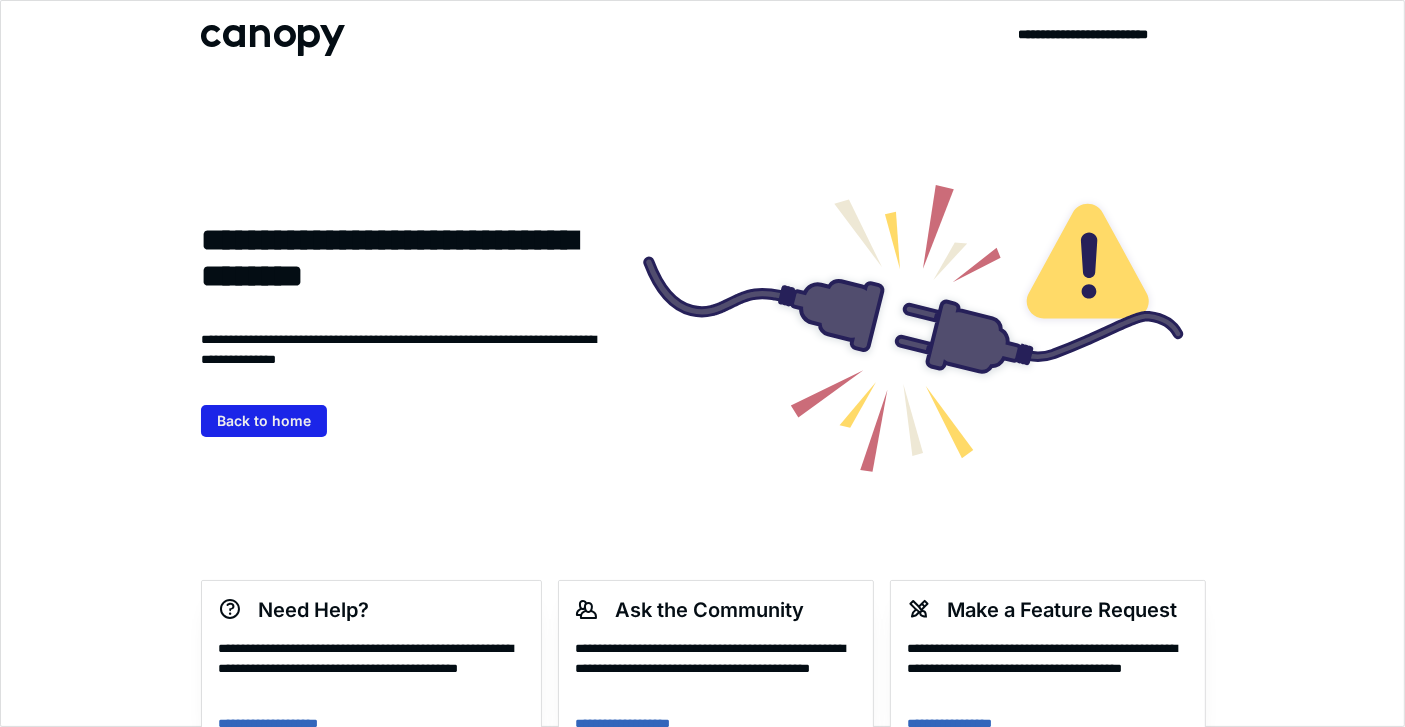 click on "Back to home" at bounding box center (264, 421) 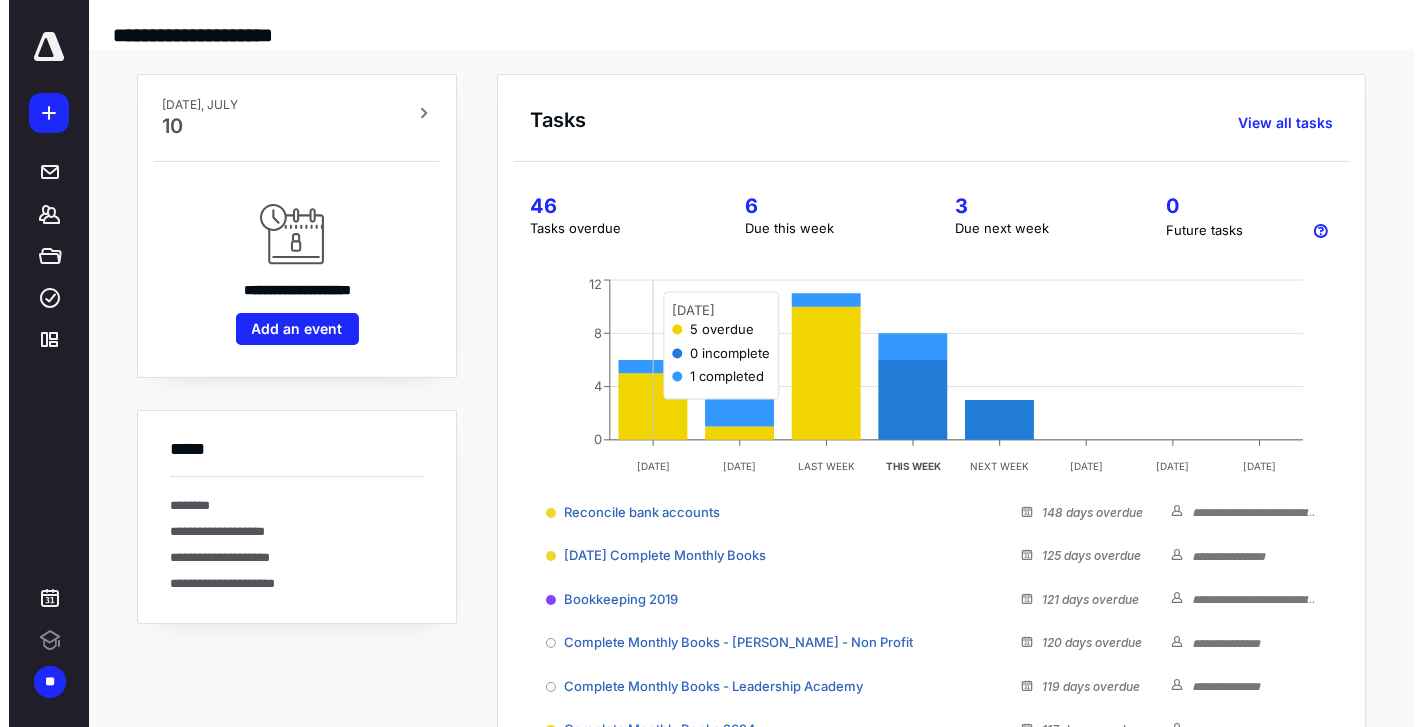scroll, scrollTop: 0, scrollLeft: 0, axis: both 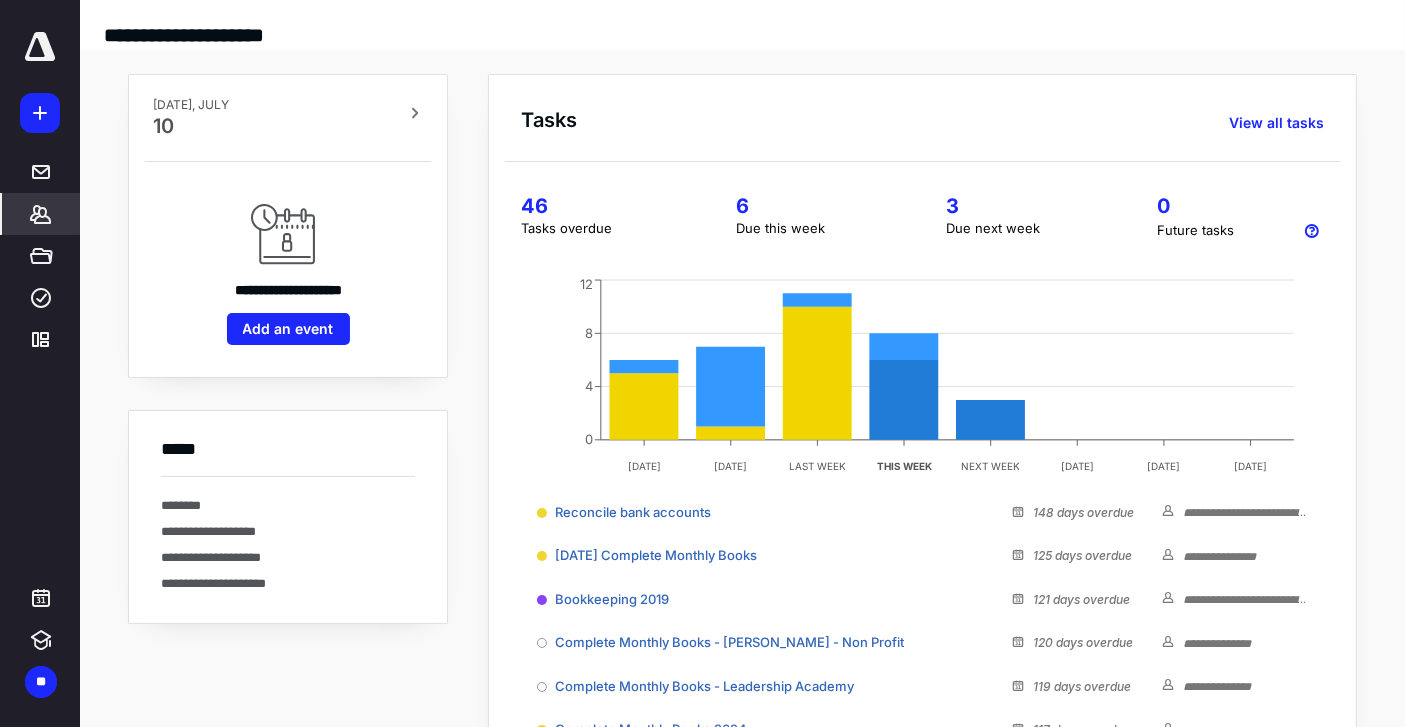 click 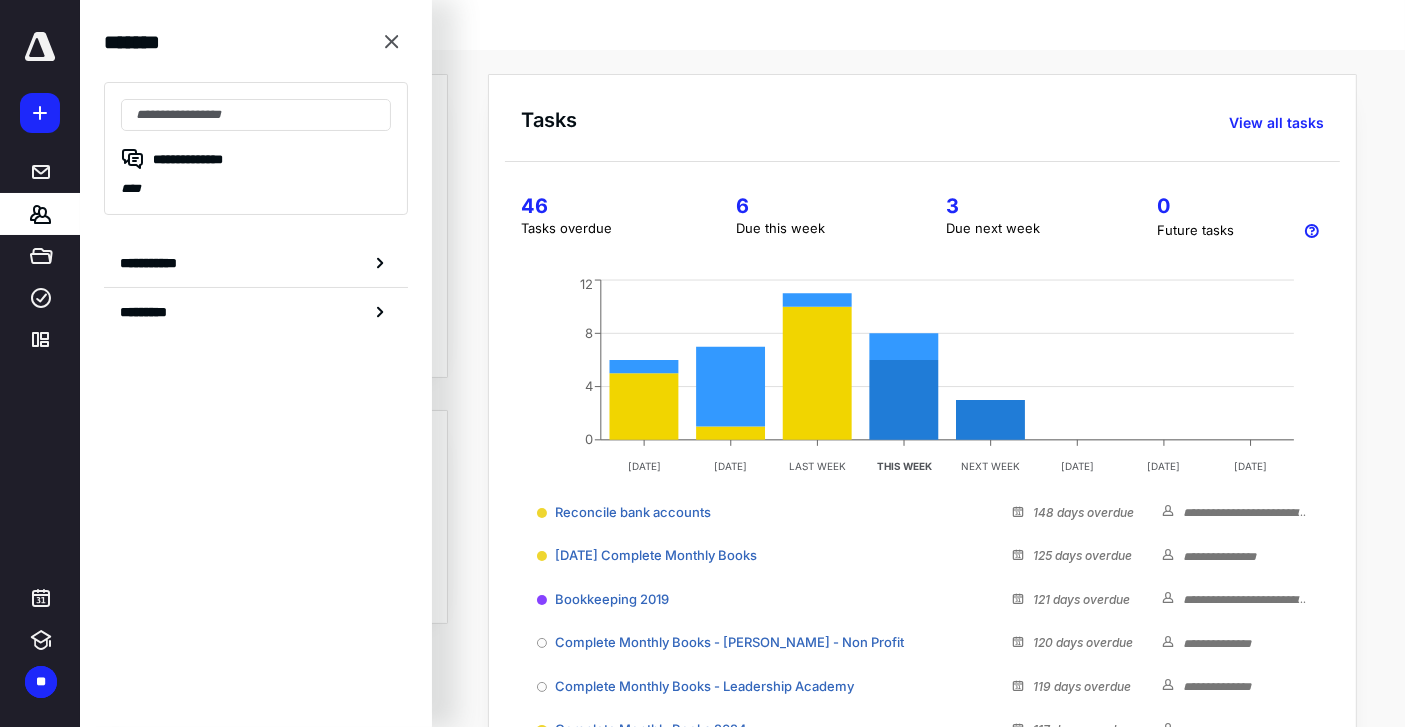 click on "**********" at bounding box center [256, 181] 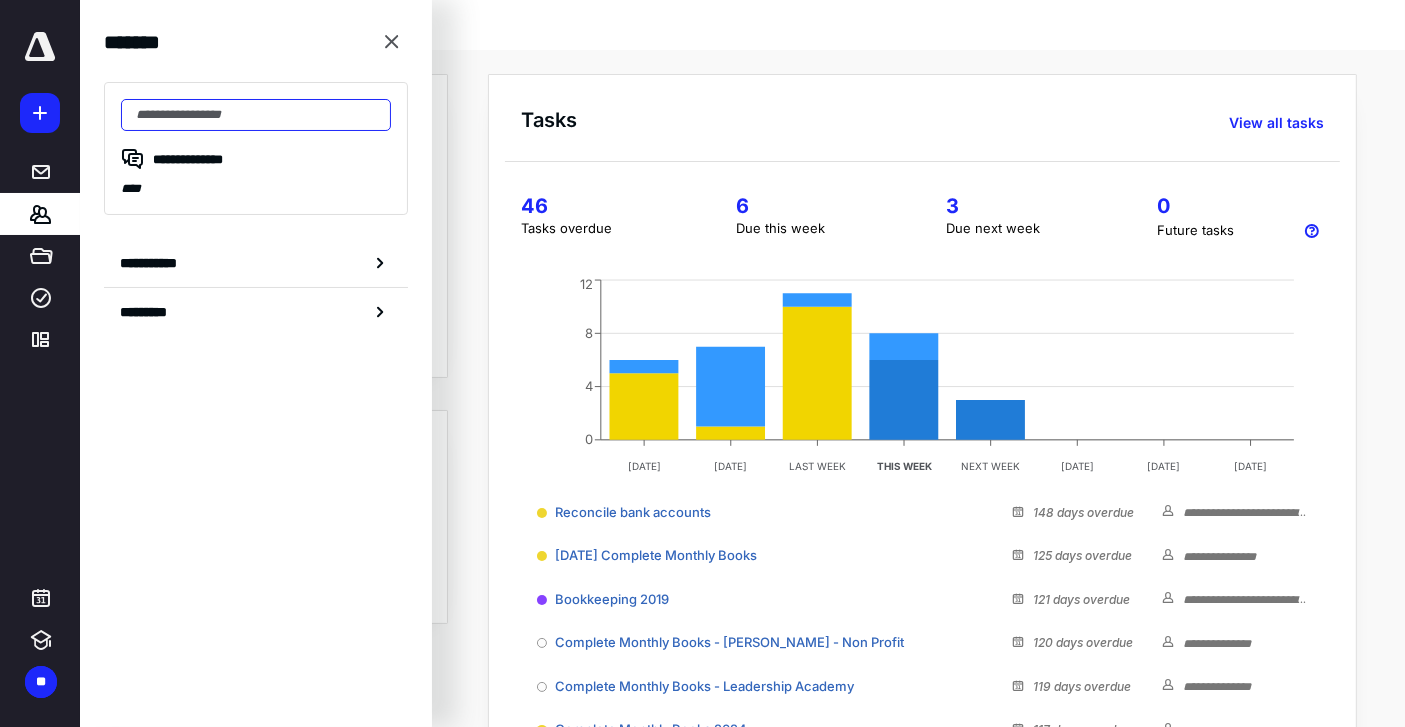click at bounding box center (256, 115) 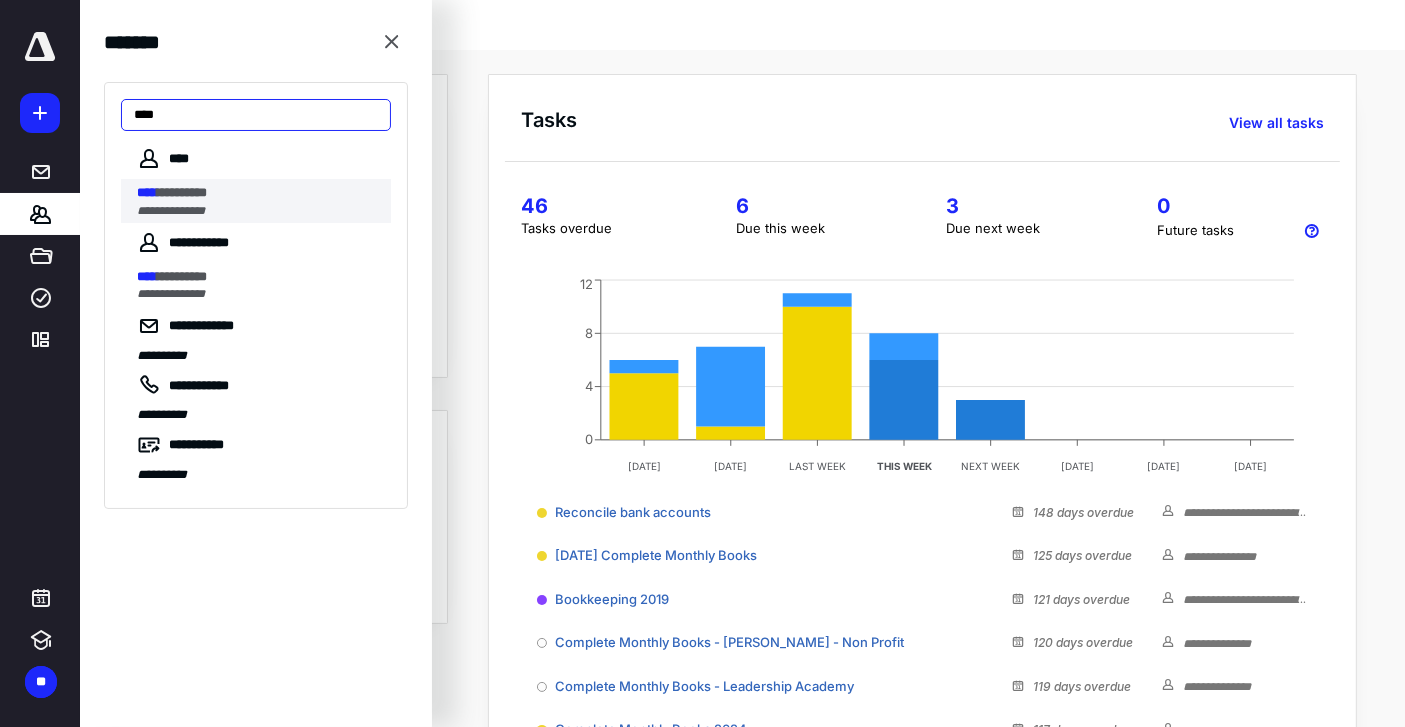 type on "****" 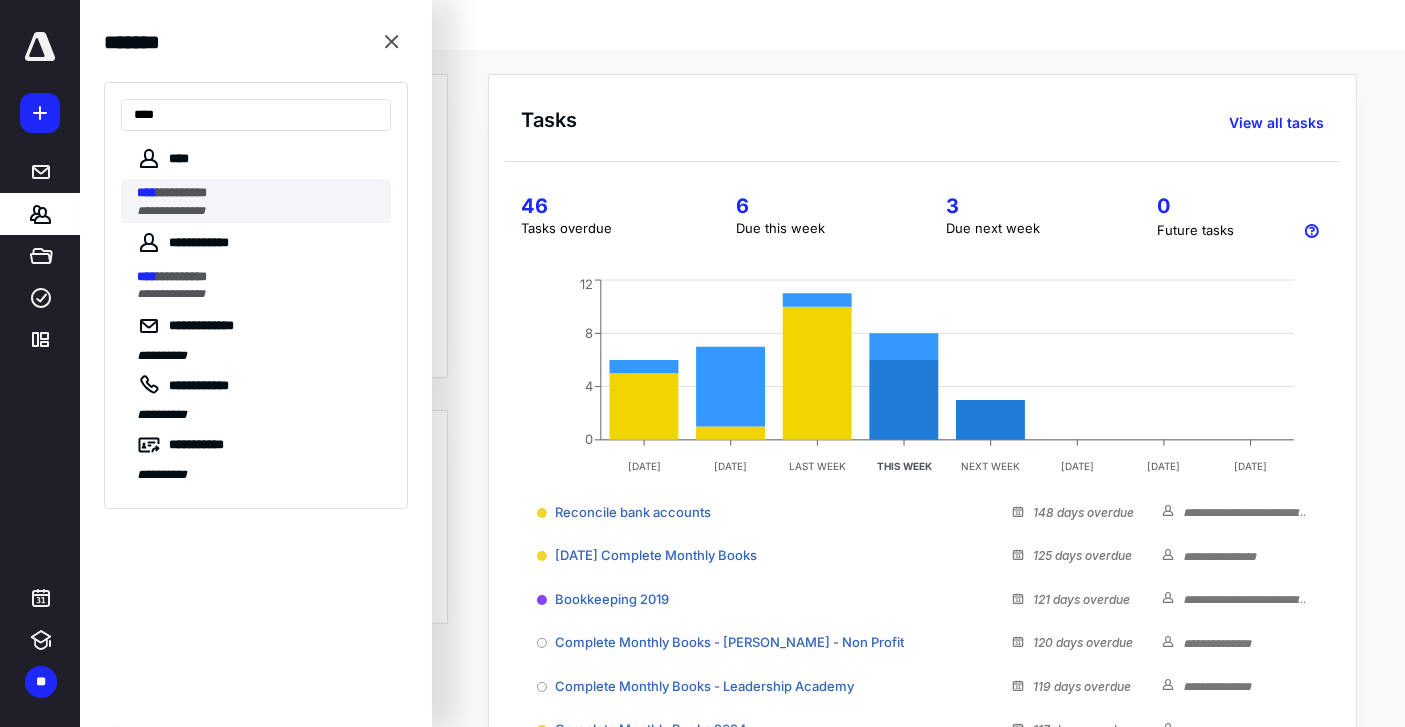 click on "**** *********" at bounding box center [258, 193] 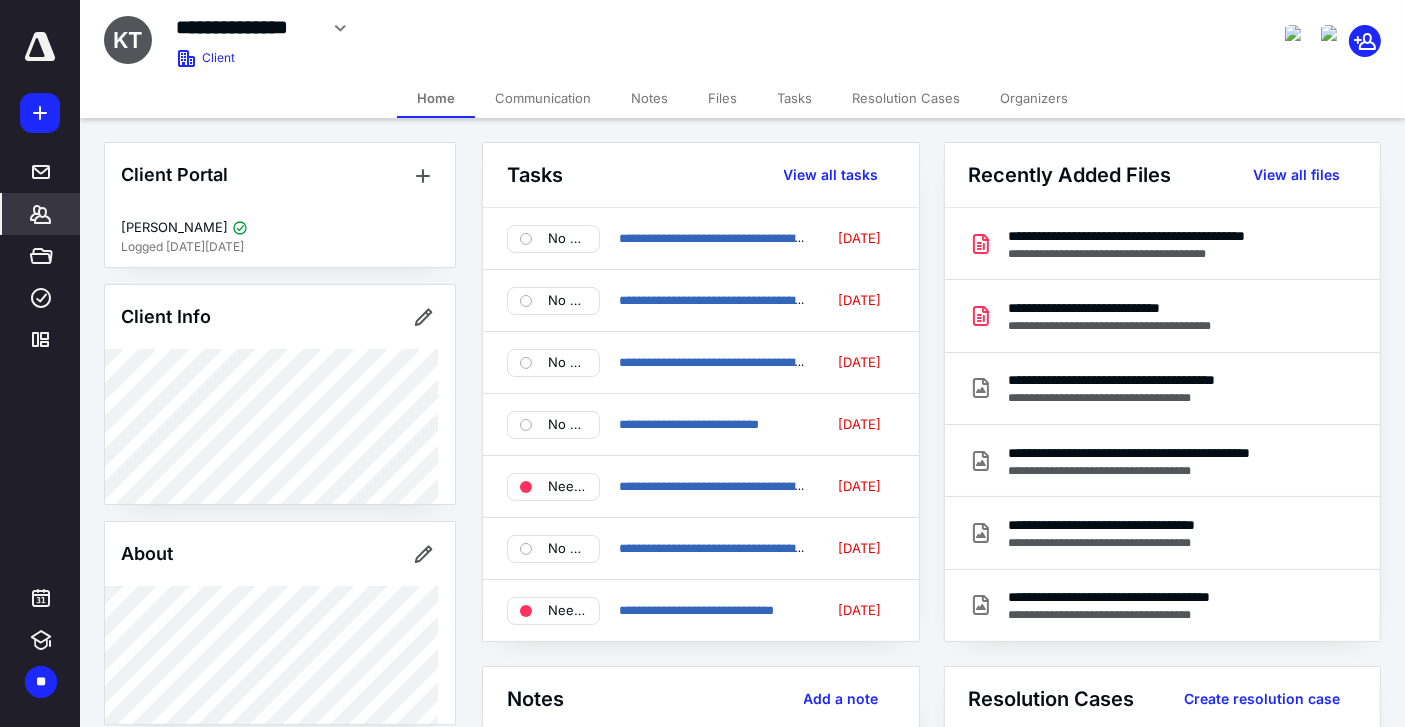 click on "Files" at bounding box center (722, 98) 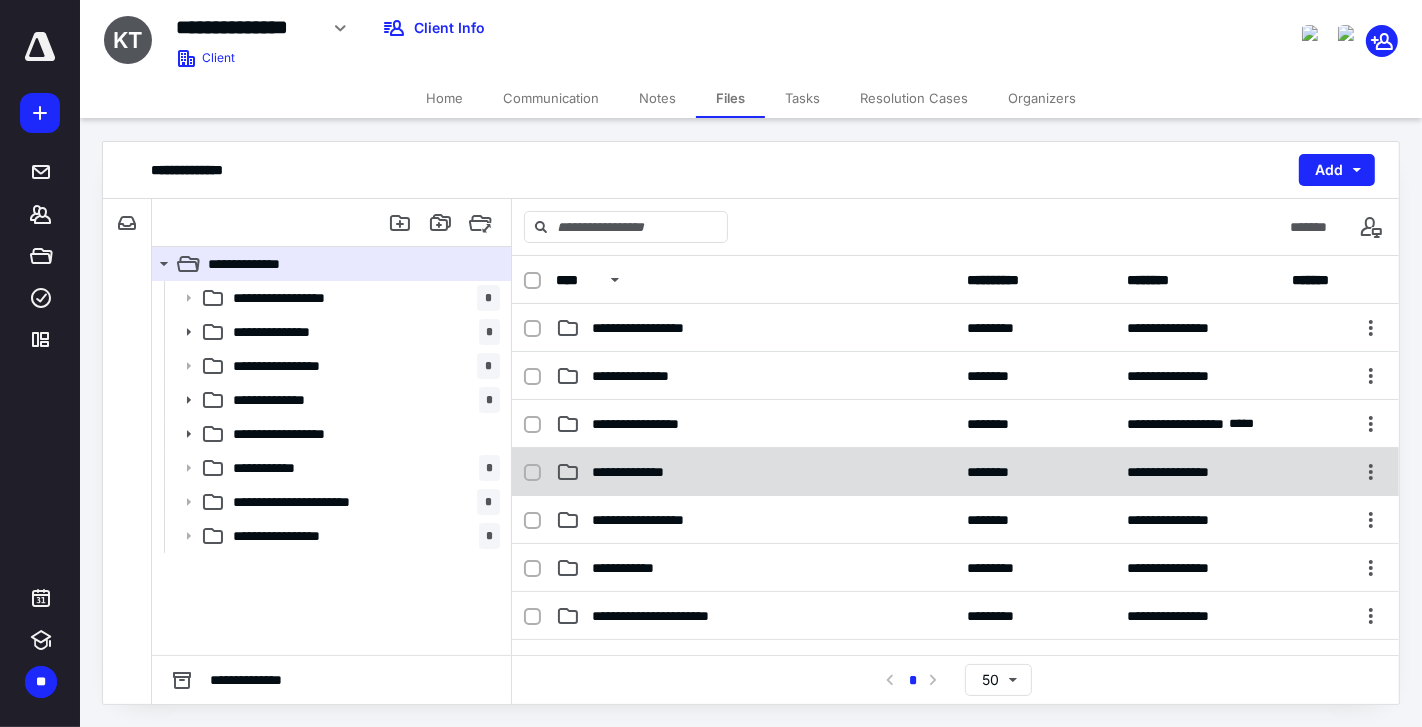 click on "**********" at bounding box center (756, 472) 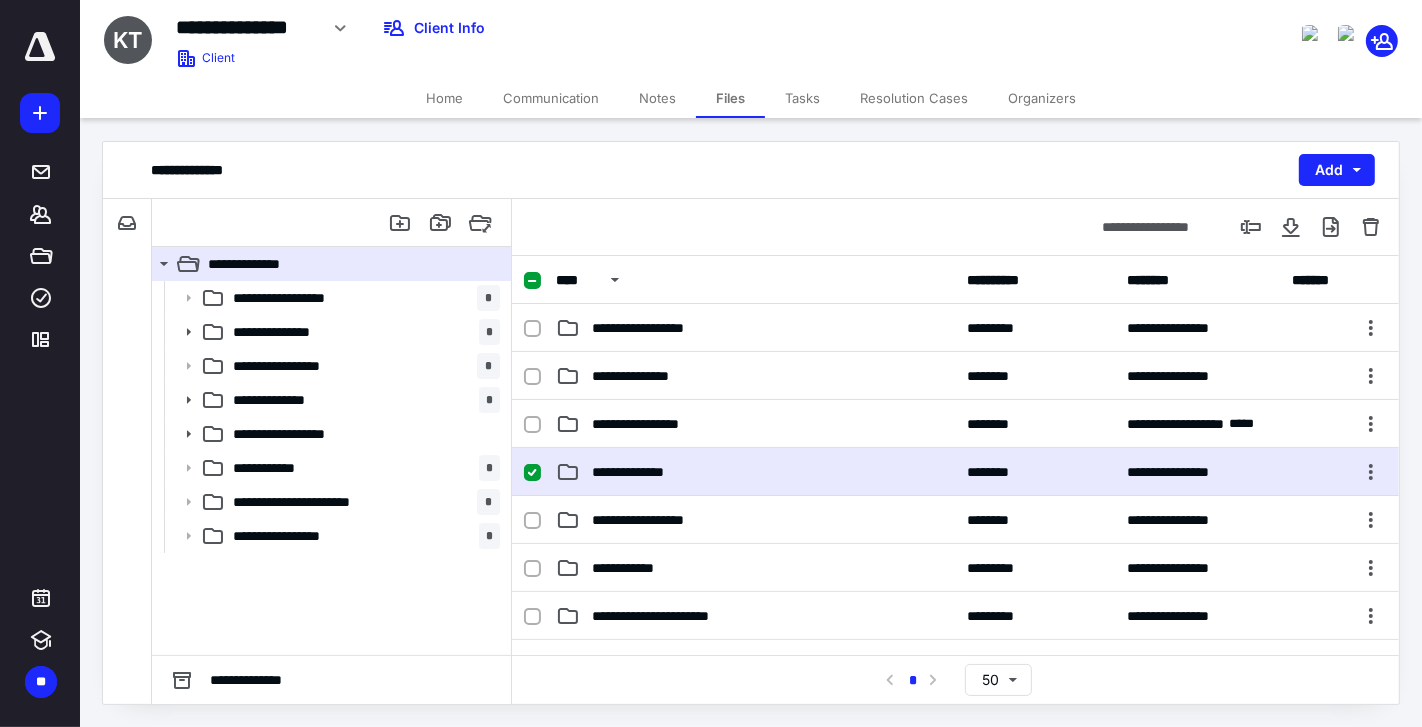 click on "**********" at bounding box center [756, 472] 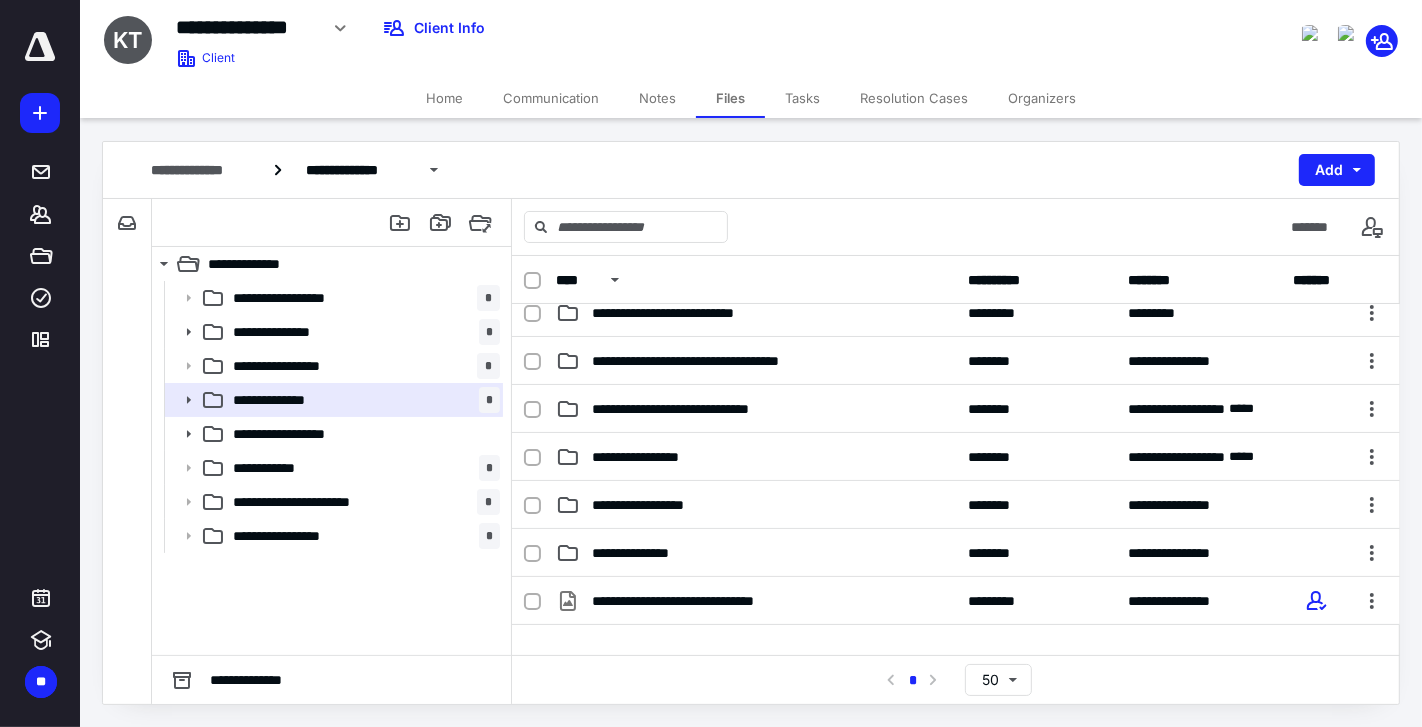 scroll, scrollTop: 0, scrollLeft: 0, axis: both 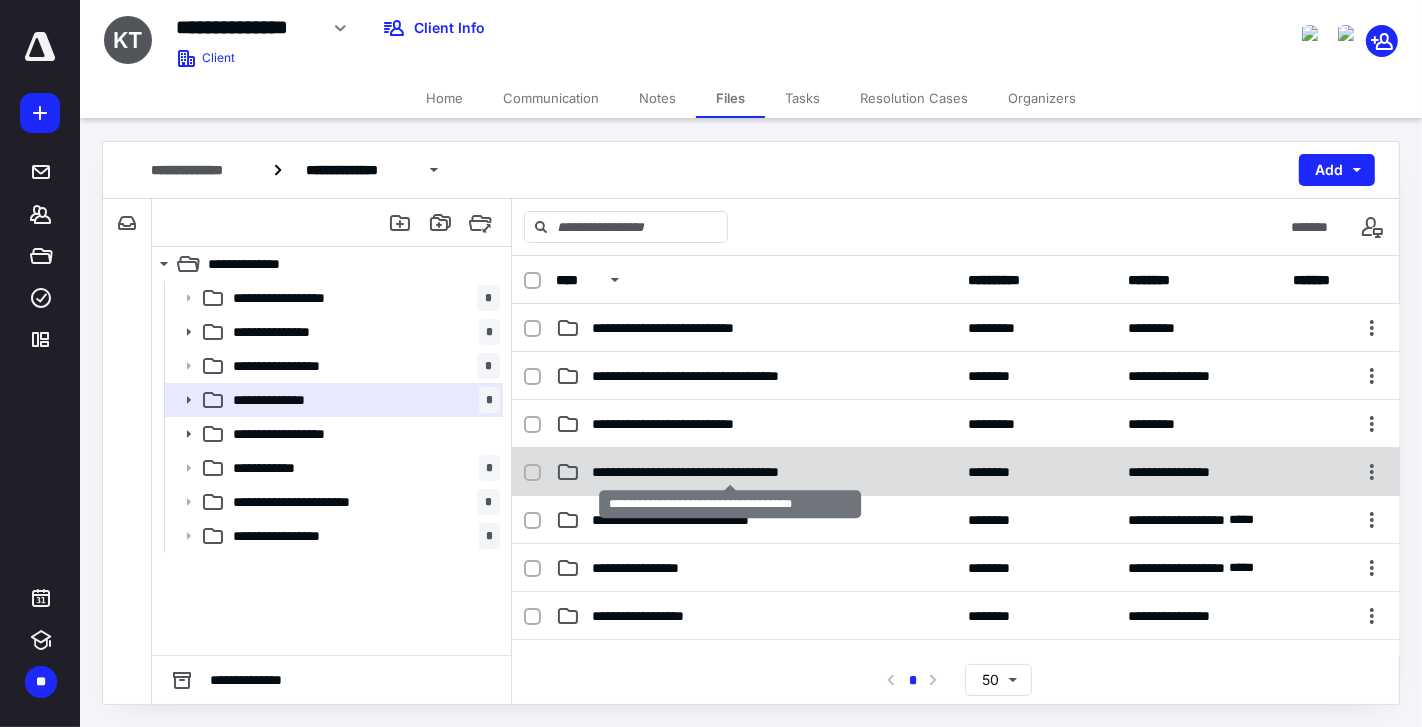 click on "**********" at bounding box center [731, 472] 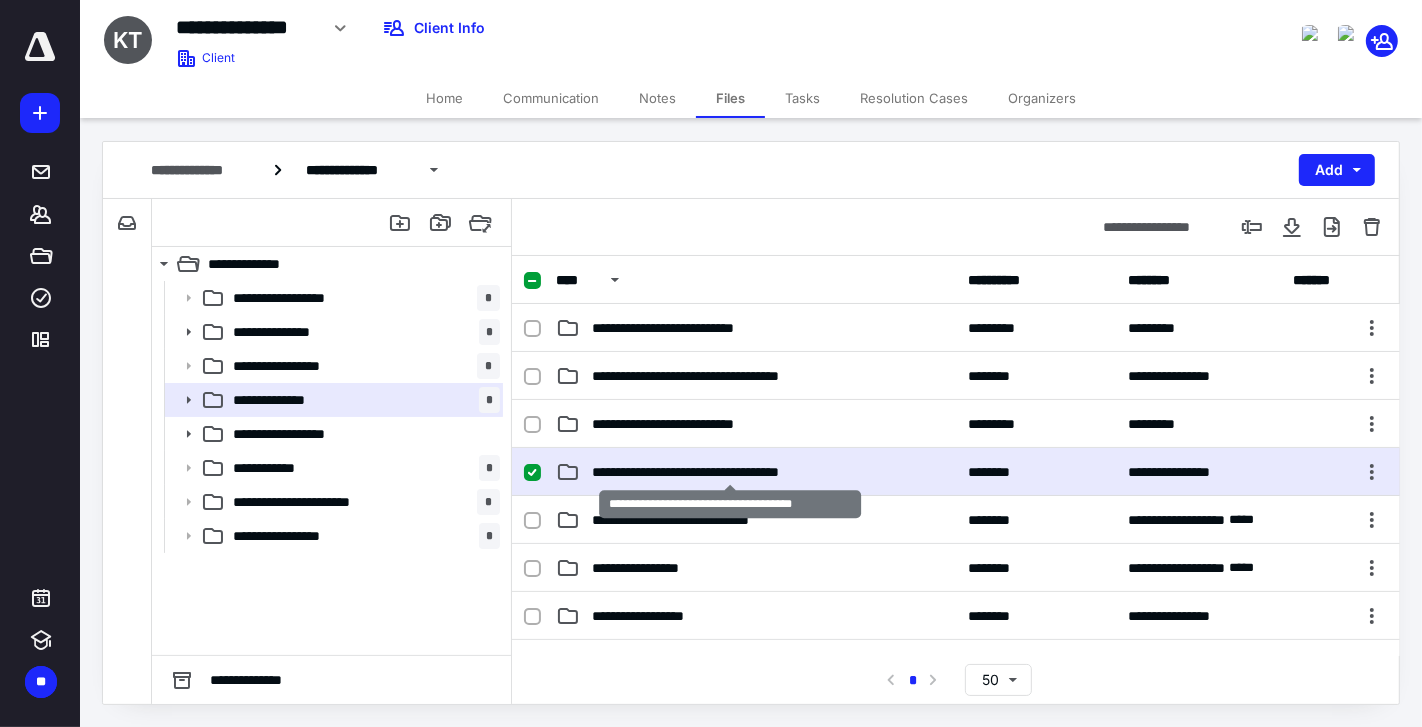 click on "**********" at bounding box center (731, 472) 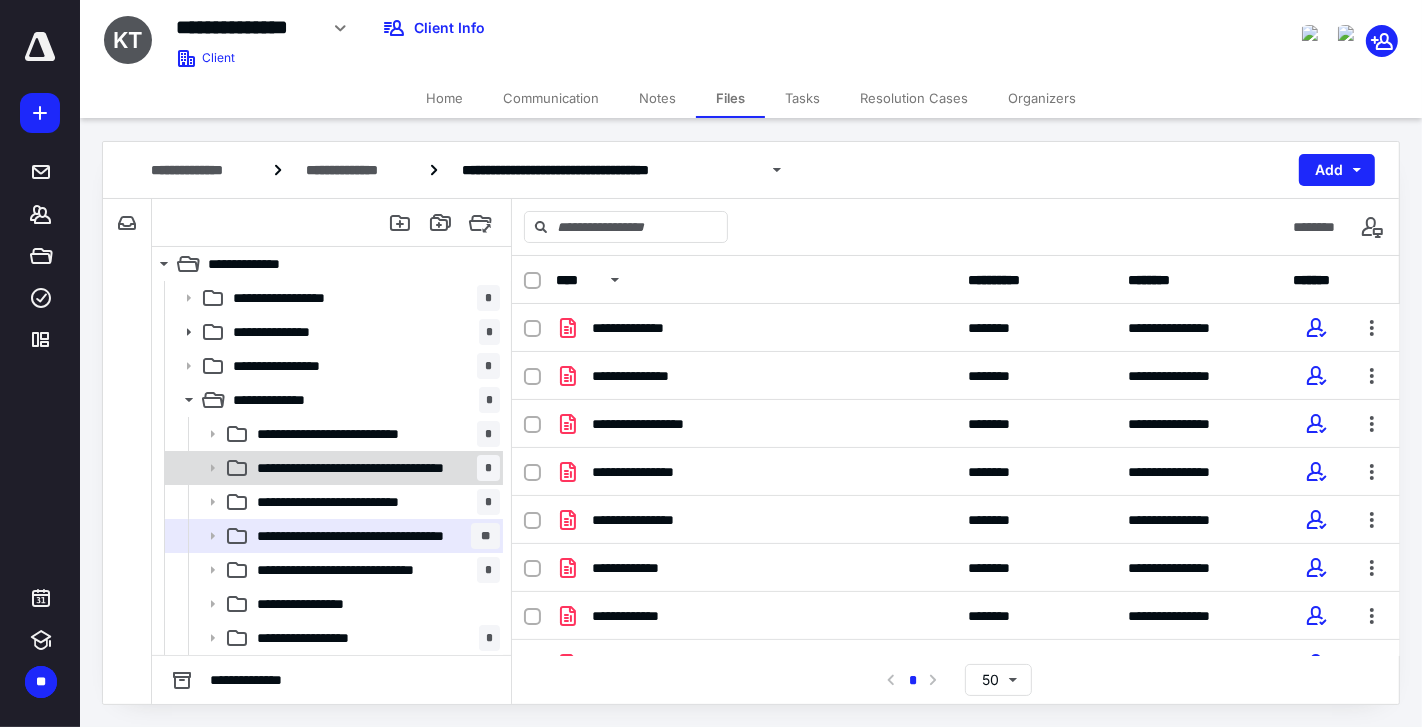 click on "**********" at bounding box center [374, 468] 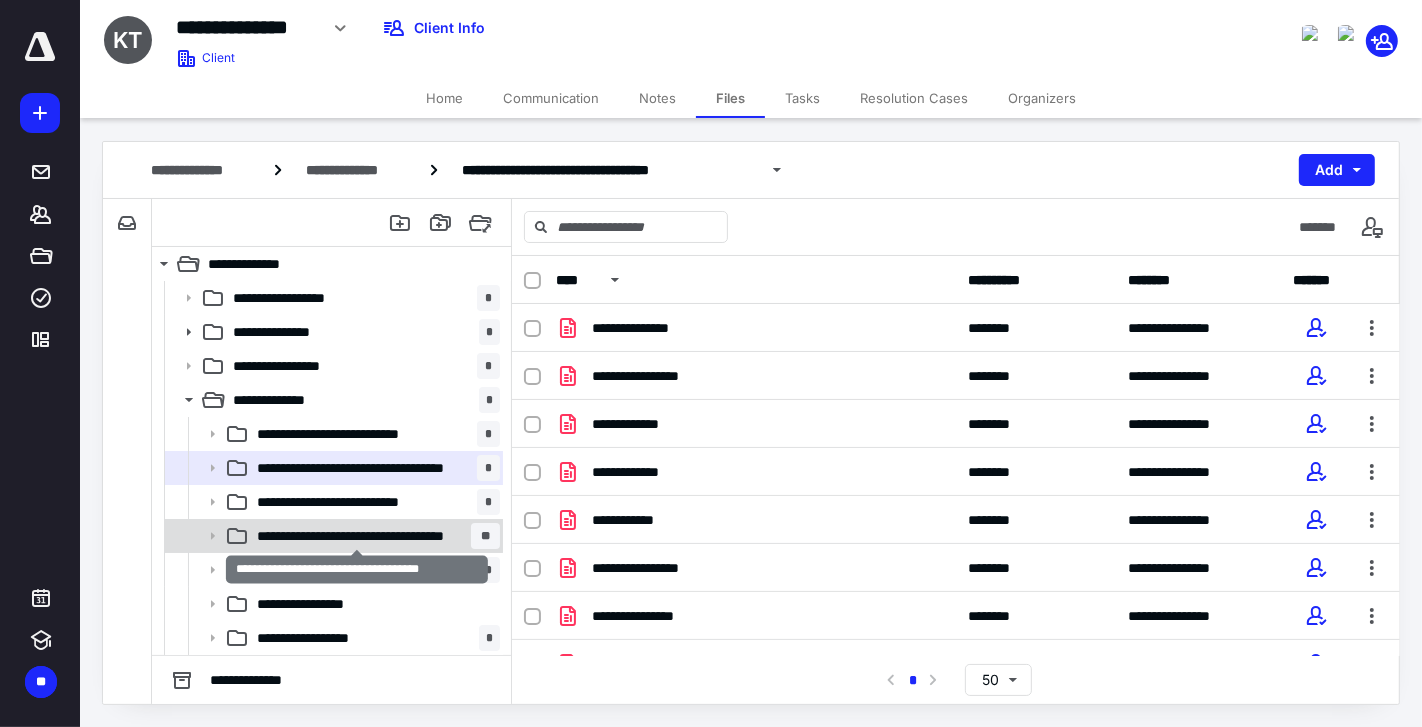 click on "**********" at bounding box center (357, 536) 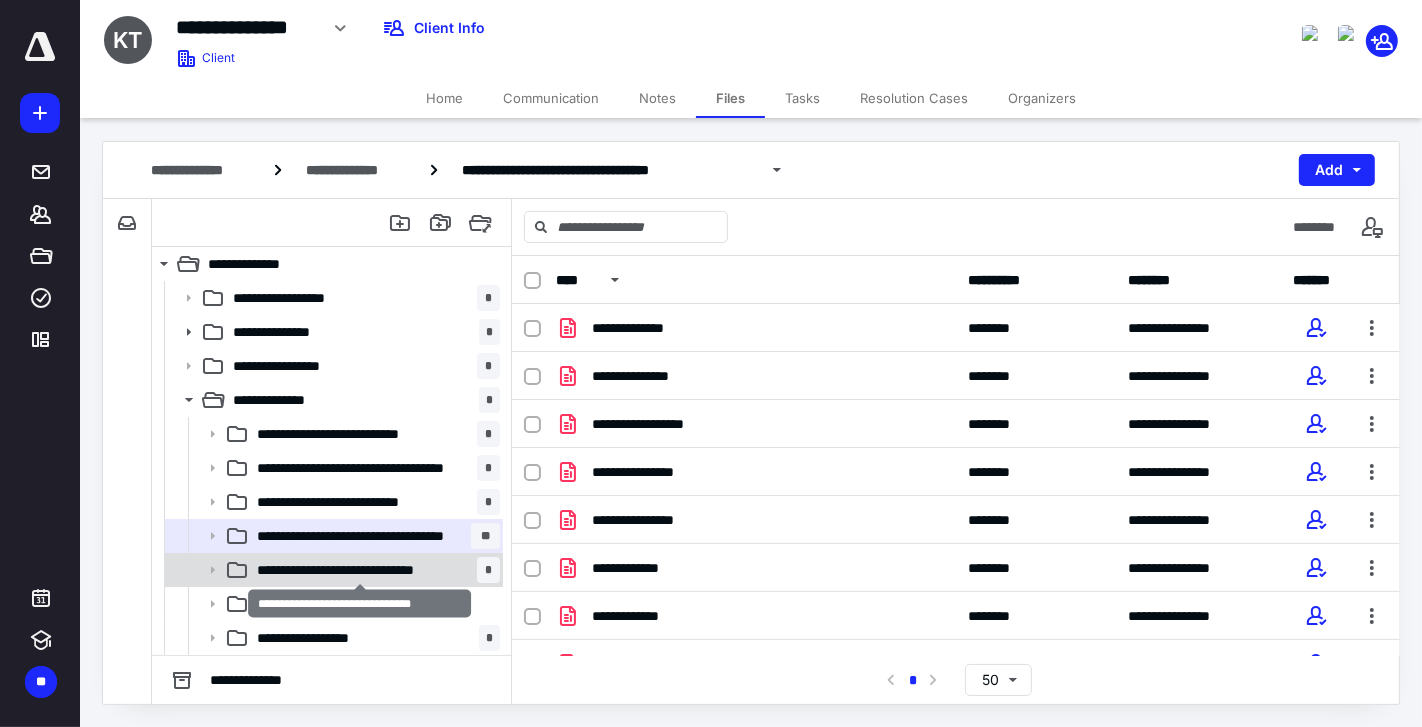 click on "**********" at bounding box center (360, 570) 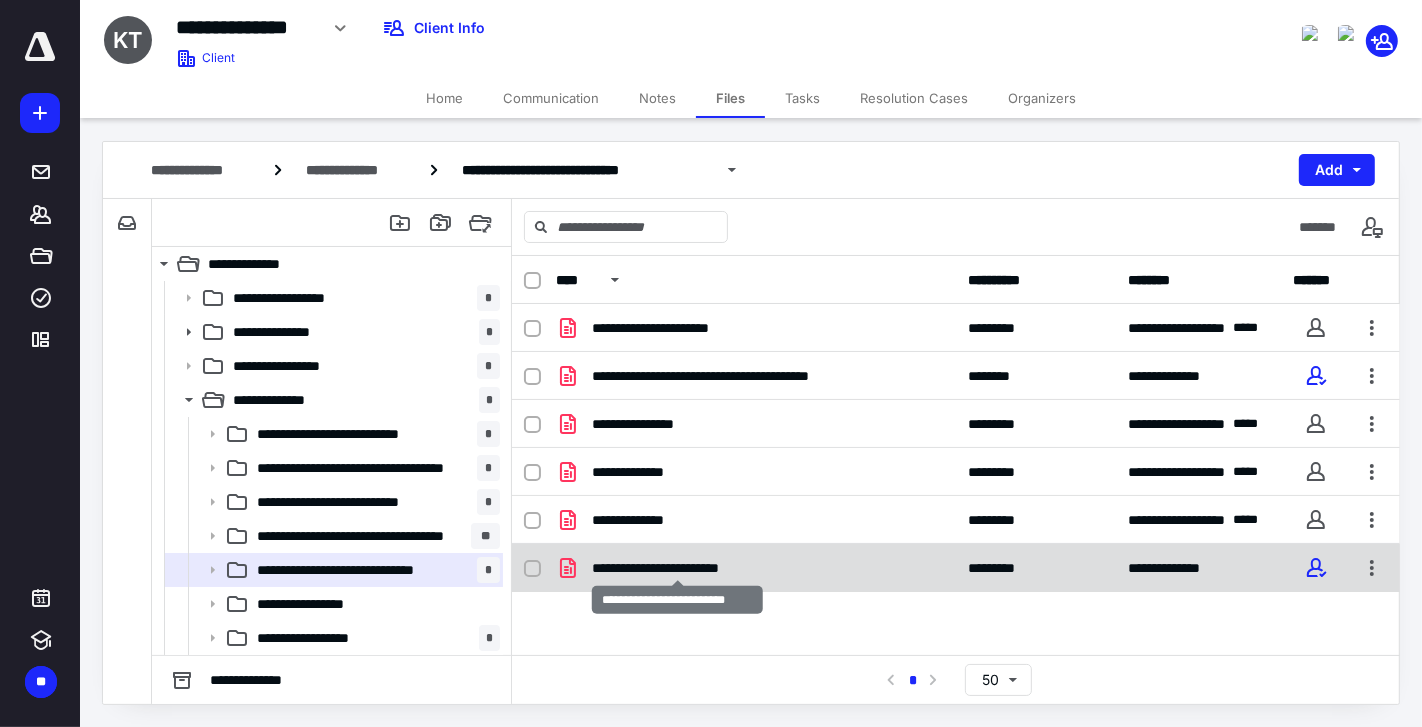 click on "**********" at bounding box center [678, 568] 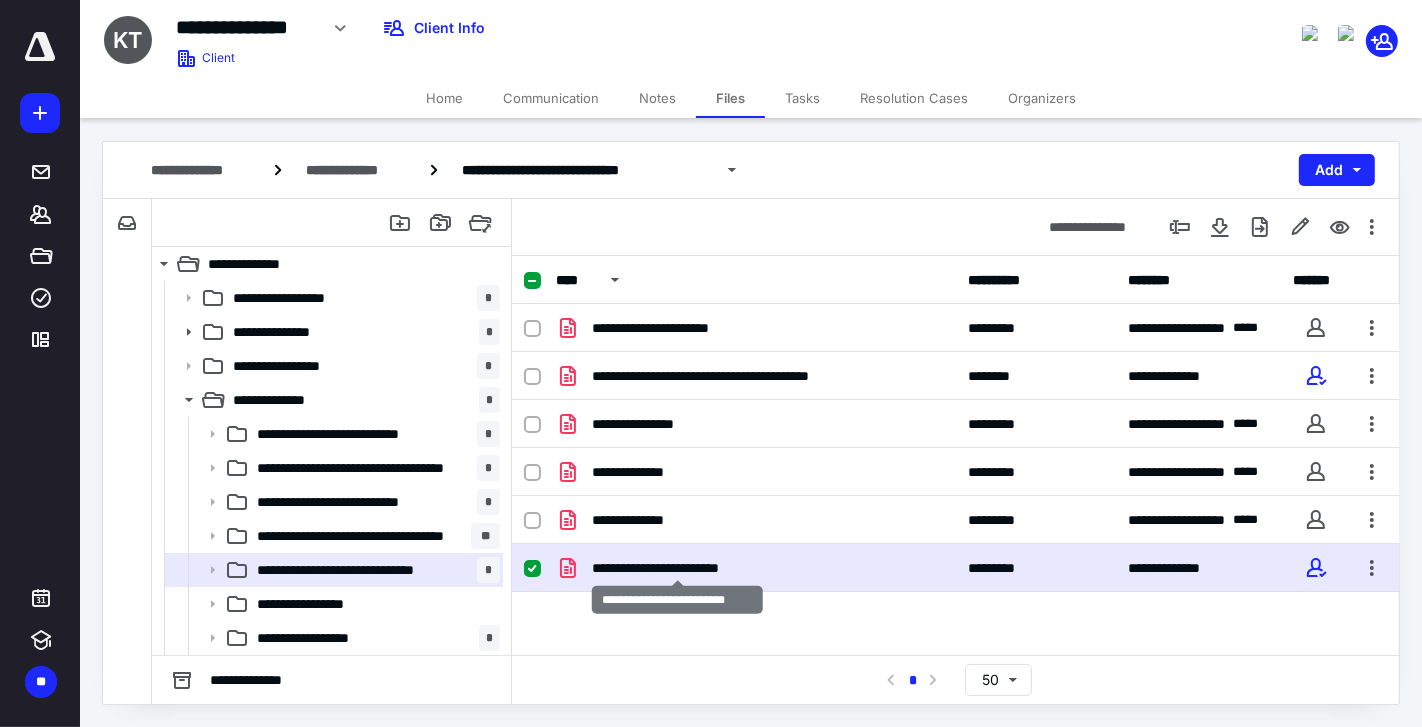 click on "**********" at bounding box center (678, 568) 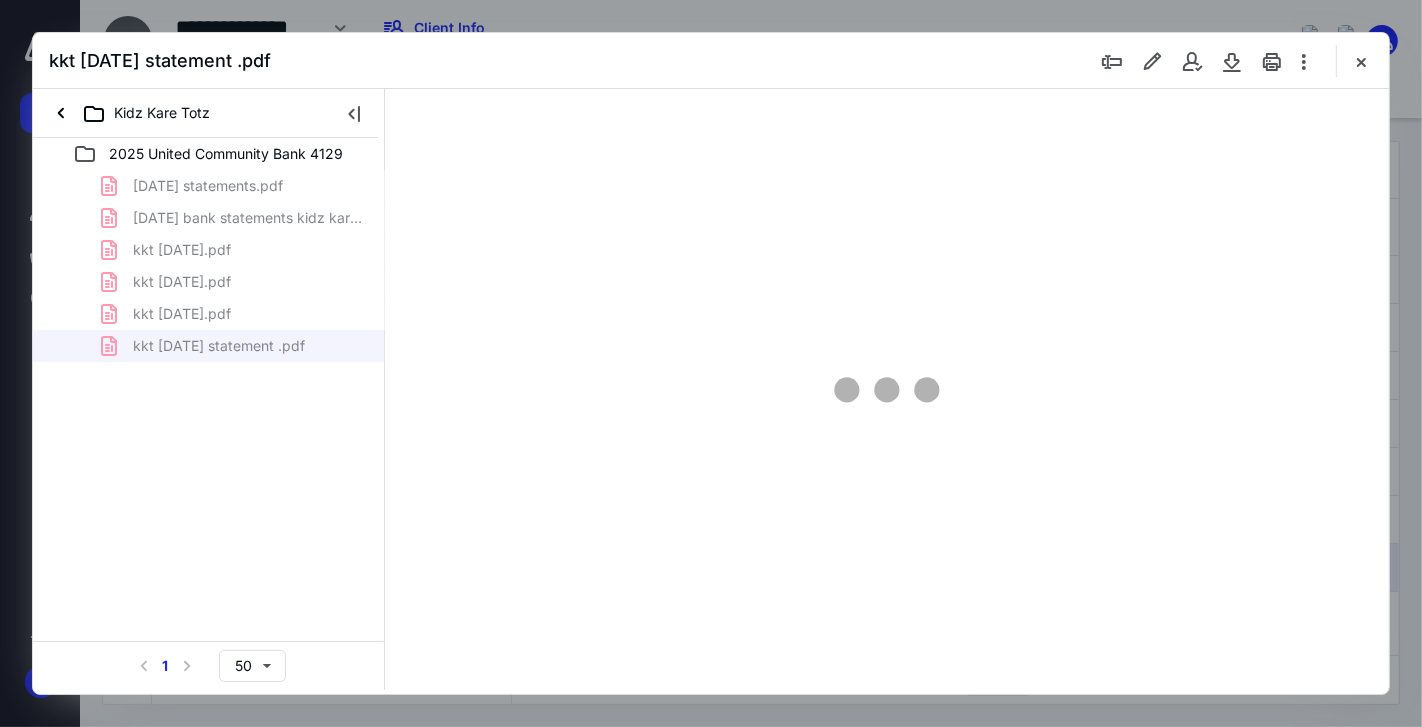 scroll, scrollTop: 0, scrollLeft: 0, axis: both 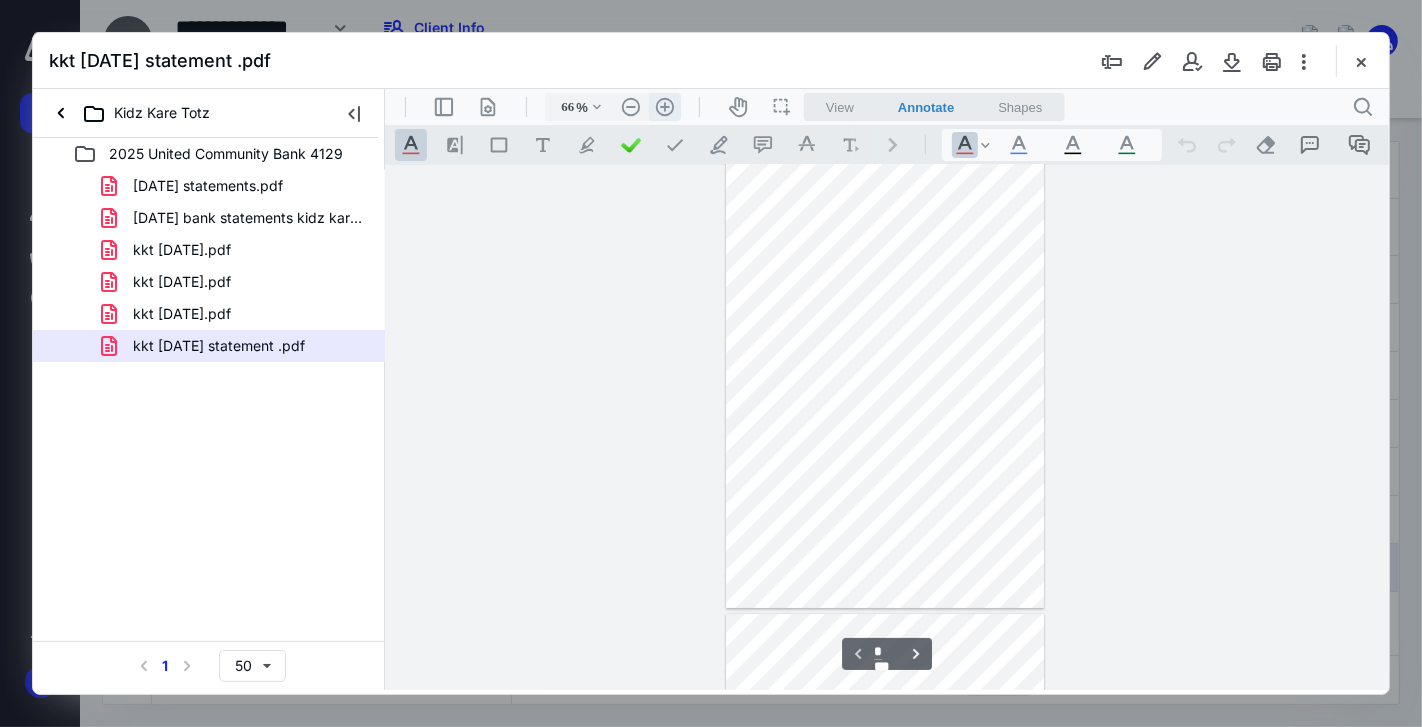 click on ".cls-1{fill:#abb0c4;} icon - header - zoom - in - line" at bounding box center (664, 106) 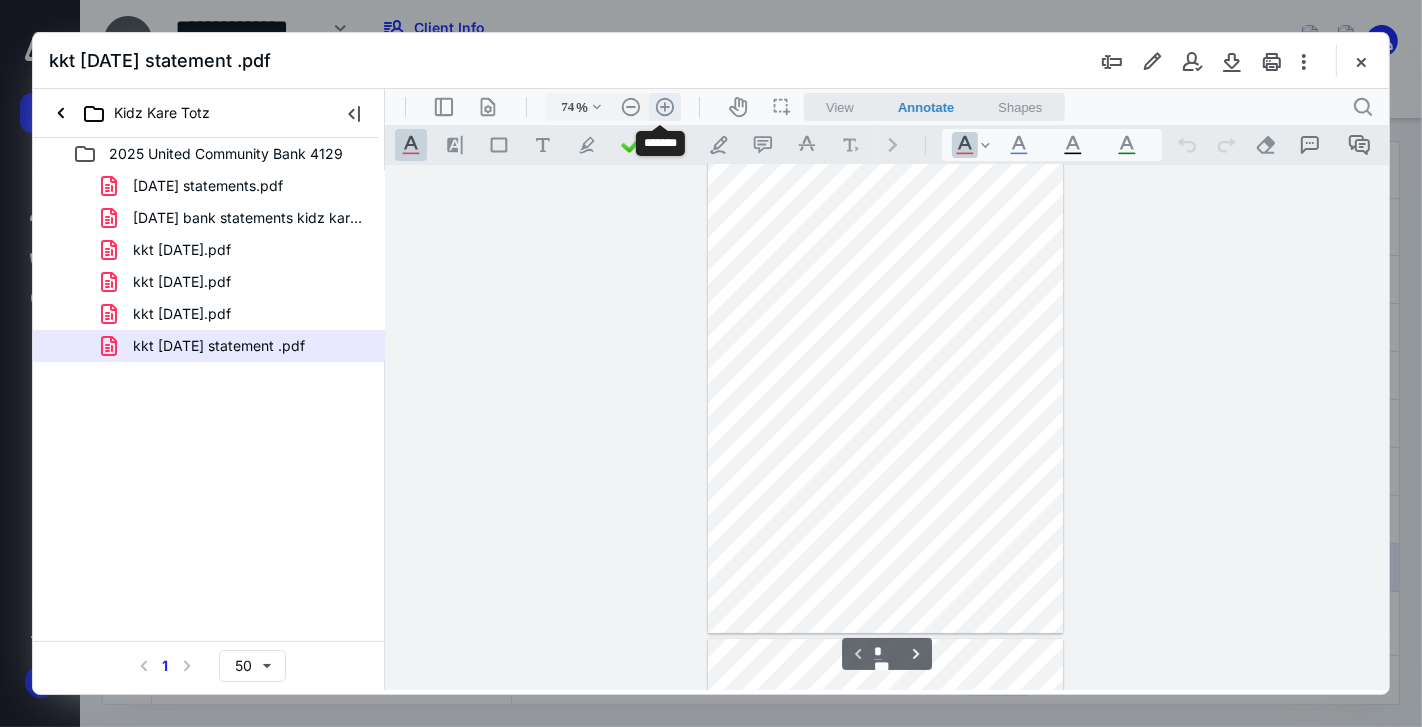 click on ".cls-1{fill:#abb0c4;} icon - header - zoom - in - line" at bounding box center (664, 106) 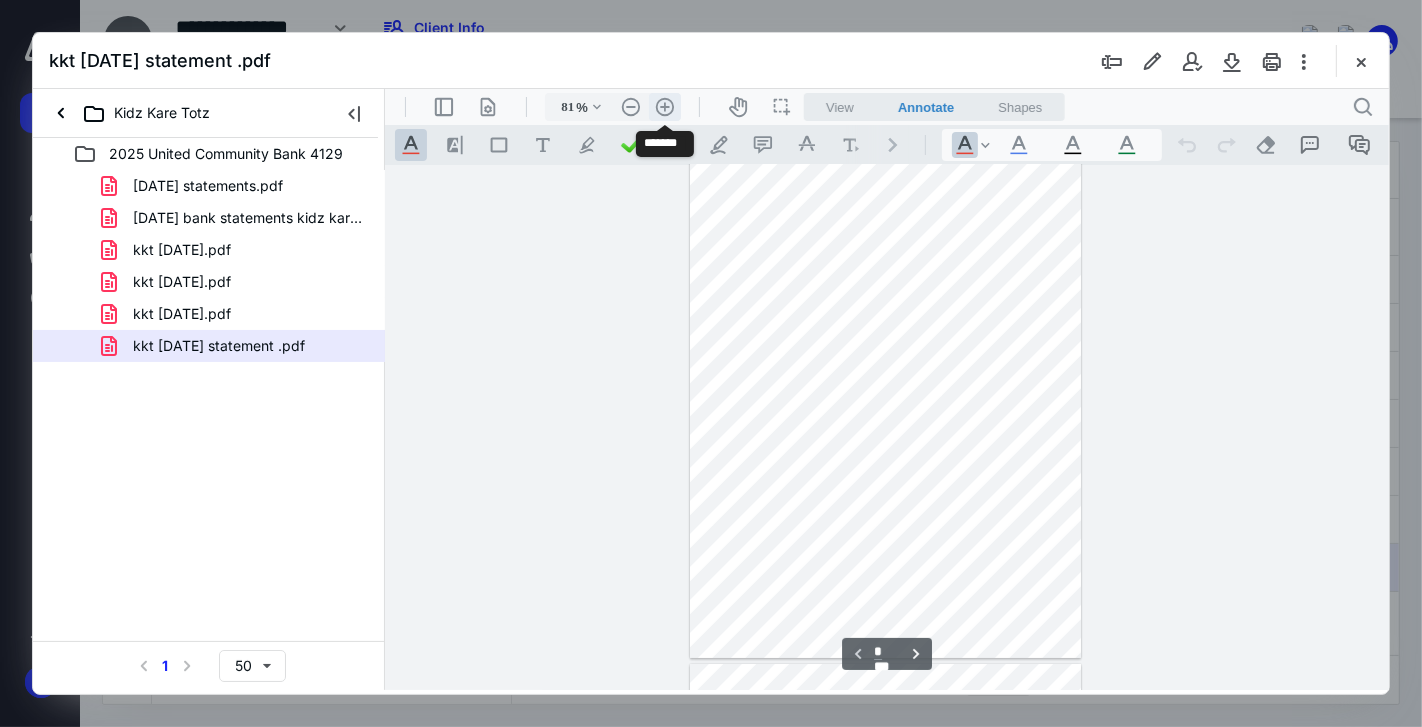 click on ".cls-1{fill:#abb0c4;} icon - header - zoom - in - line" at bounding box center (664, 106) 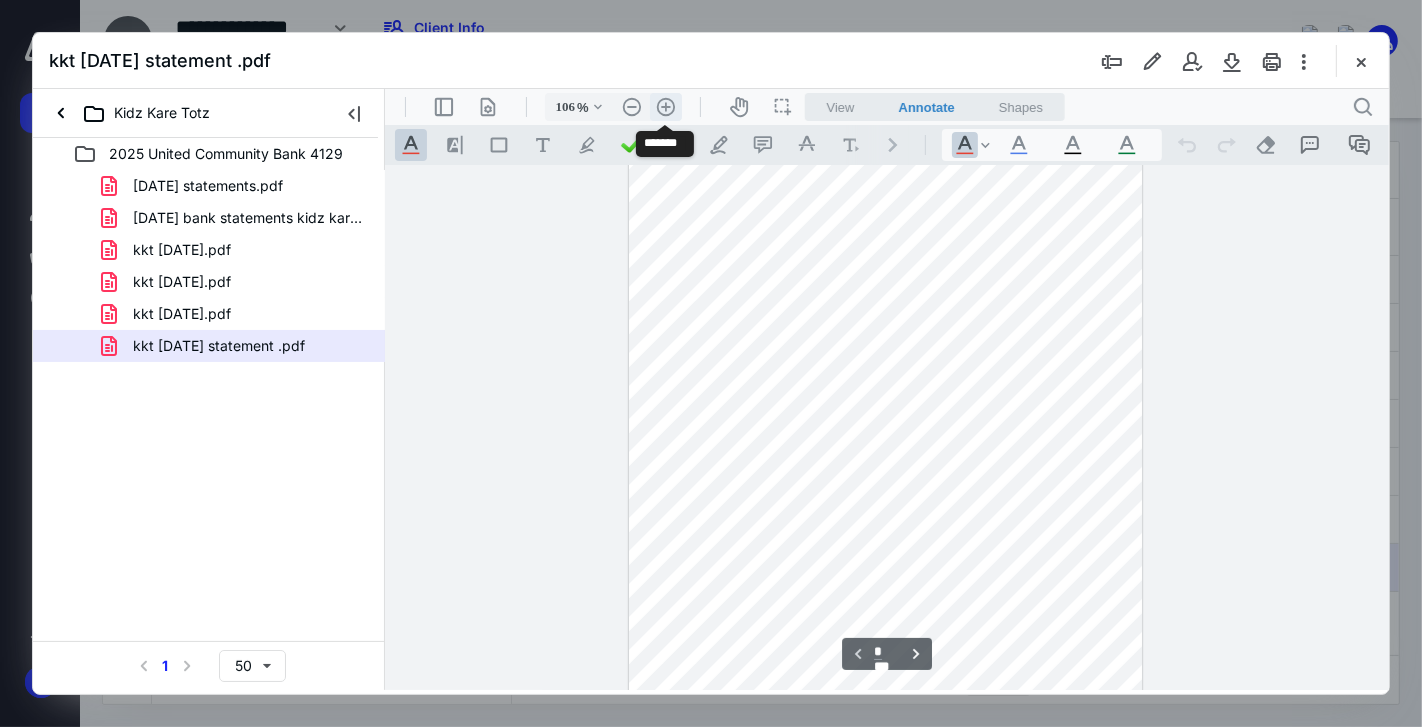click on ".cls-1{fill:#abb0c4;} icon - header - zoom - in - line" at bounding box center [665, 106] 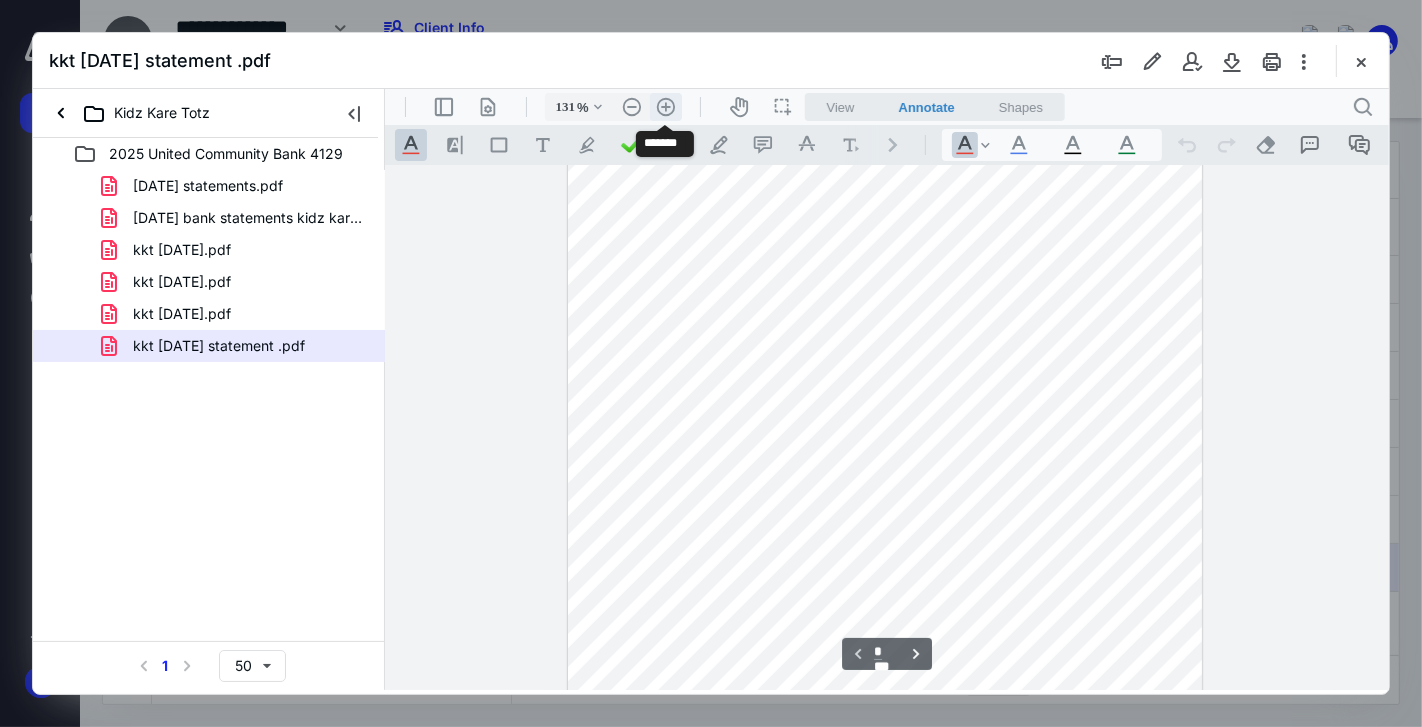 click on ".cls-1{fill:#abb0c4;} icon - header - zoom - in - line" at bounding box center (665, 106) 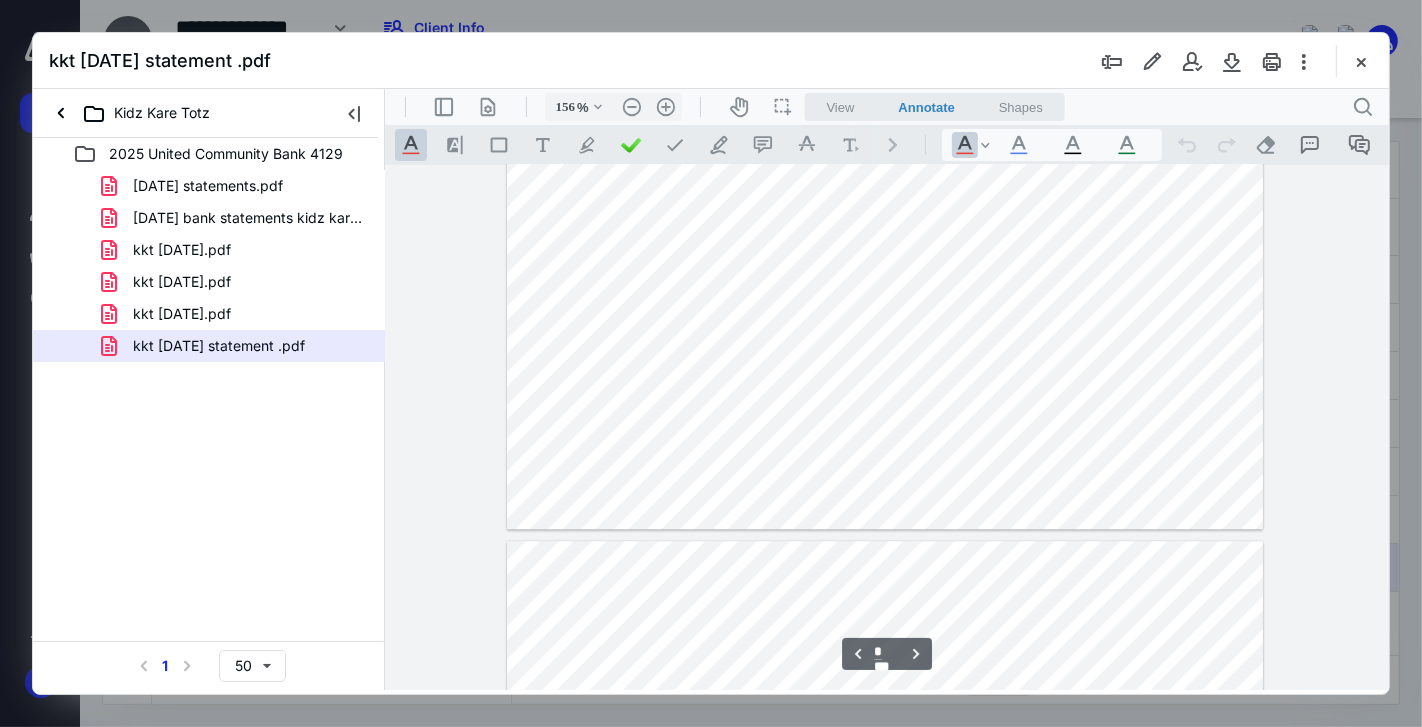 scroll, scrollTop: 4384, scrollLeft: 0, axis: vertical 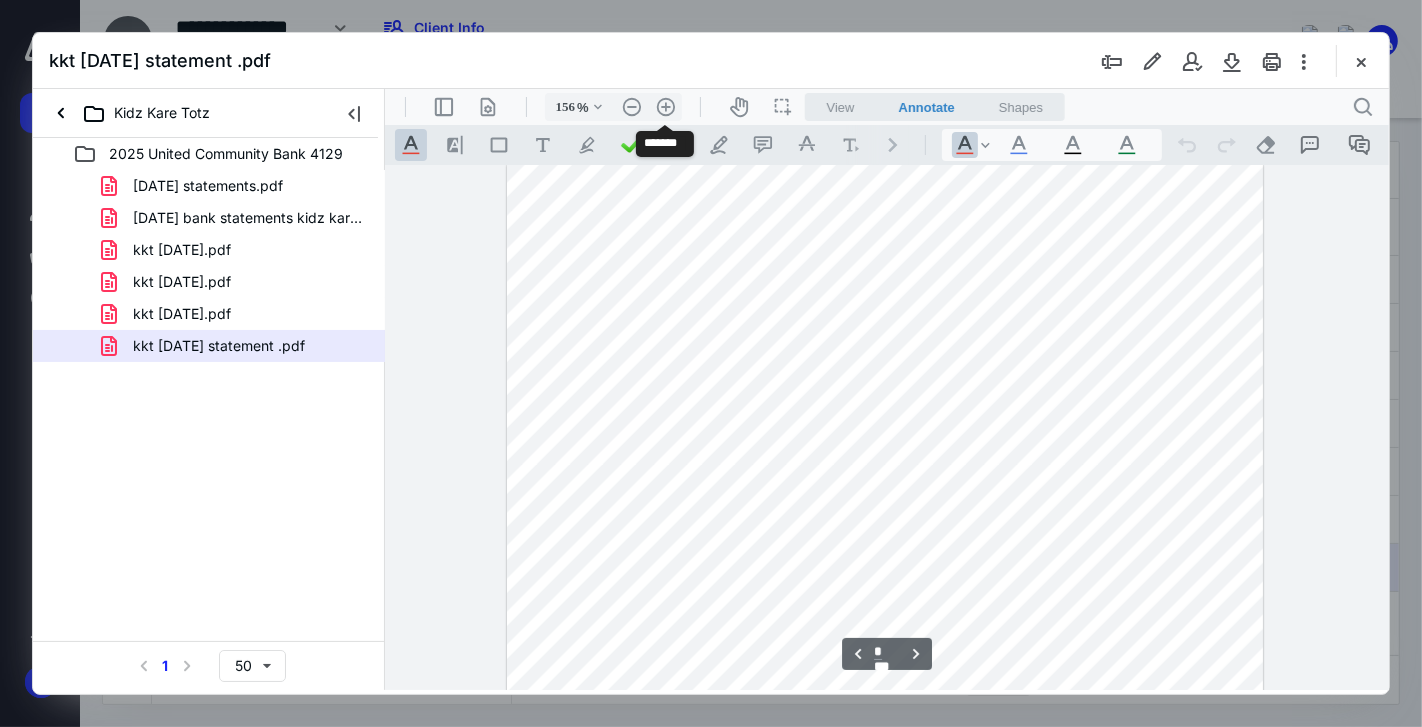 type on "*" 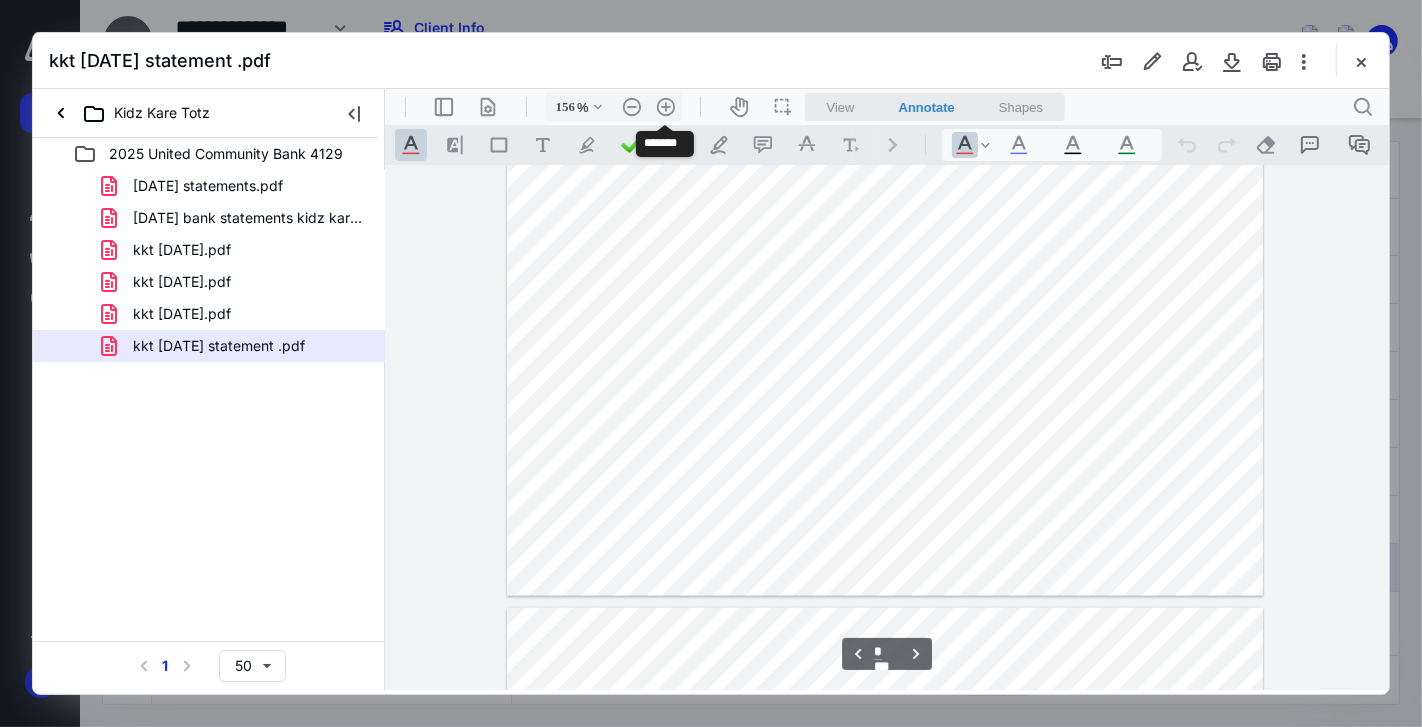 scroll, scrollTop: 1940, scrollLeft: 0, axis: vertical 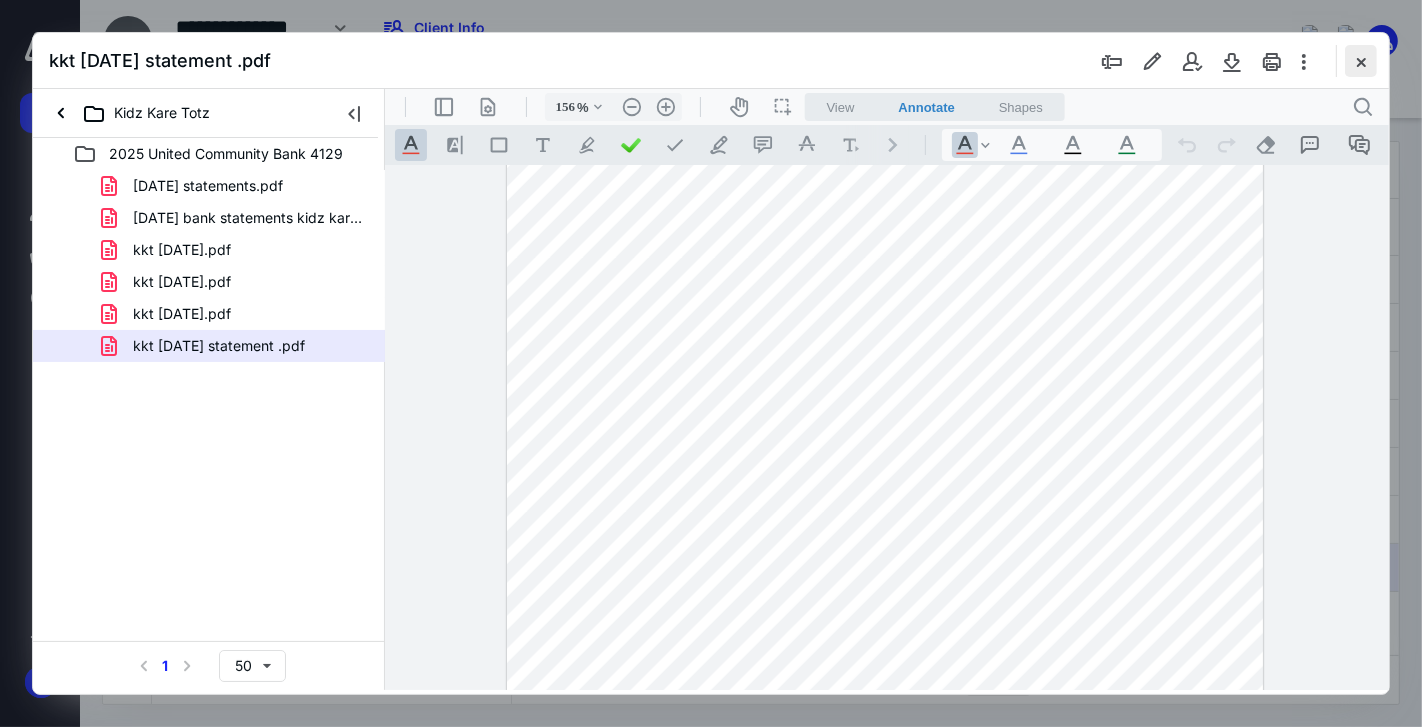 click at bounding box center (1361, 61) 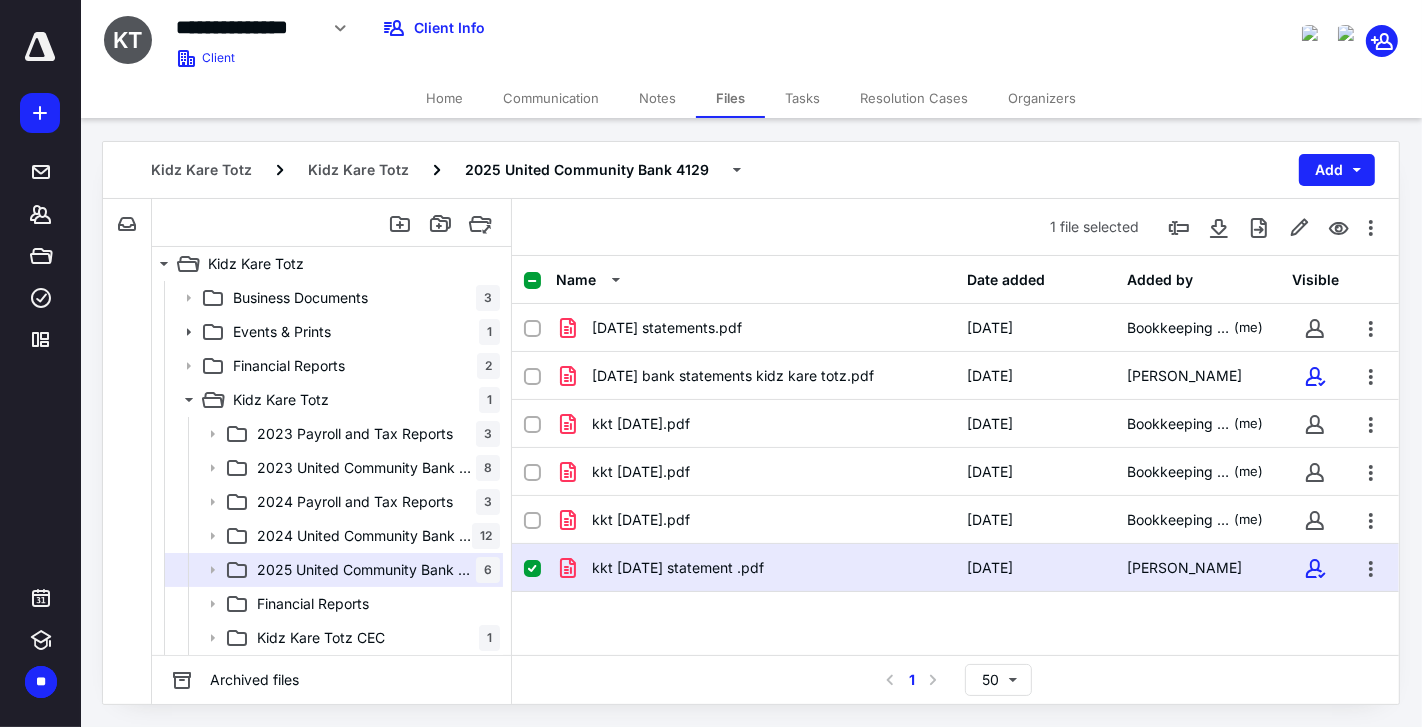 click on "2024 United Community Bank Statements" at bounding box center (364, 536) 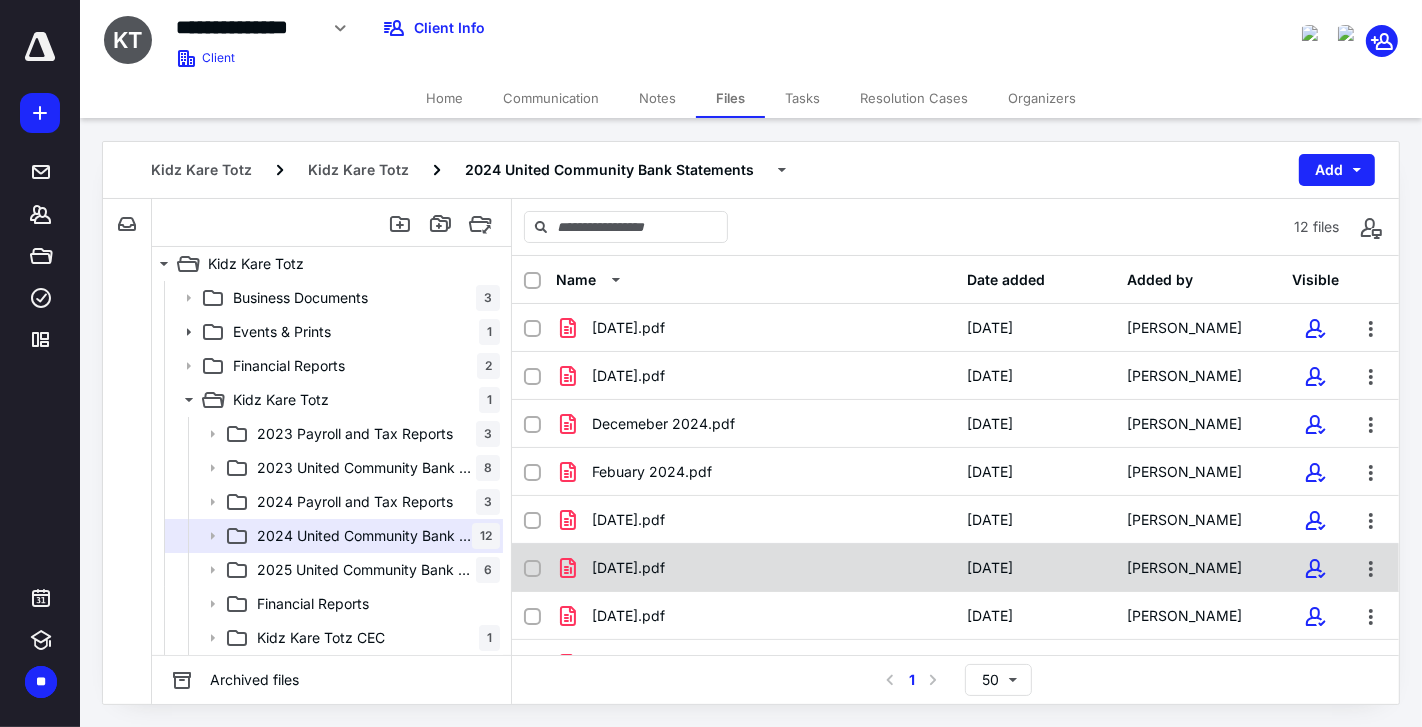 scroll, scrollTop: 111, scrollLeft: 0, axis: vertical 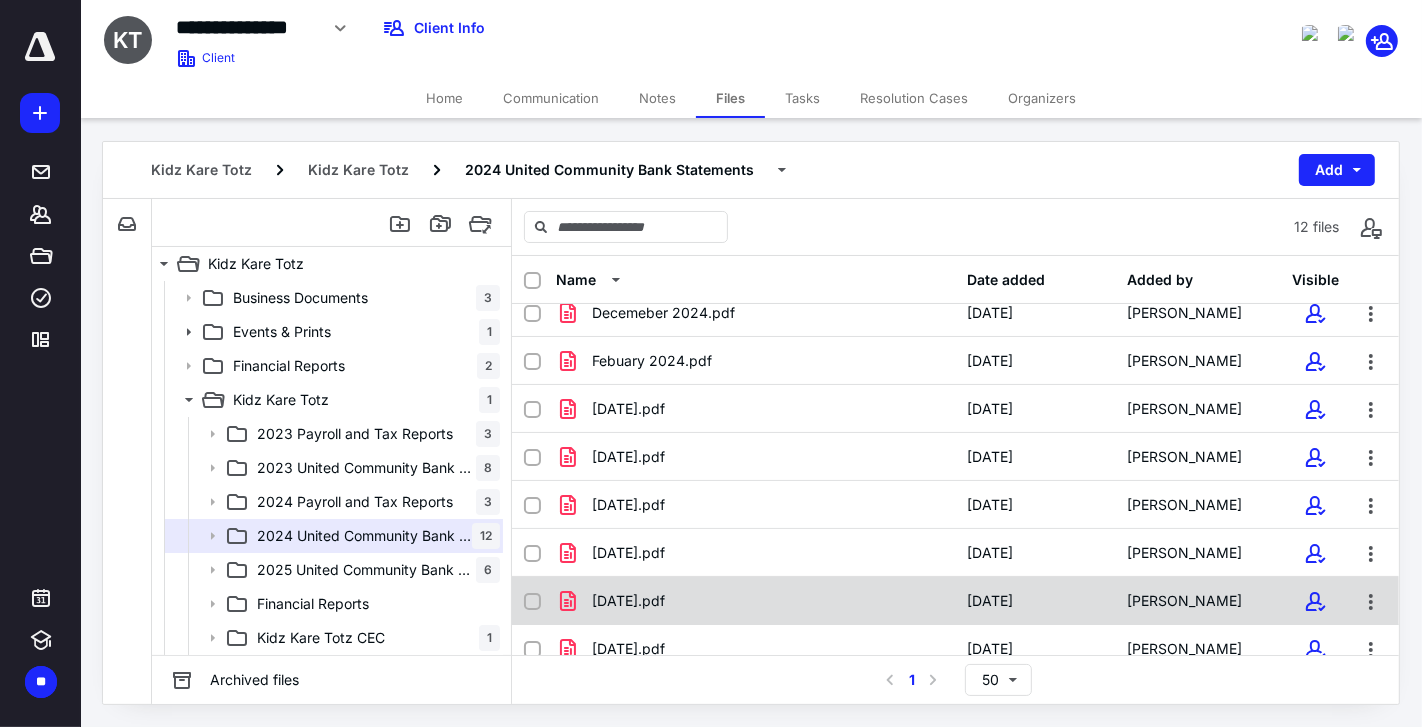 click on "[DATE].pdf" at bounding box center (756, 601) 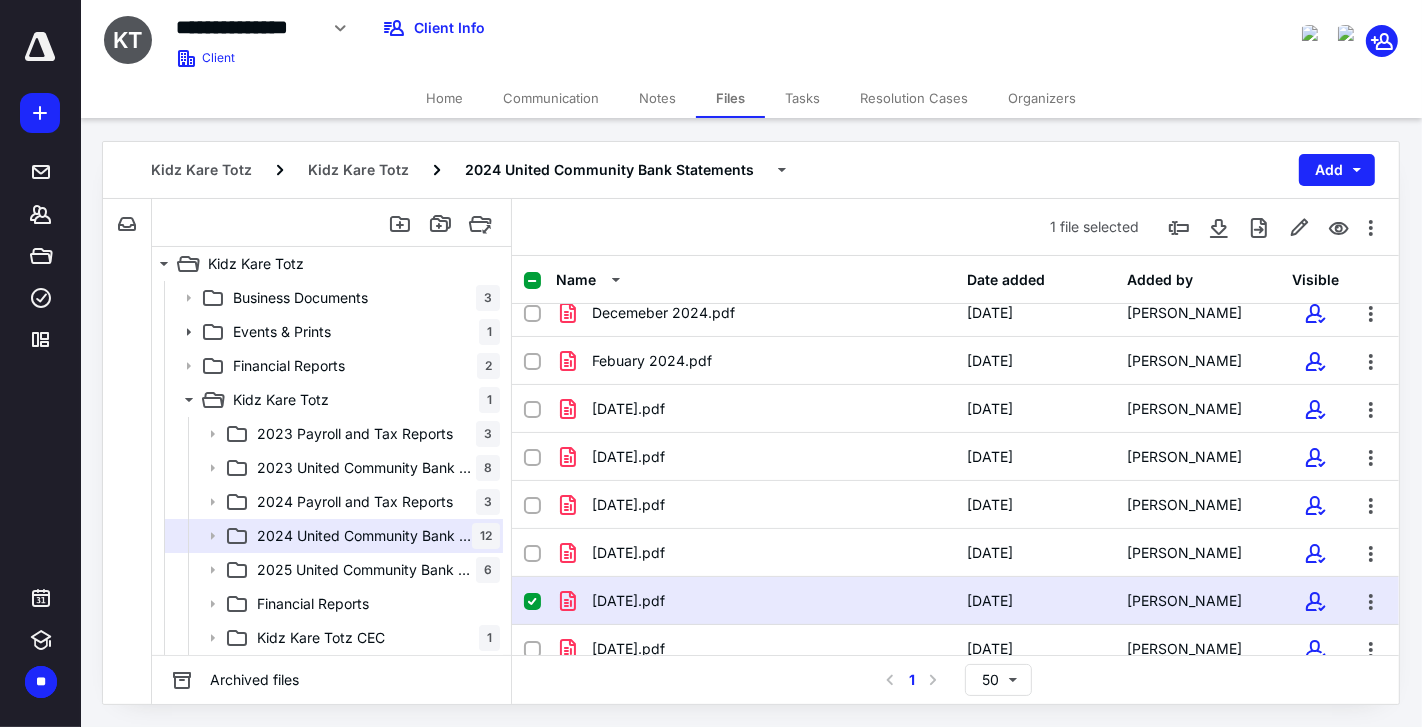 click on "[DATE].pdf" at bounding box center [756, 601] 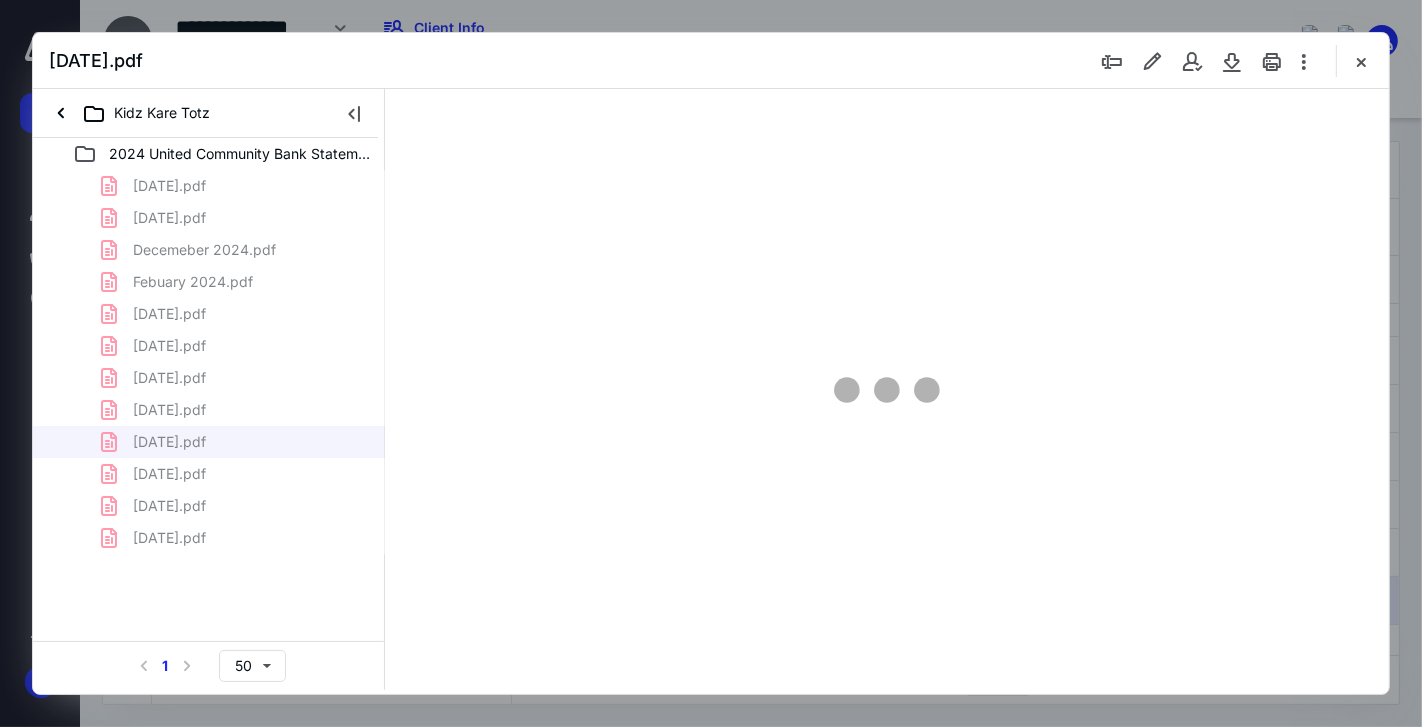 scroll, scrollTop: 0, scrollLeft: 0, axis: both 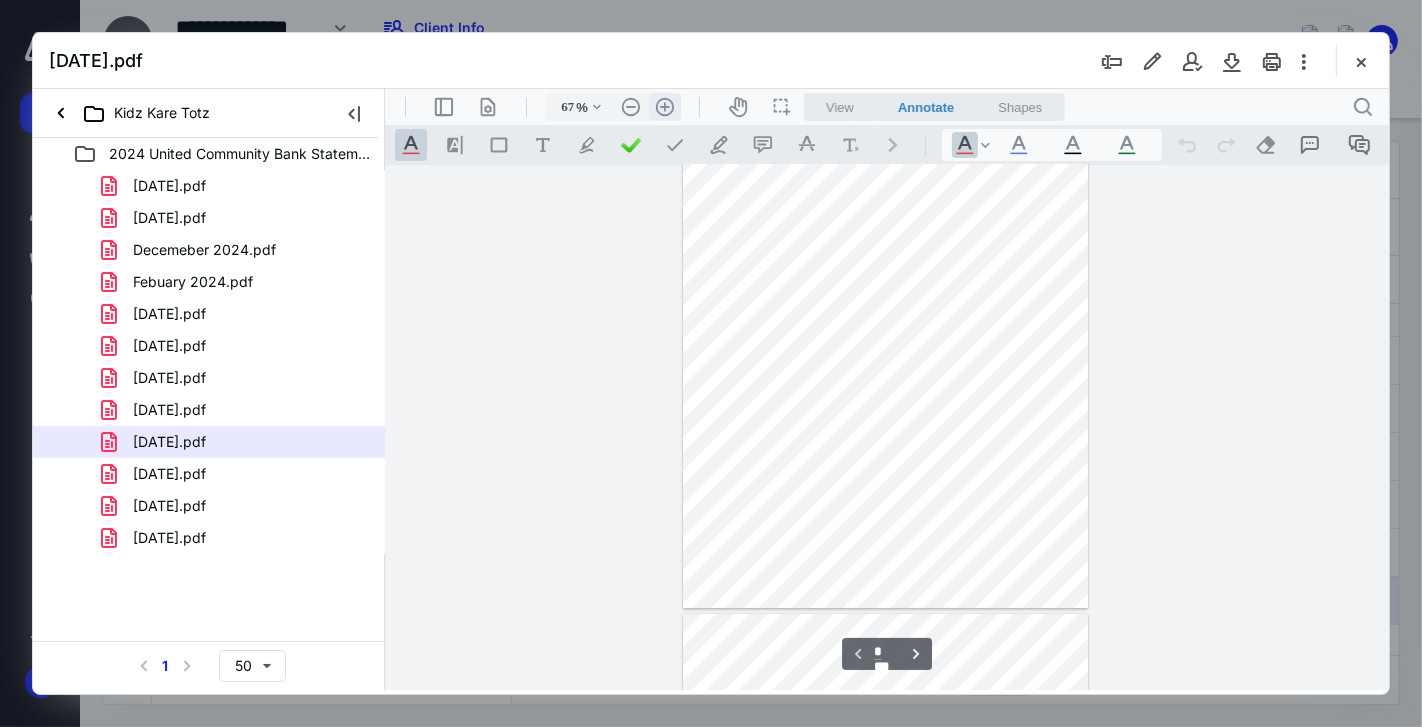 click on ".cls-1{fill:#abb0c4;} icon - header - zoom - in - line" at bounding box center (664, 106) 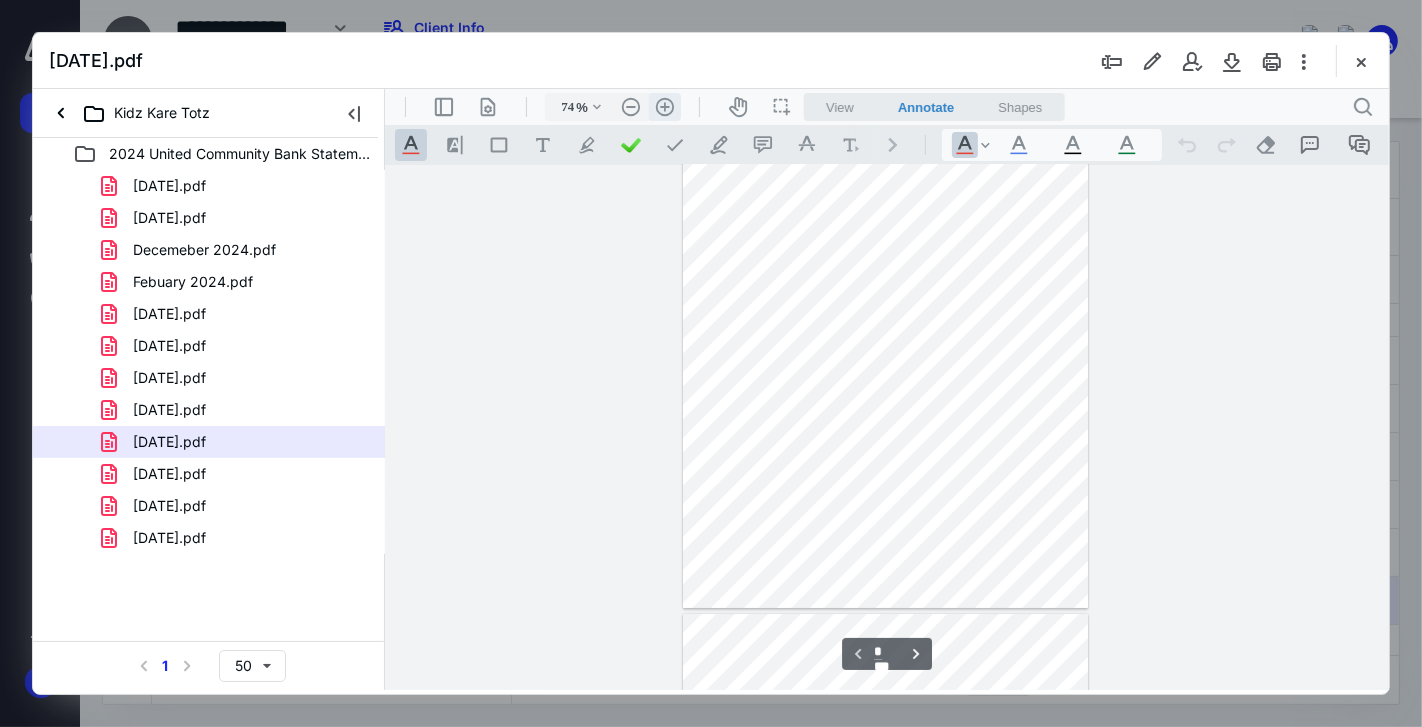 click on ".cls-1{fill:#abb0c4;} icon - header - zoom - in - line" at bounding box center [664, 106] 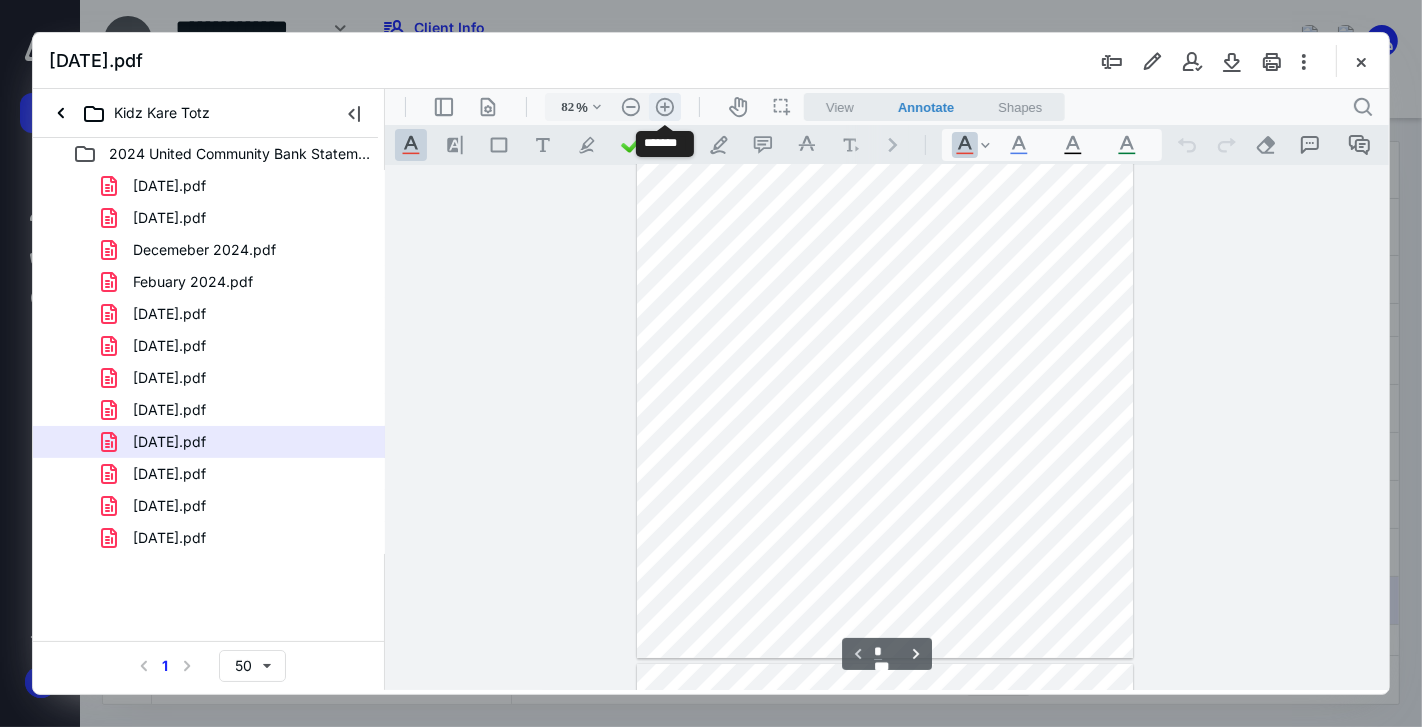 click on ".cls-1{fill:#abb0c4;} icon - header - zoom - in - line" at bounding box center [664, 106] 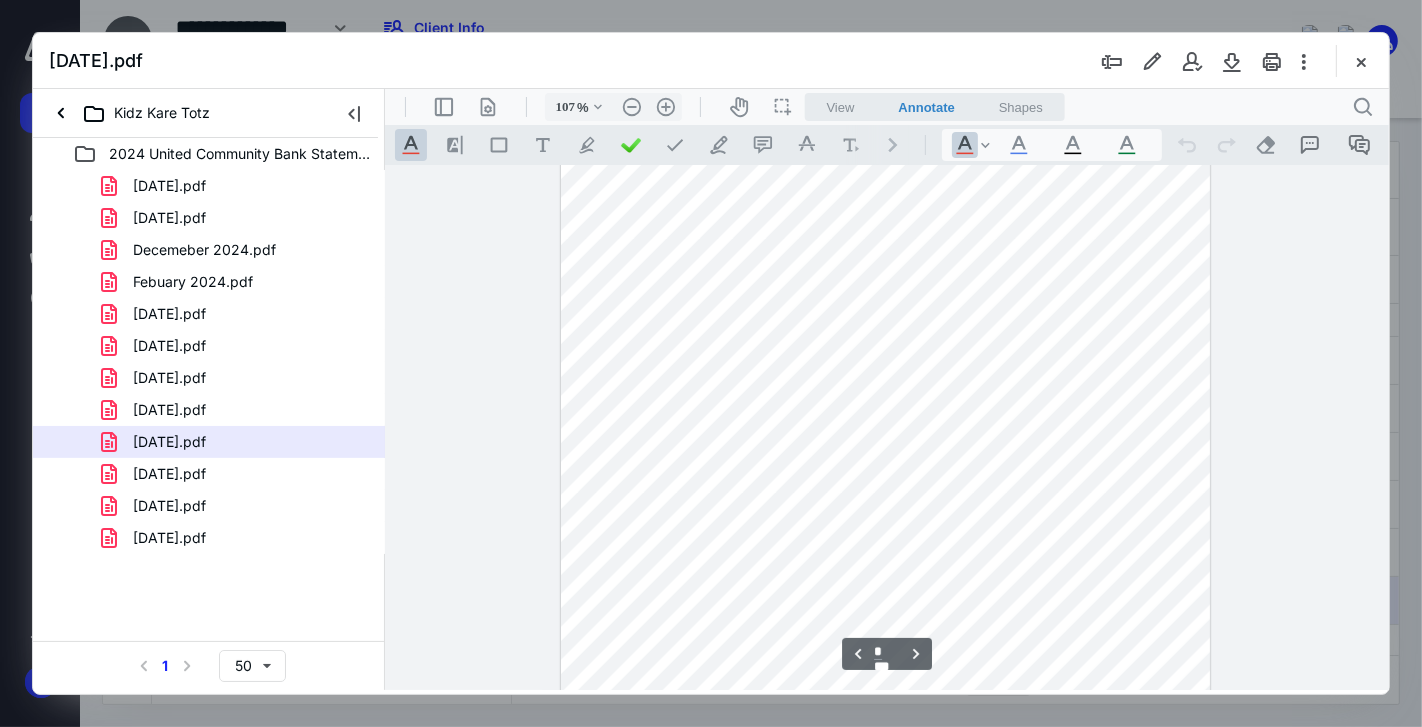 scroll, scrollTop: 1261, scrollLeft: 0, axis: vertical 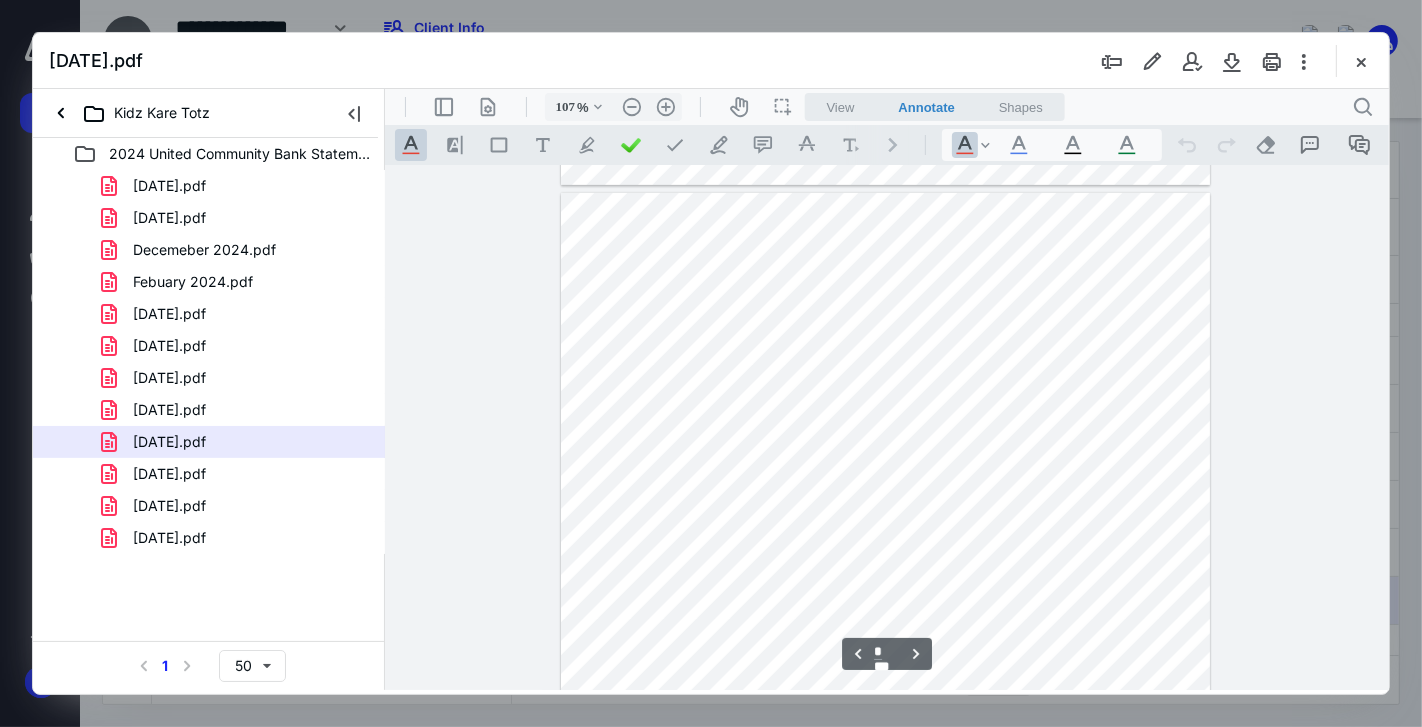 type on "*" 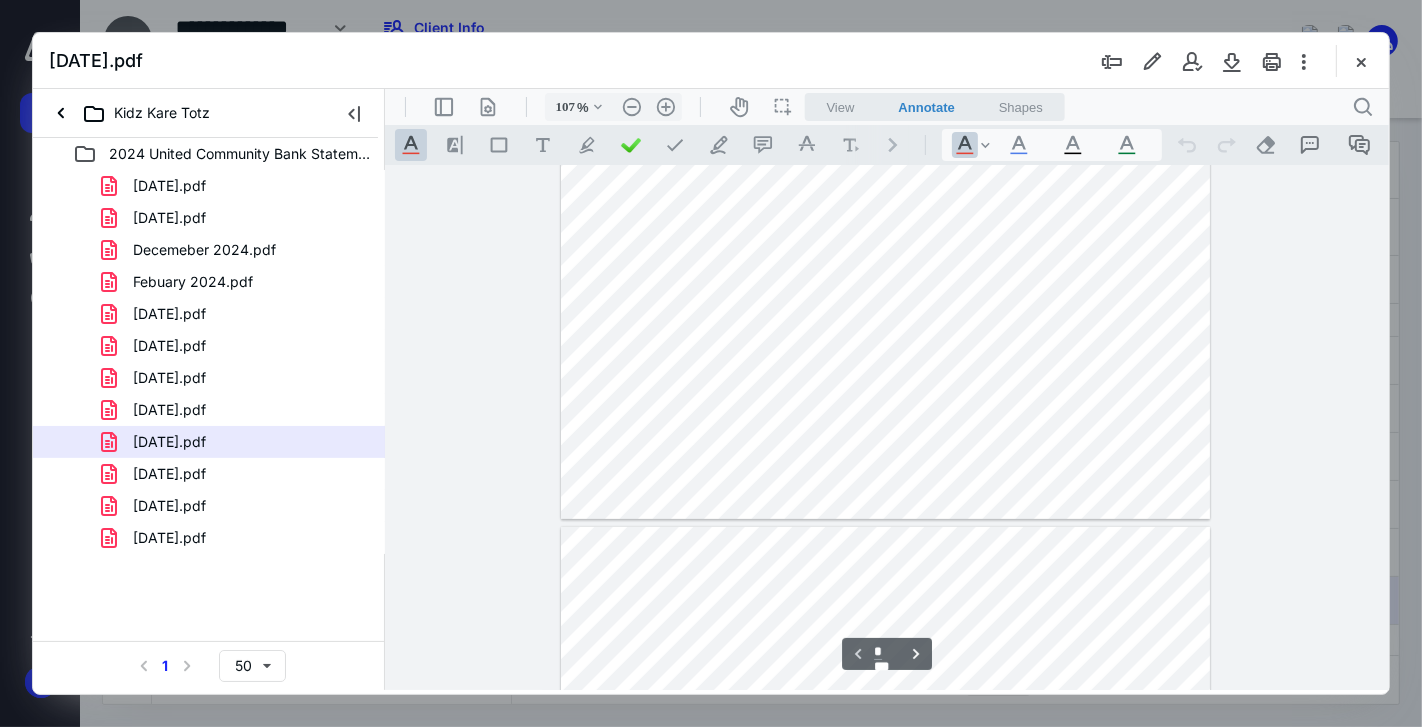 scroll, scrollTop: 261, scrollLeft: 0, axis: vertical 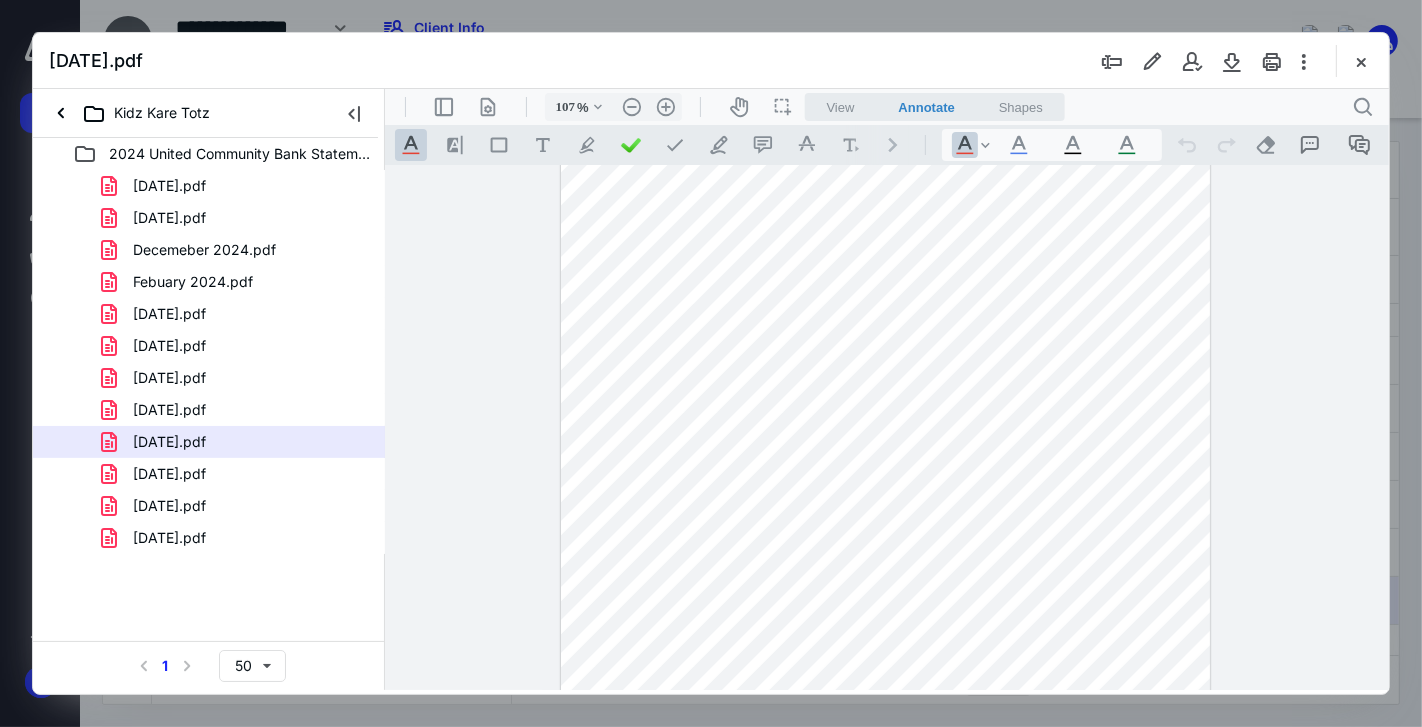 type 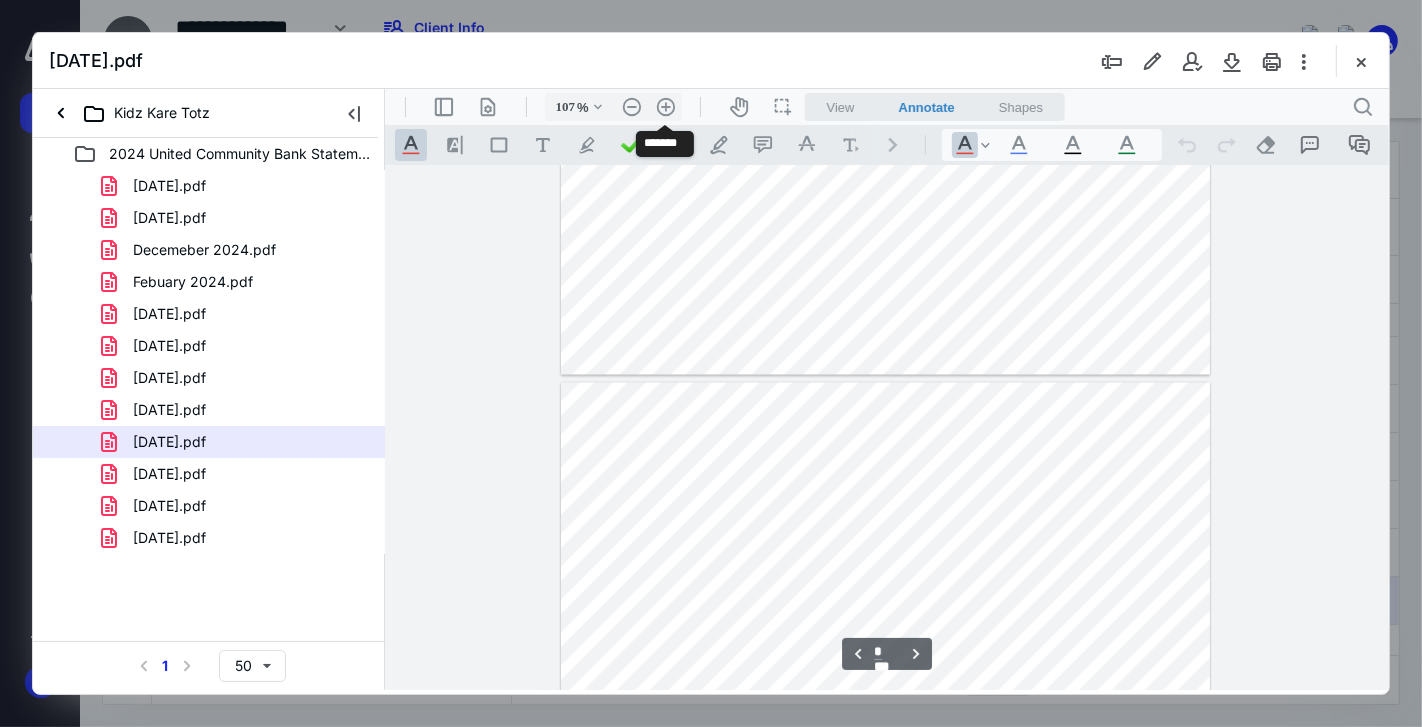 scroll, scrollTop: 3261, scrollLeft: 0, axis: vertical 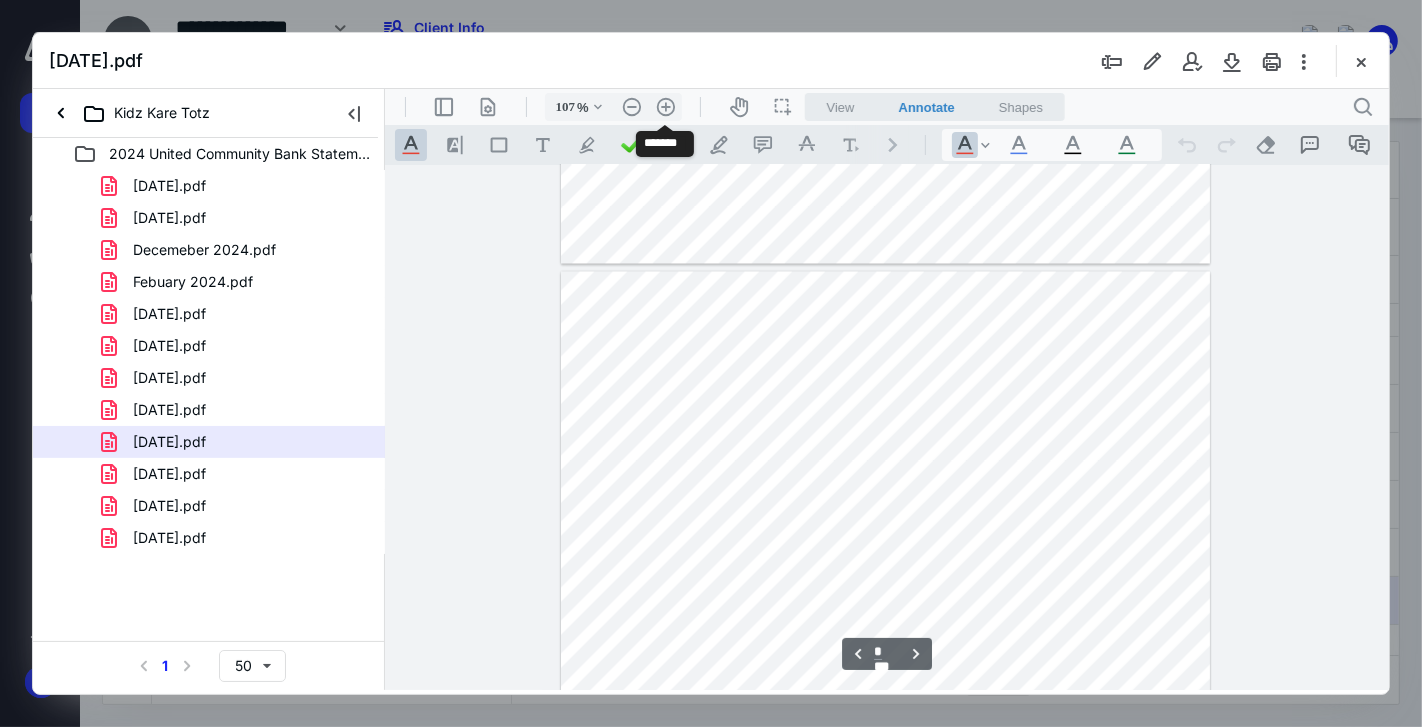 type on "*" 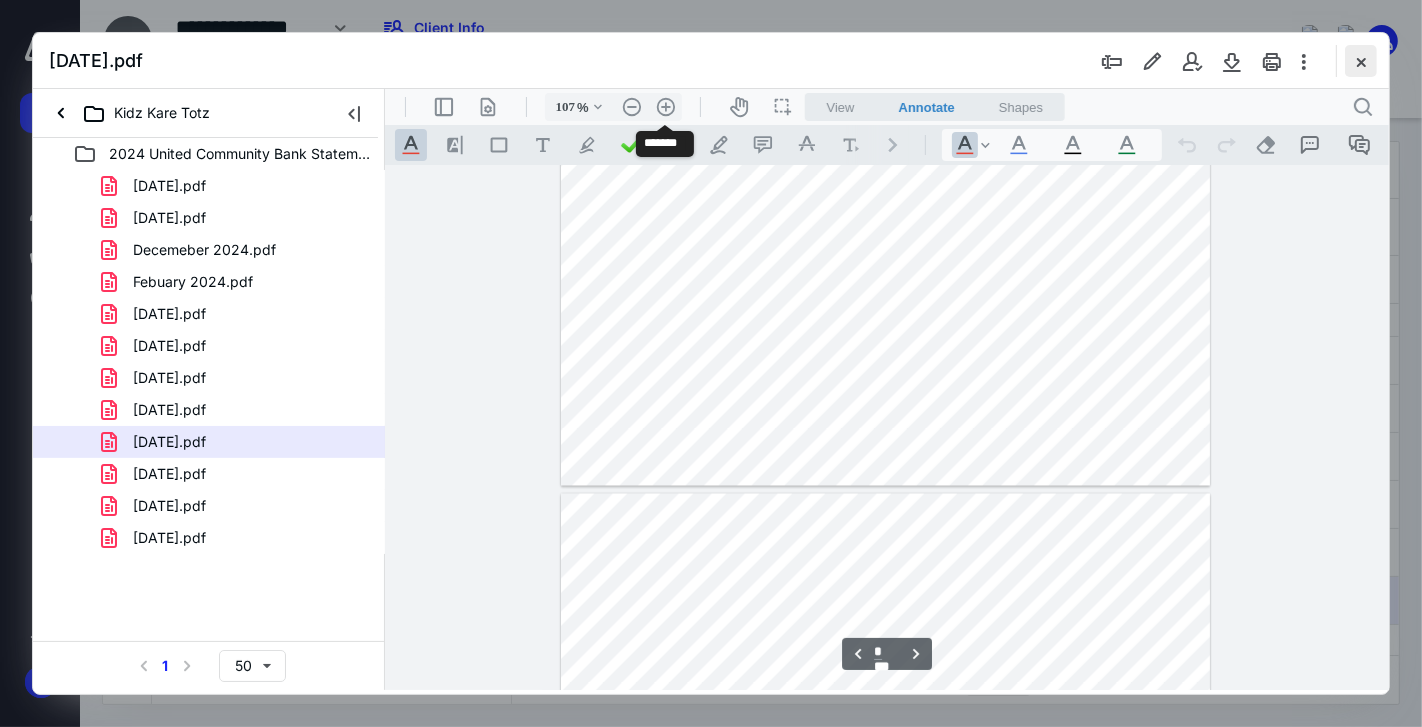 click at bounding box center [1361, 61] 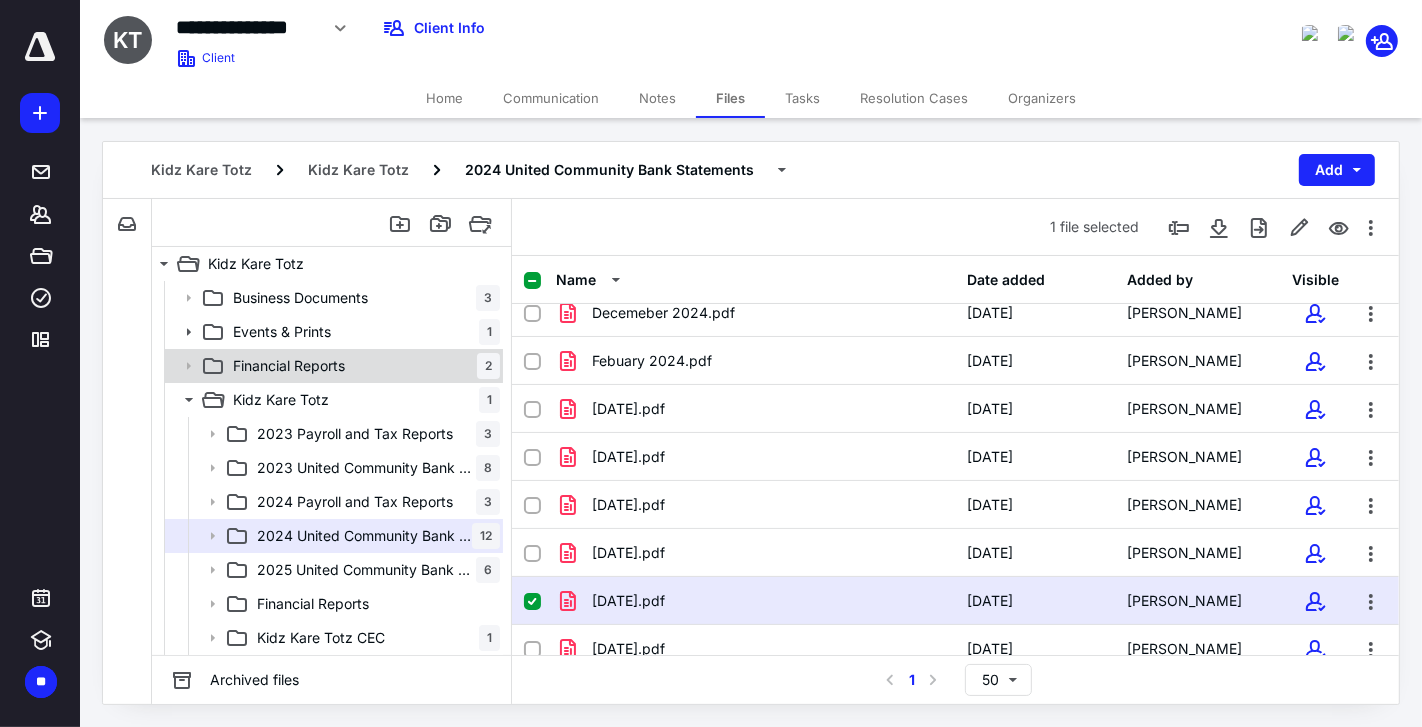 scroll, scrollTop: 168, scrollLeft: 0, axis: vertical 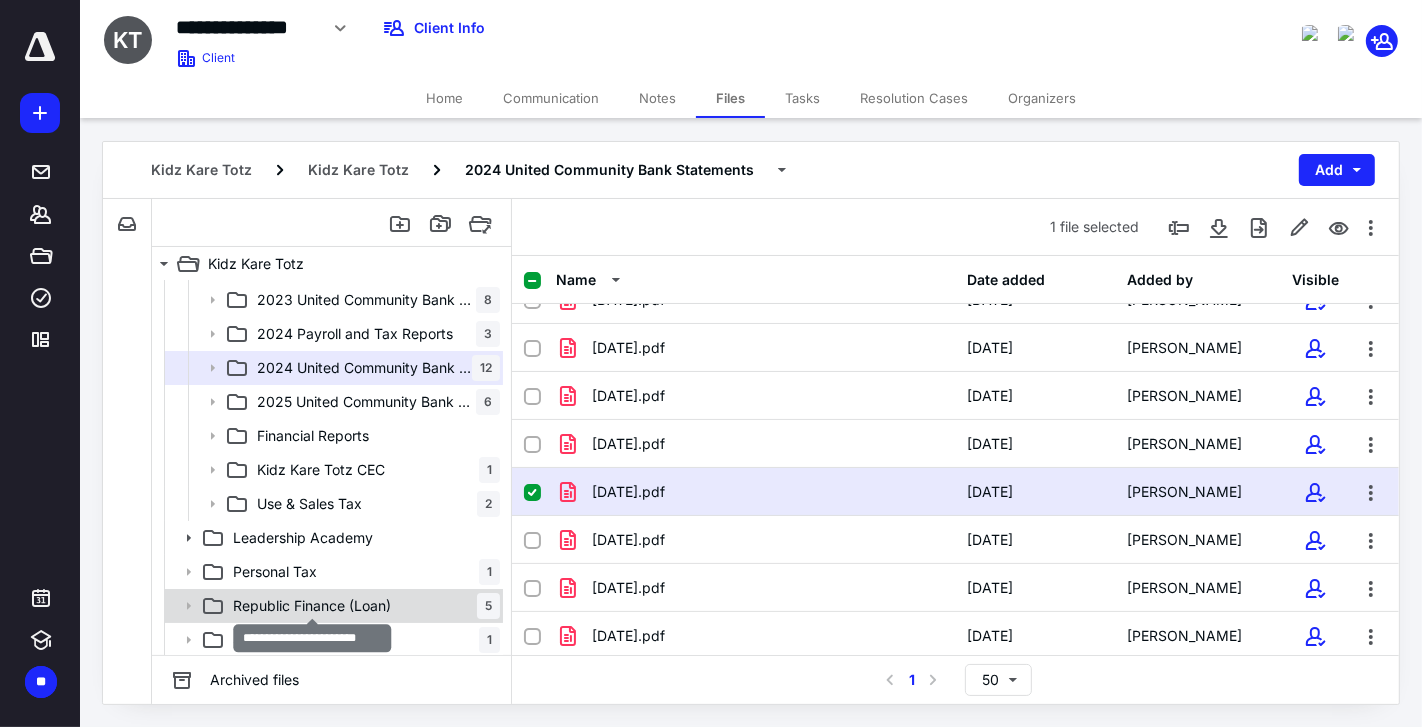 click on "Republic Finance (Loan)" at bounding box center [312, 606] 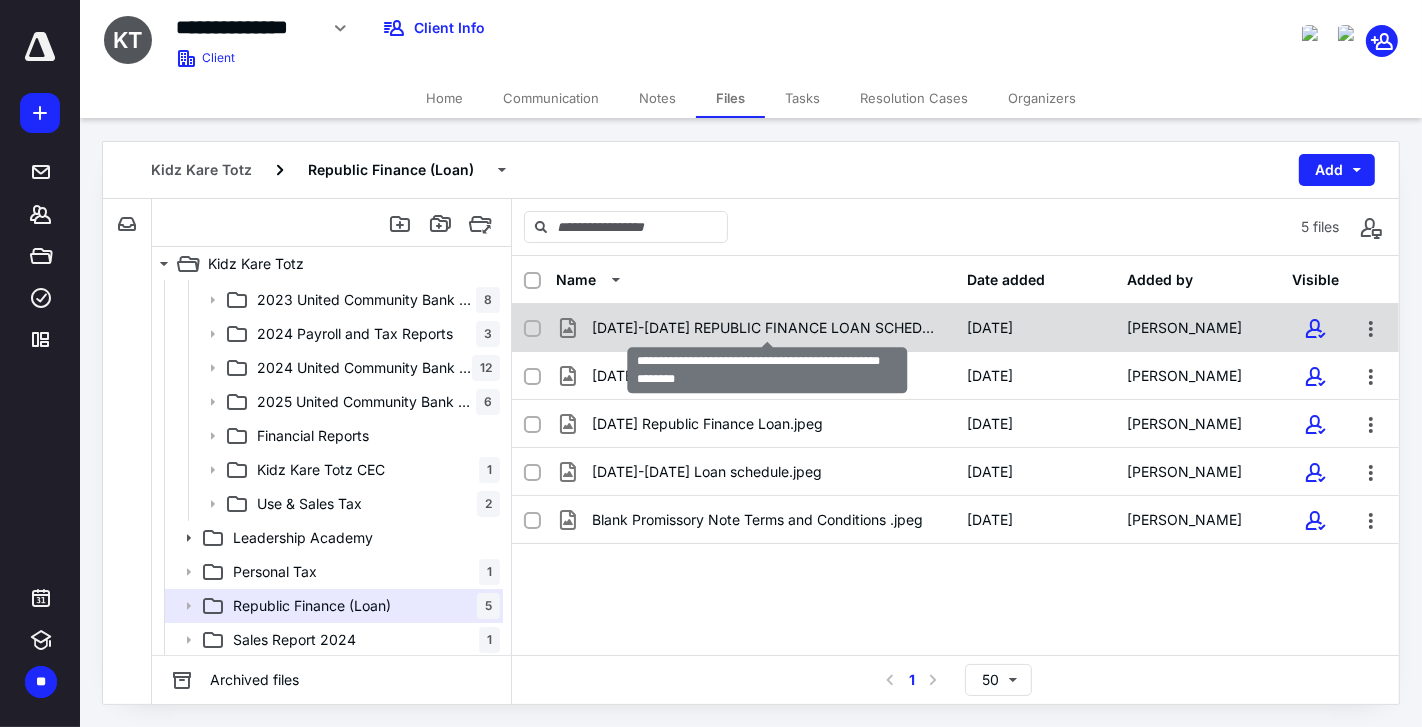 click on "[DATE]-[DATE]  REPUBLIC FINANCE LOAN SCHEDULE.jpeg" at bounding box center [768, 328] 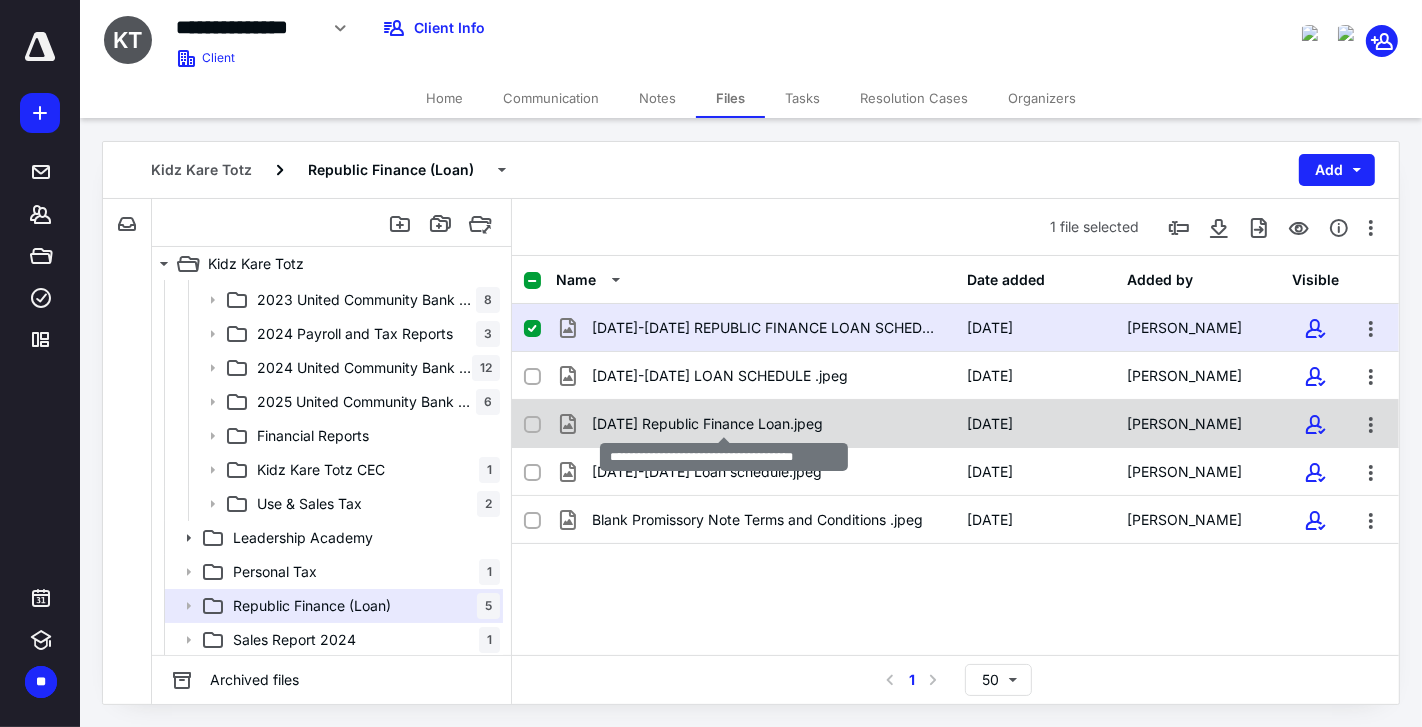 click on "[DATE] Republic Finance Loan.jpeg" at bounding box center [707, 424] 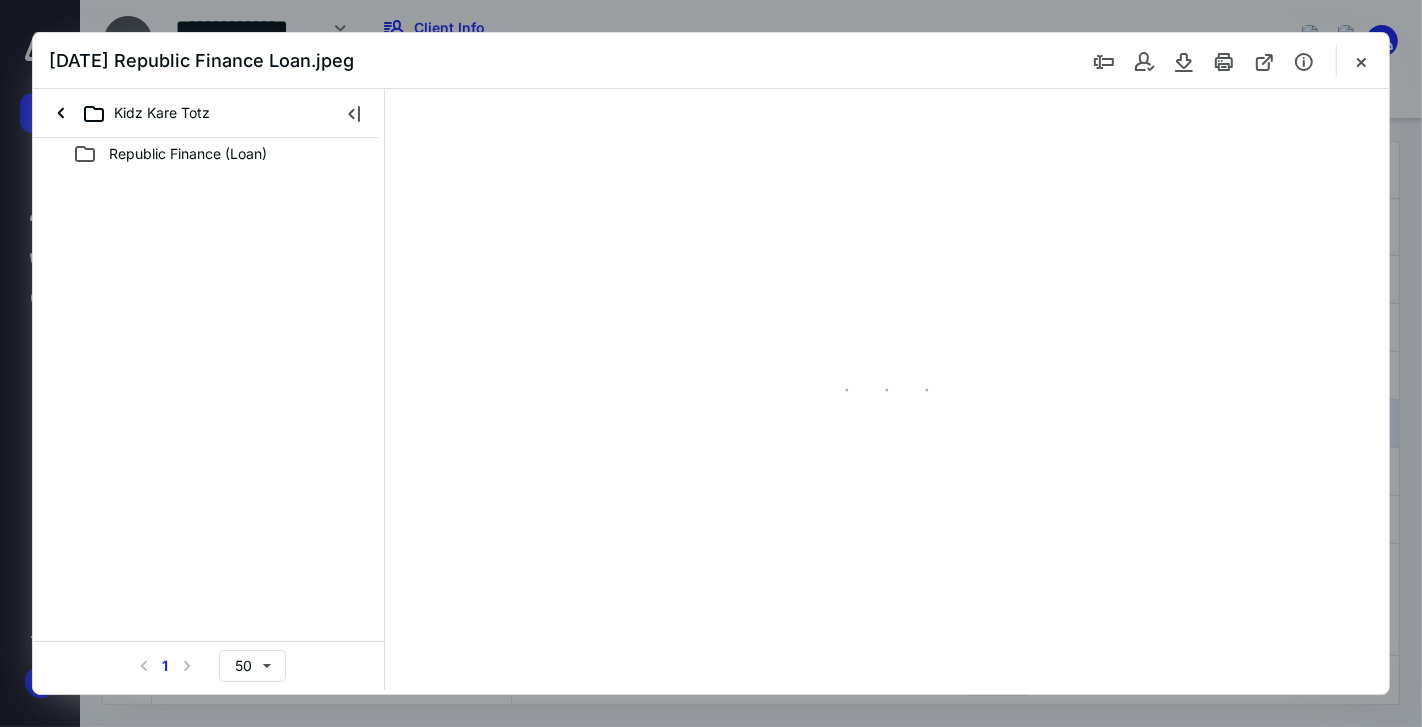 scroll, scrollTop: 0, scrollLeft: 0, axis: both 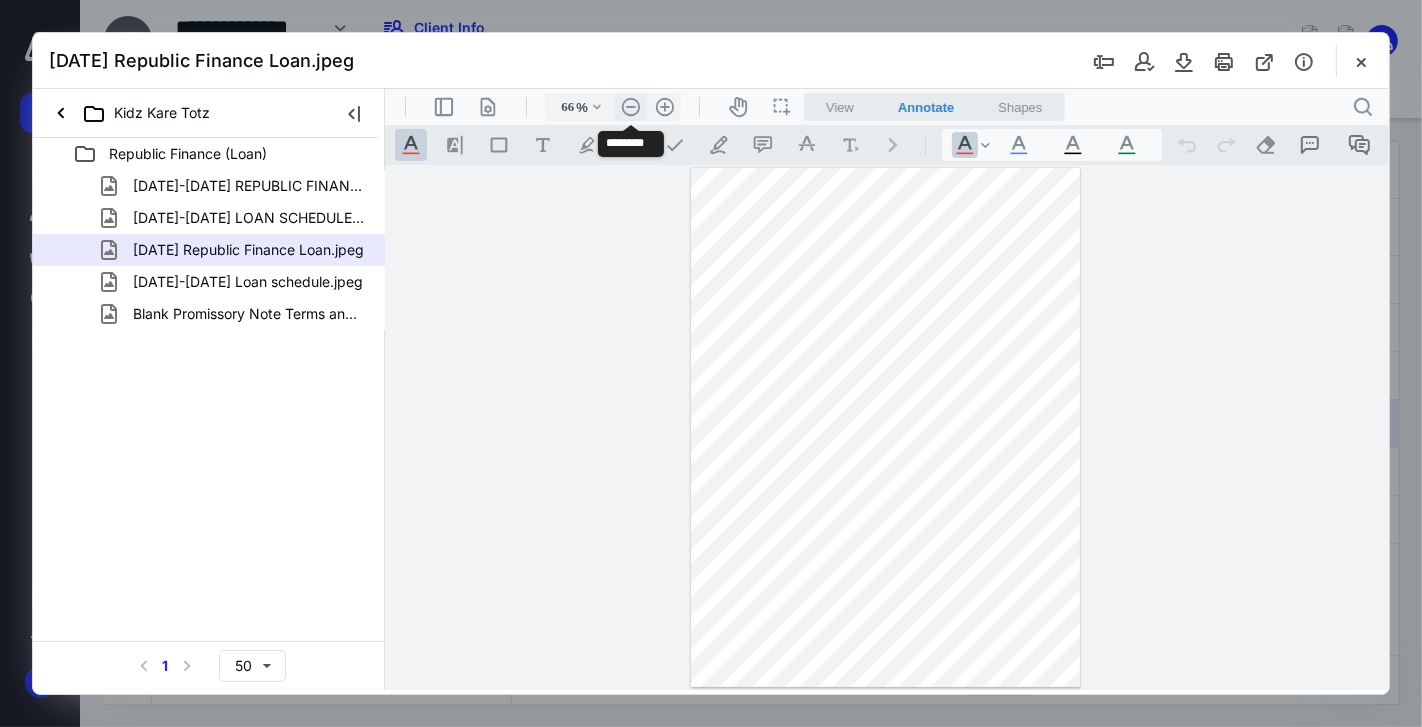 click on ".cls-1{fill:#abb0c4;} icon - header - zoom - out - line" at bounding box center [630, 106] 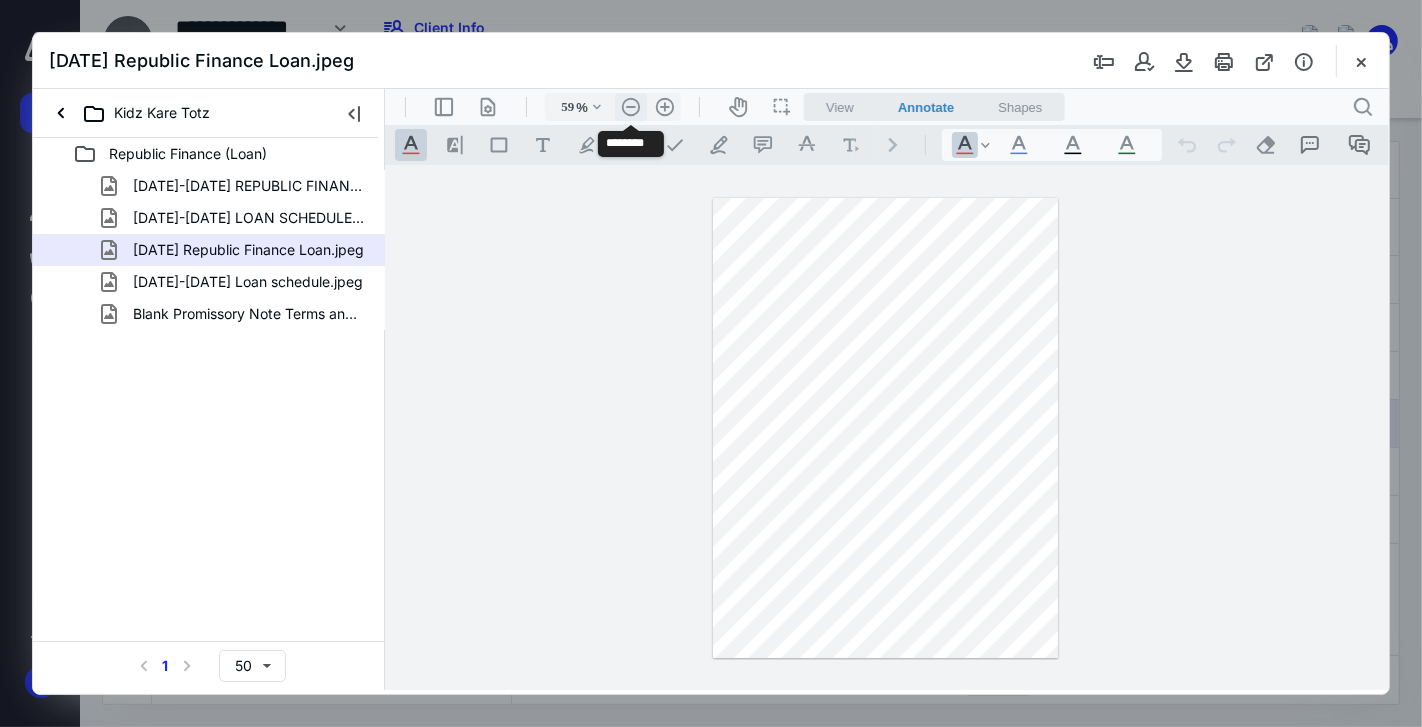 click on ".cls-1{fill:#abb0c4;} icon - header - zoom - out - line" at bounding box center [630, 106] 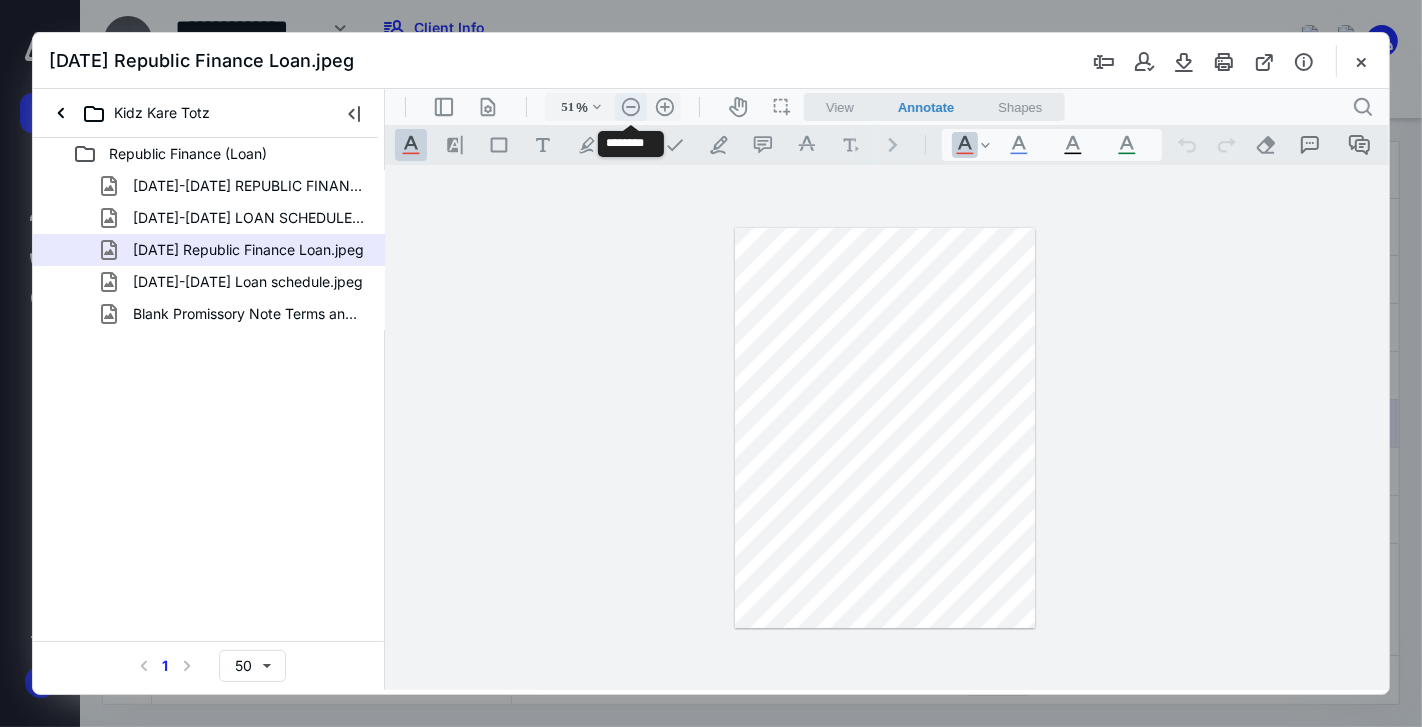 click on ".cls-1{fill:#abb0c4;} icon - header - zoom - out - line" at bounding box center (630, 106) 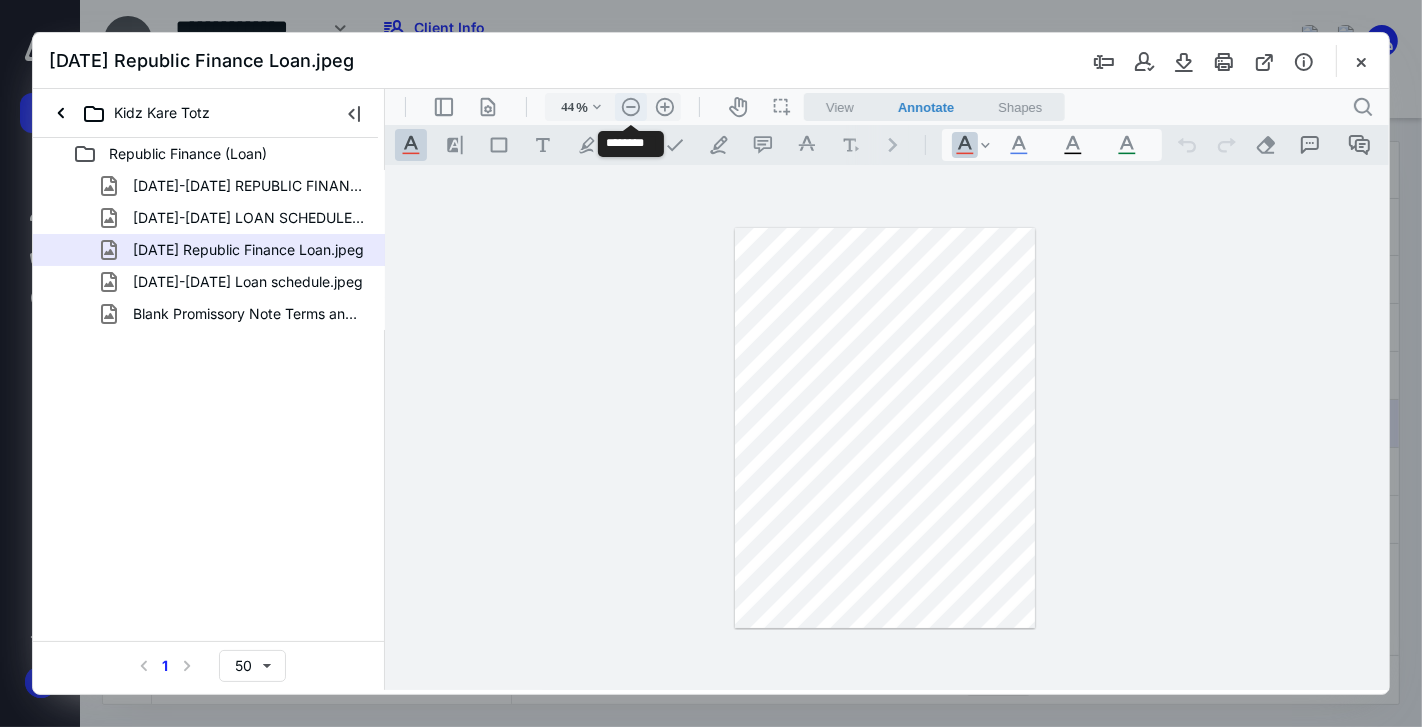 click on ".cls-1{fill:#abb0c4;} icon - header - zoom - out - line" at bounding box center [630, 106] 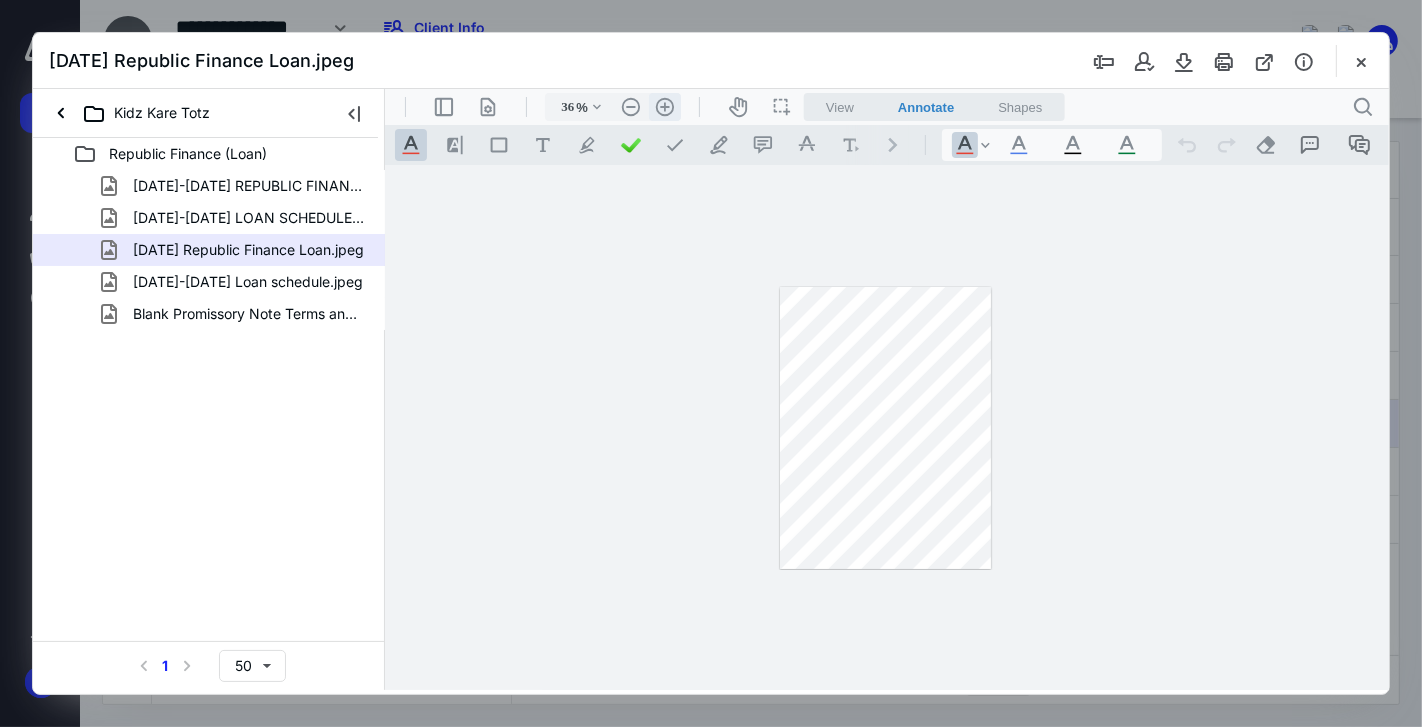 click on ".cls-1{fill:#abb0c4;} icon - header - zoom - in - line" at bounding box center [664, 106] 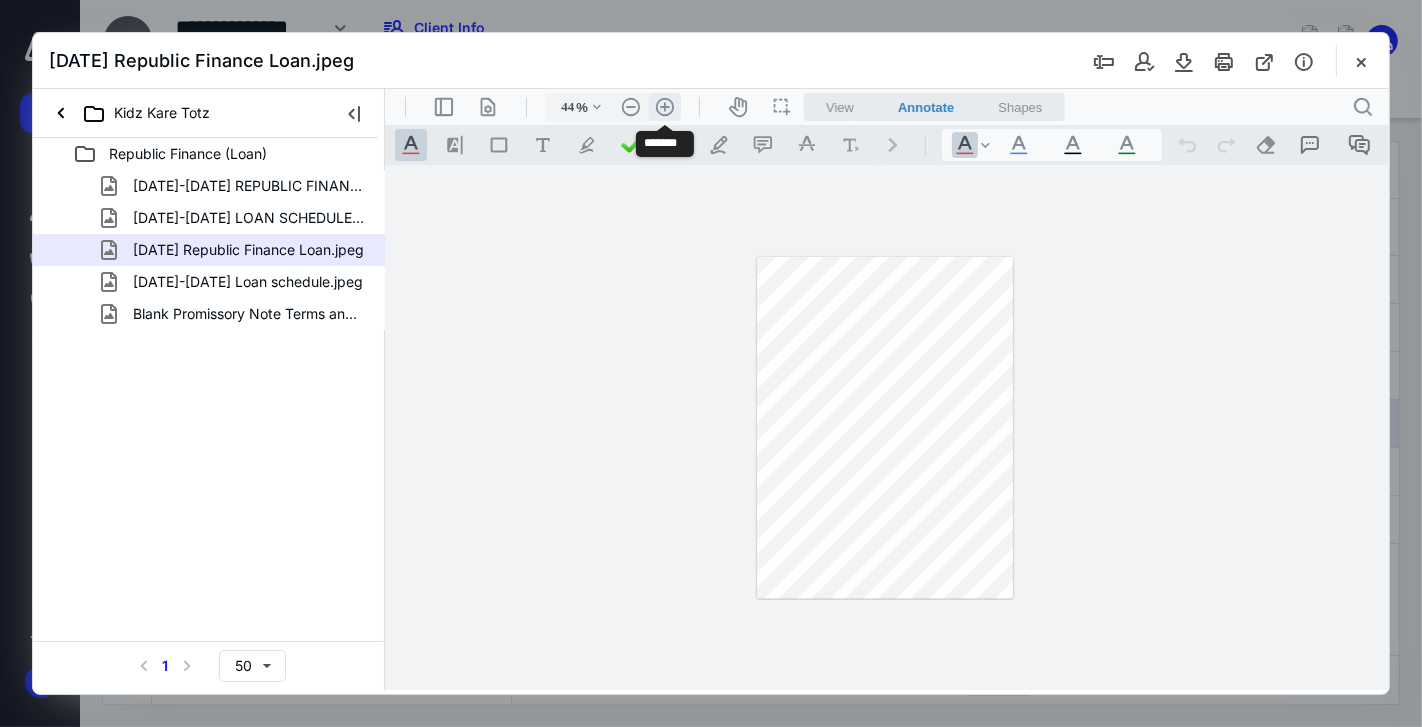 click on ".cls-1{fill:#abb0c4;} icon - header - zoom - in - line" at bounding box center (664, 106) 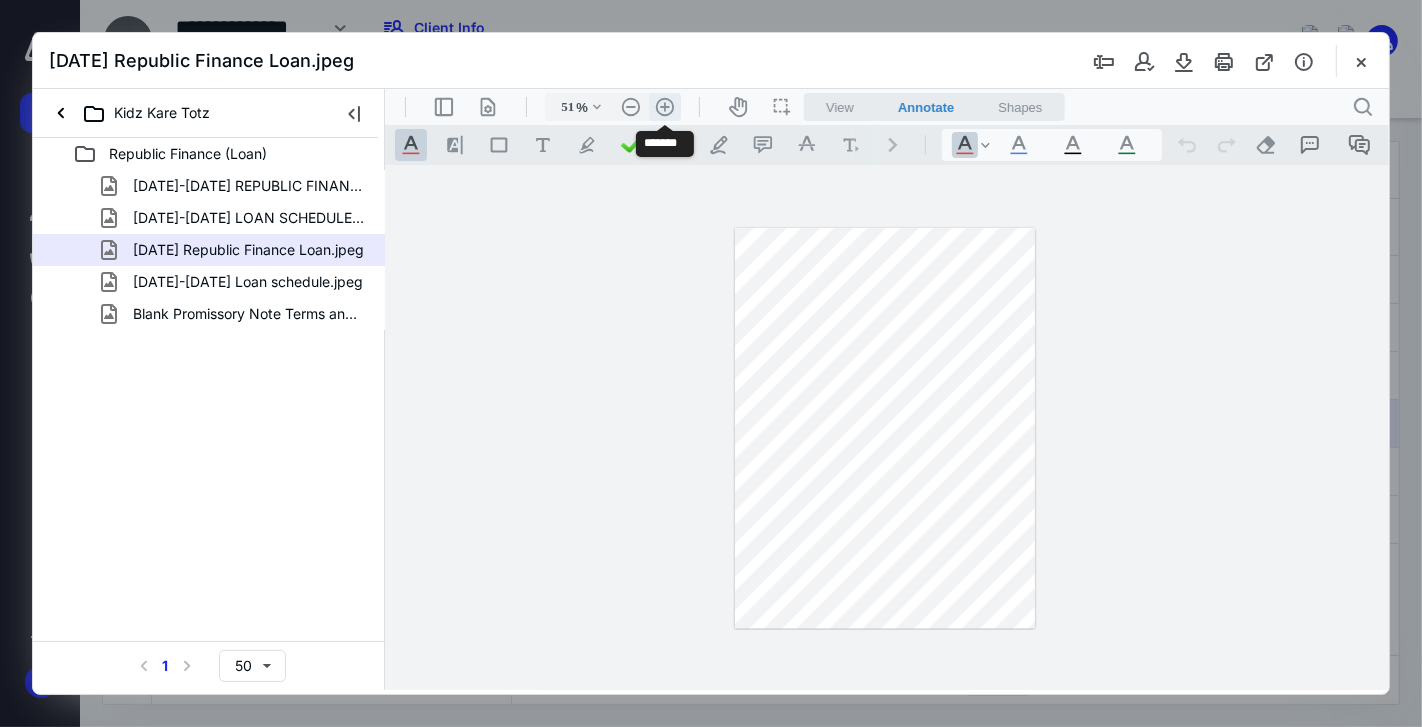 click on ".cls-1{fill:#abb0c4;} icon - header - zoom - in - line" at bounding box center (664, 106) 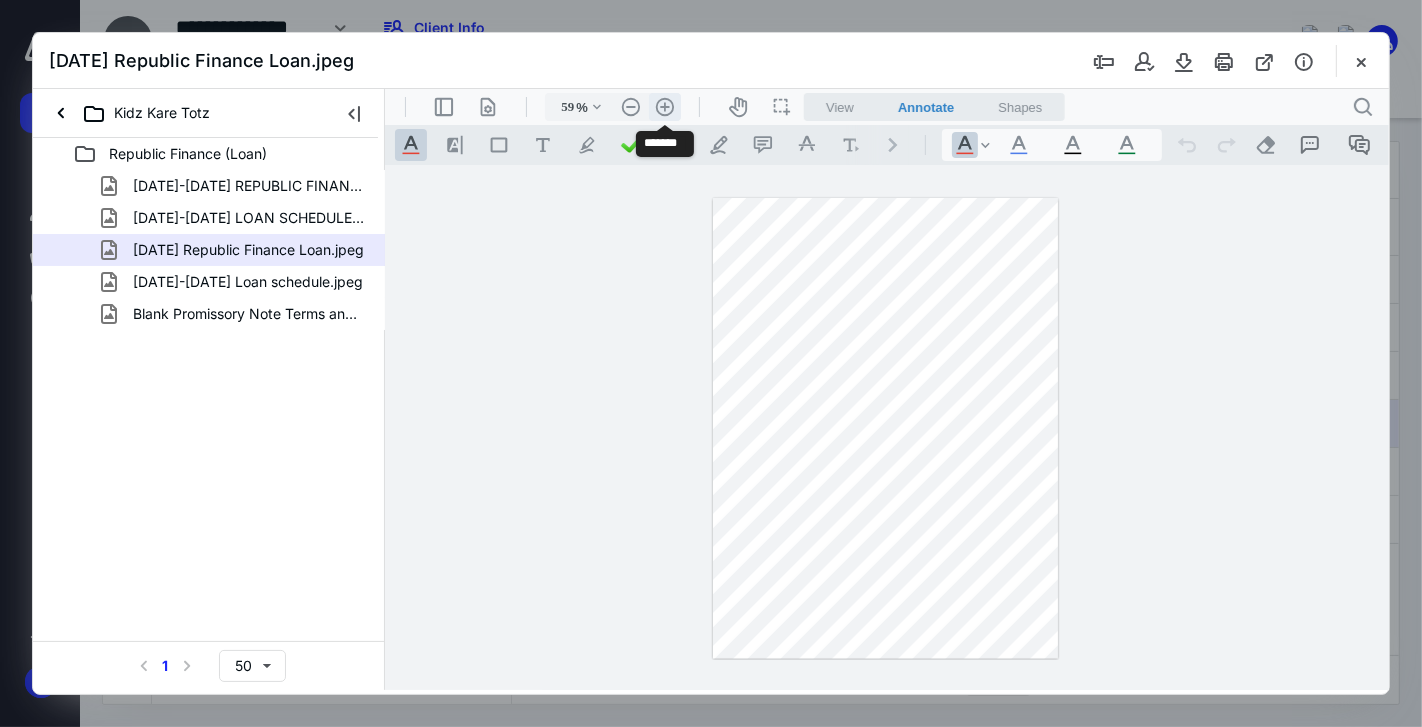 click on ".cls-1{fill:#abb0c4;} icon - header - zoom - in - line" at bounding box center (664, 106) 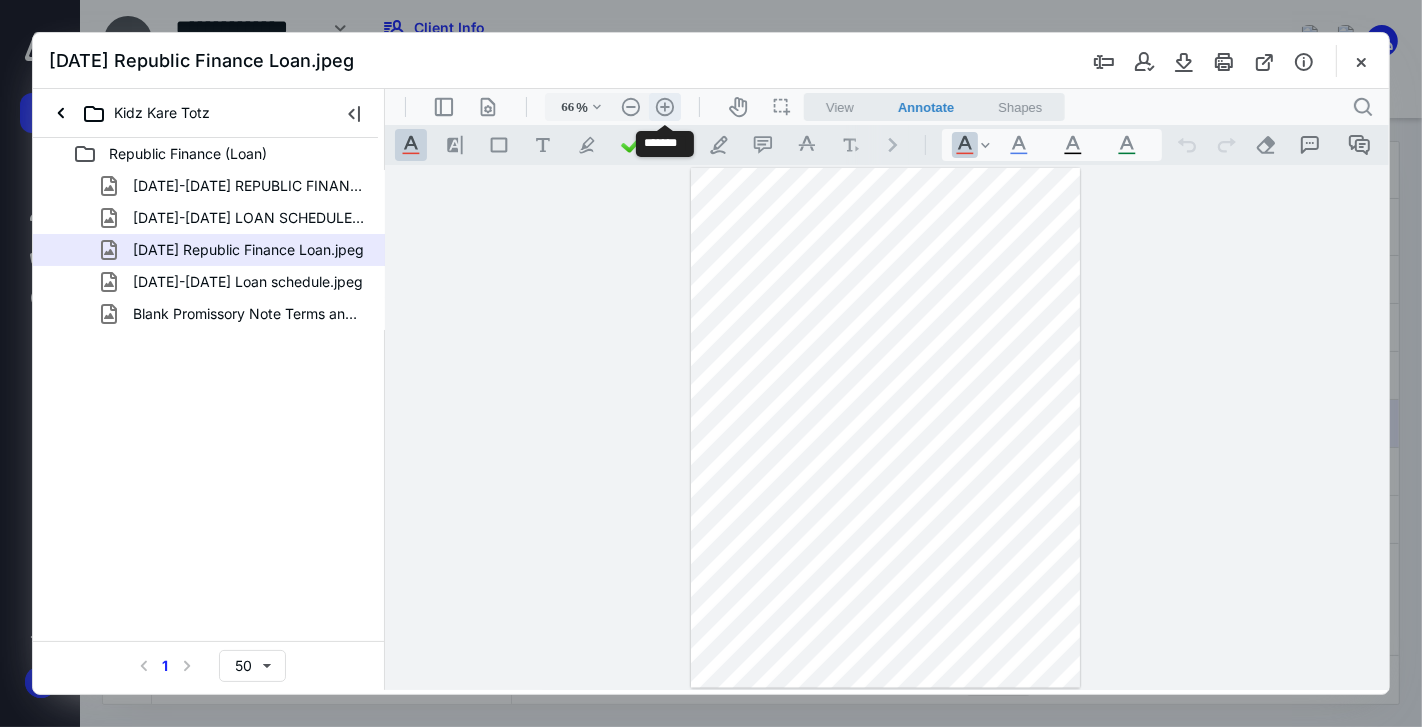 click on ".cls-1{fill:#abb0c4;} icon - header - zoom - in - line" at bounding box center (664, 106) 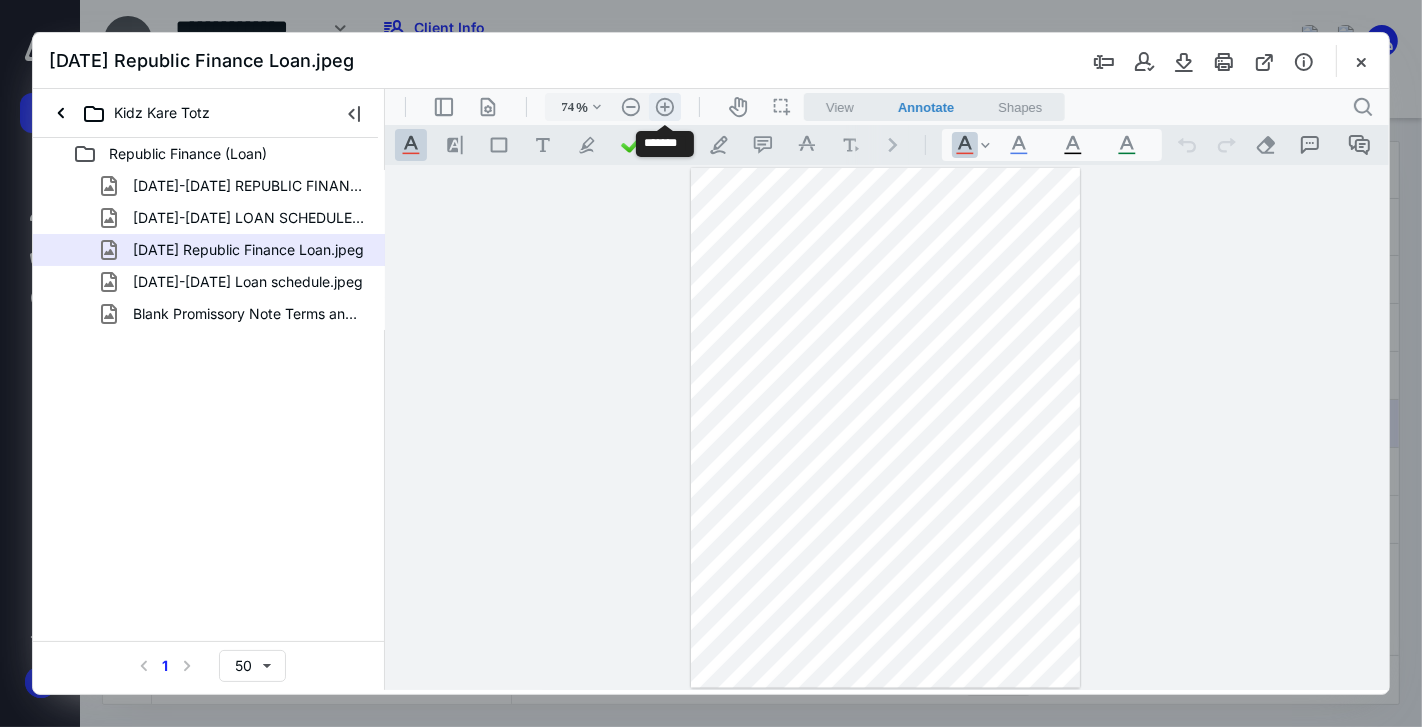 click on ".cls-1{fill:#abb0c4;} icon - header - zoom - in - line" at bounding box center (664, 106) 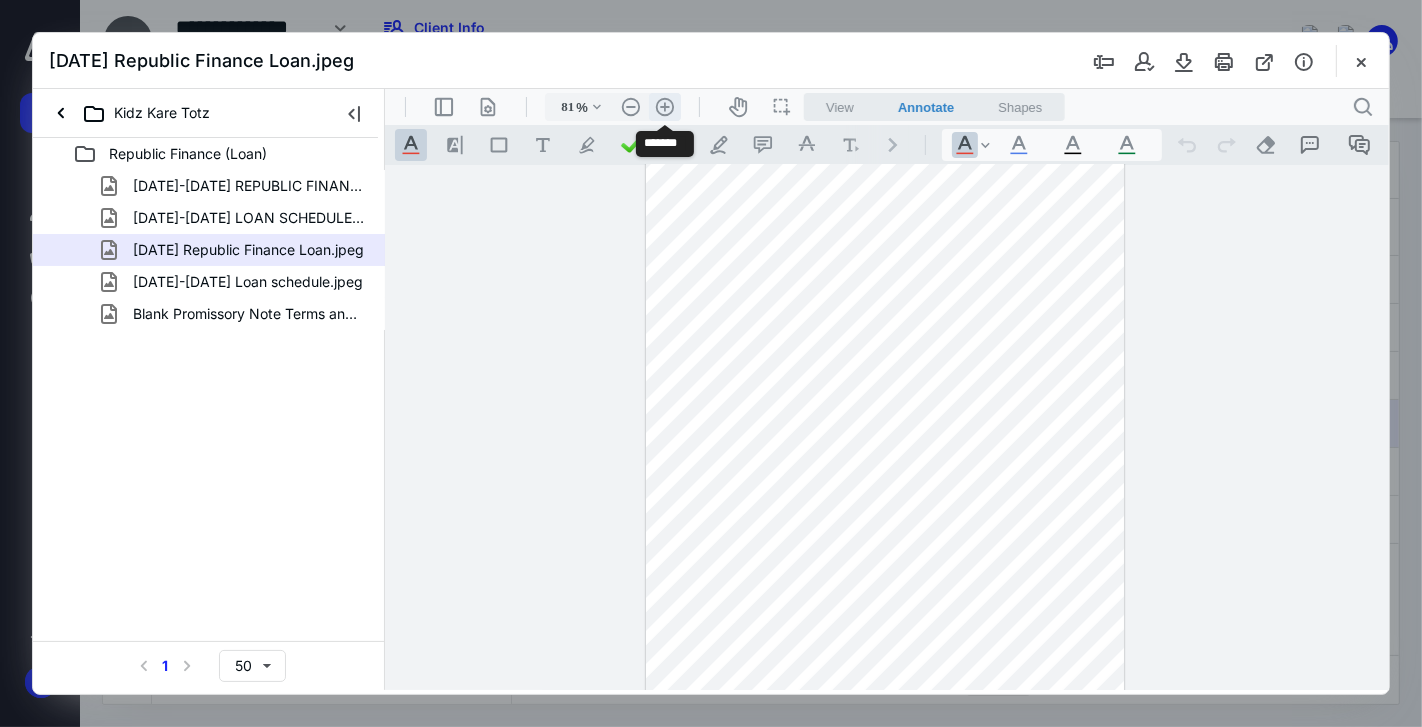 click on ".cls-1{fill:#abb0c4;} icon - header - zoom - in - line" at bounding box center [664, 106] 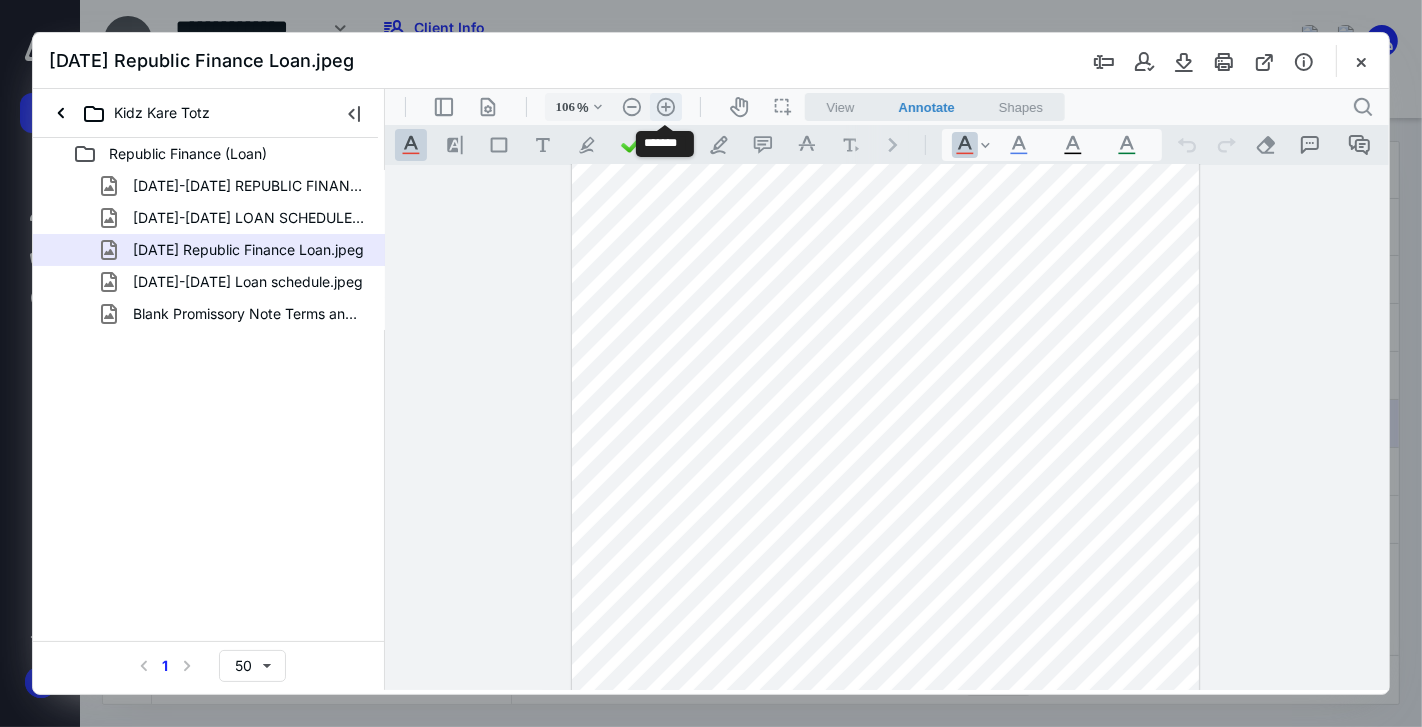scroll, scrollTop: 223, scrollLeft: 0, axis: vertical 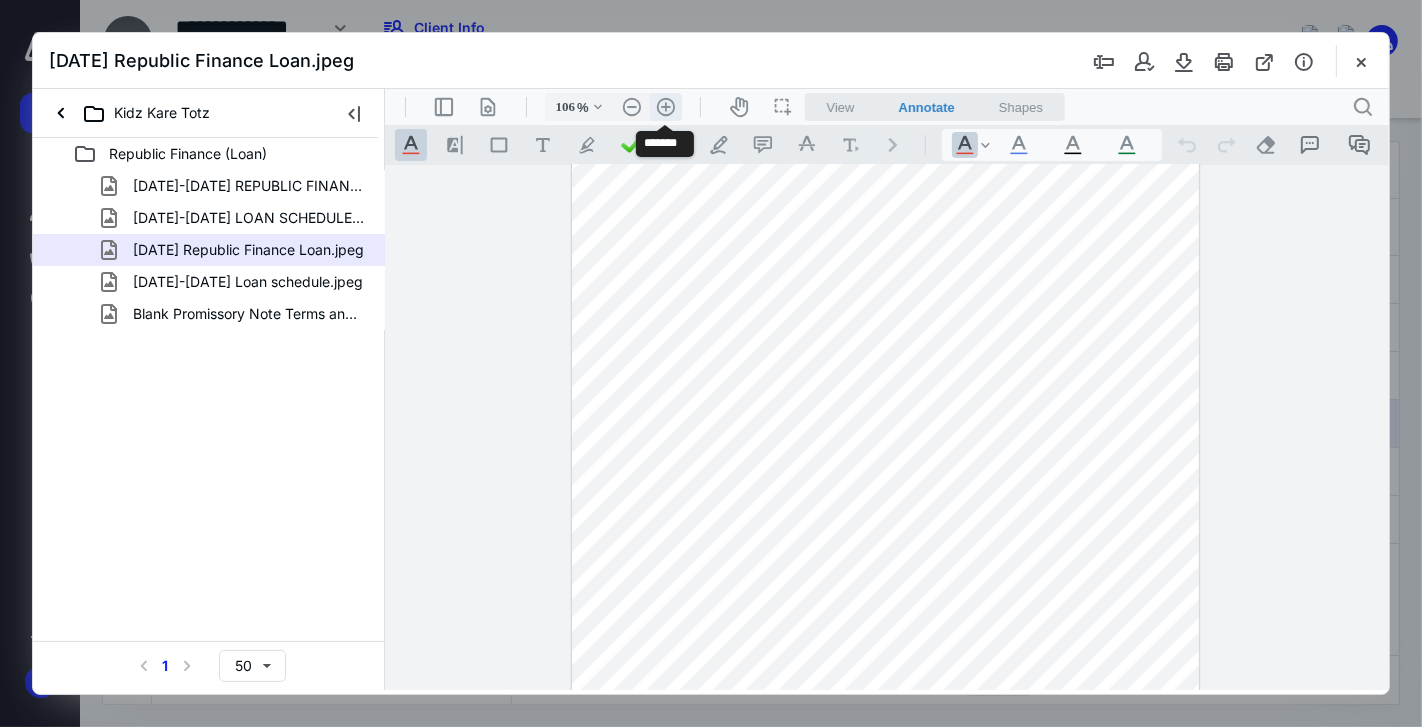 click on ".cls-1{fill:#abb0c4;} icon - header - zoom - in - line" at bounding box center [665, 106] 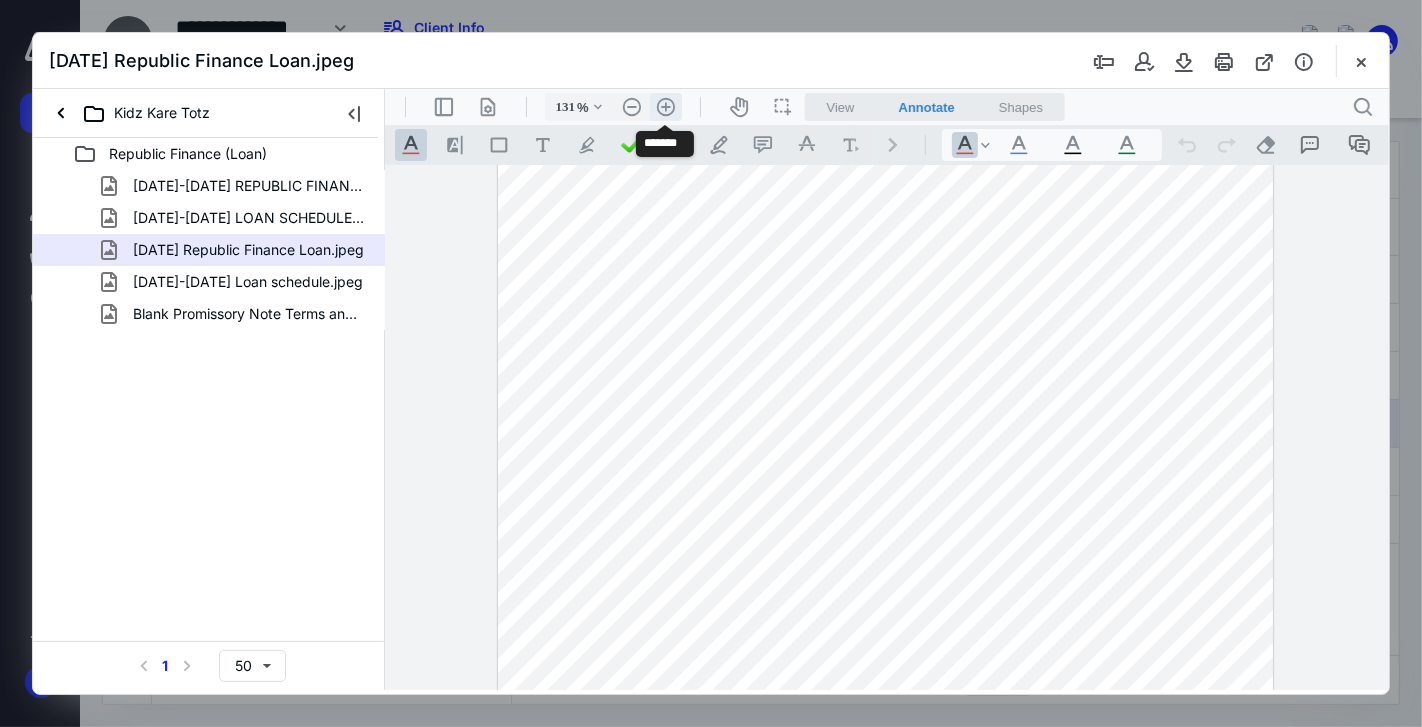 click on ".cls-1{fill:#abb0c4;} icon - header - zoom - in - line" at bounding box center (665, 106) 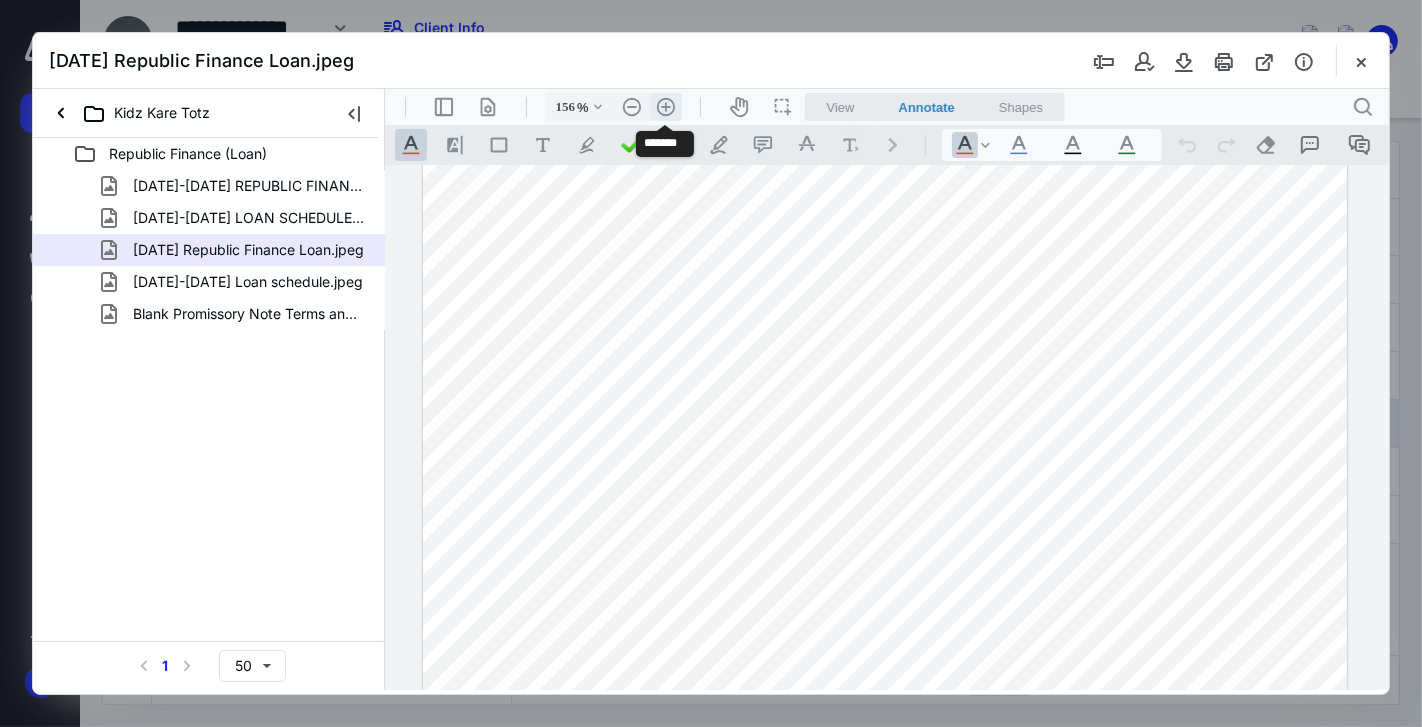 scroll, scrollTop: 309, scrollLeft: 0, axis: vertical 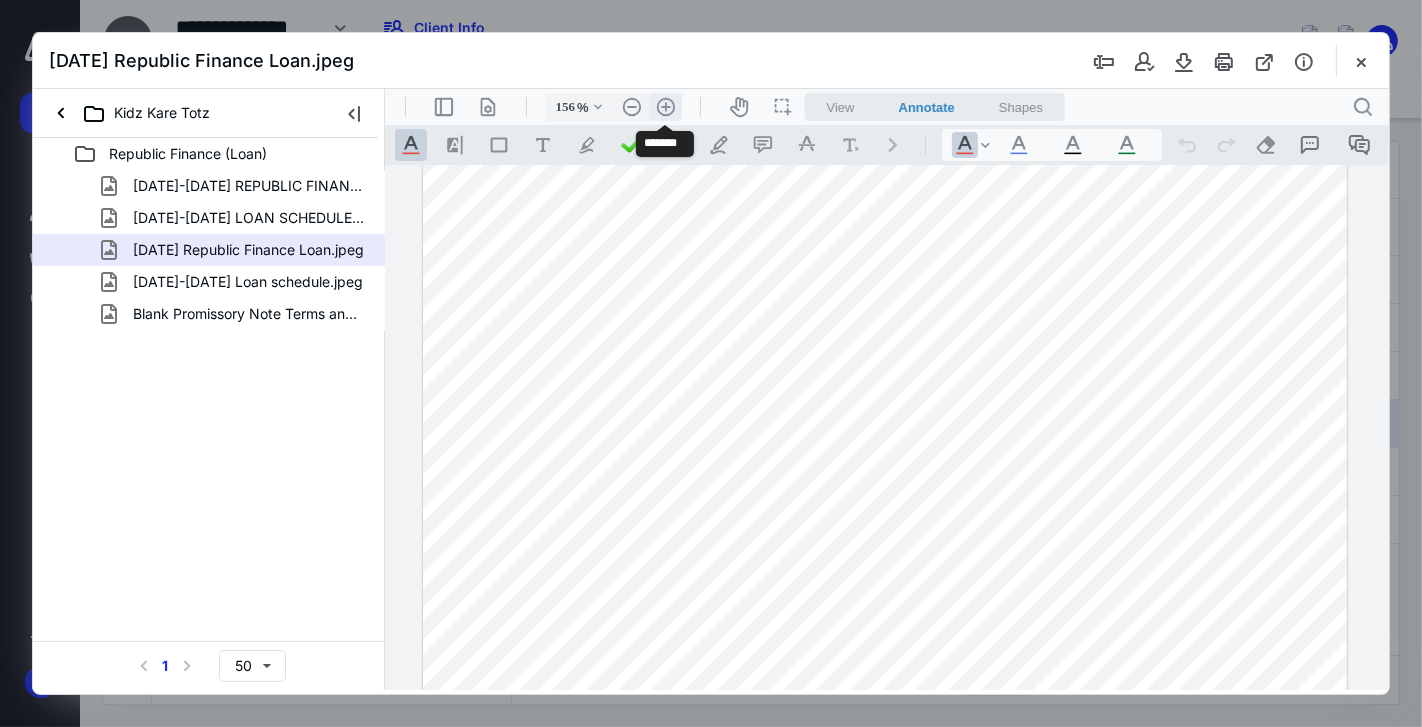 click on ".cls-1{fill:#abb0c4;} icon - header - zoom - in - line" at bounding box center [665, 106] 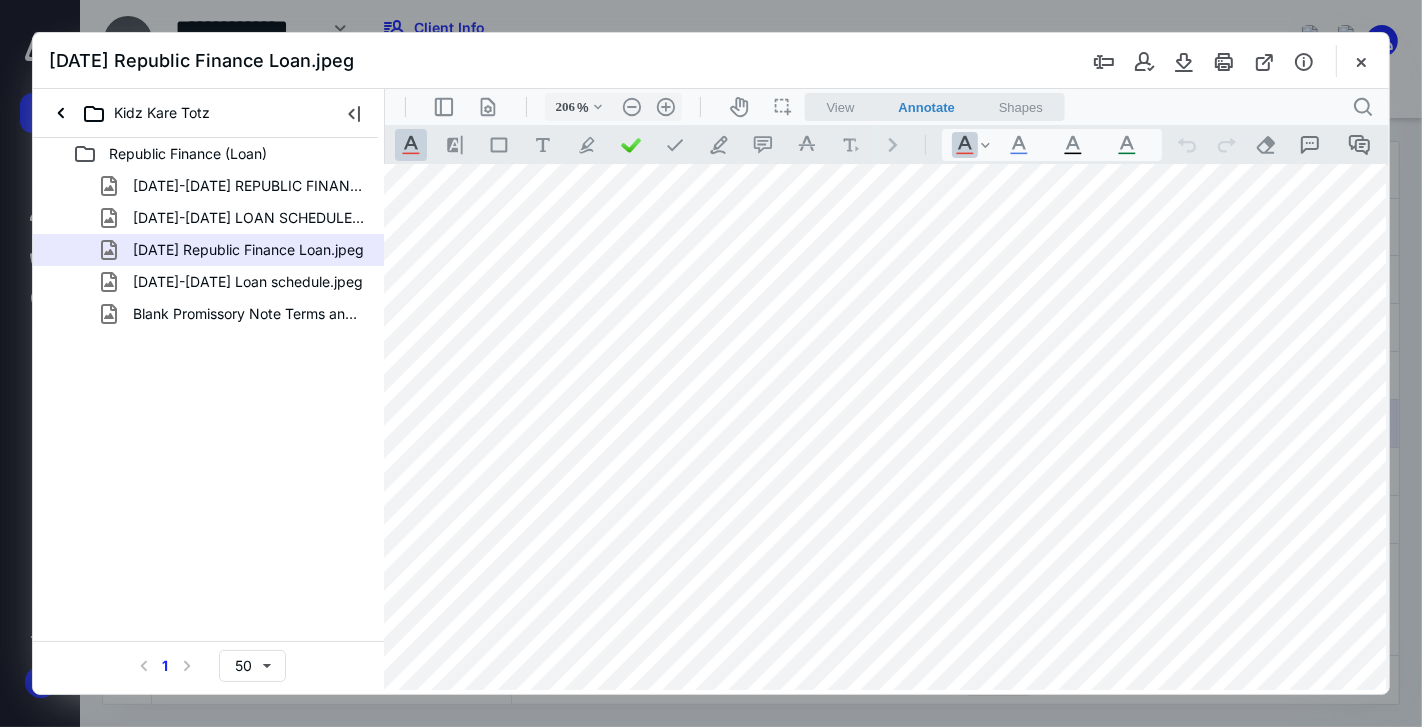 scroll, scrollTop: 0, scrollLeft: 122, axis: horizontal 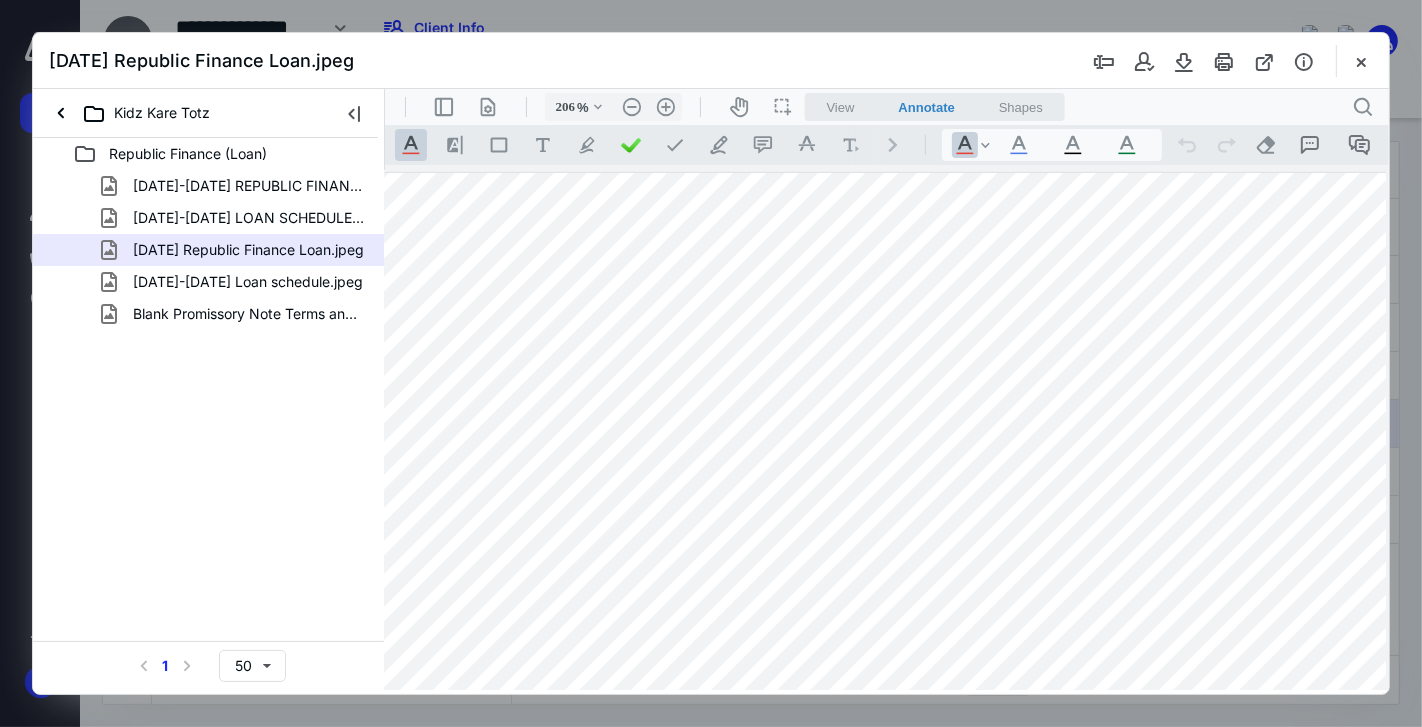 type 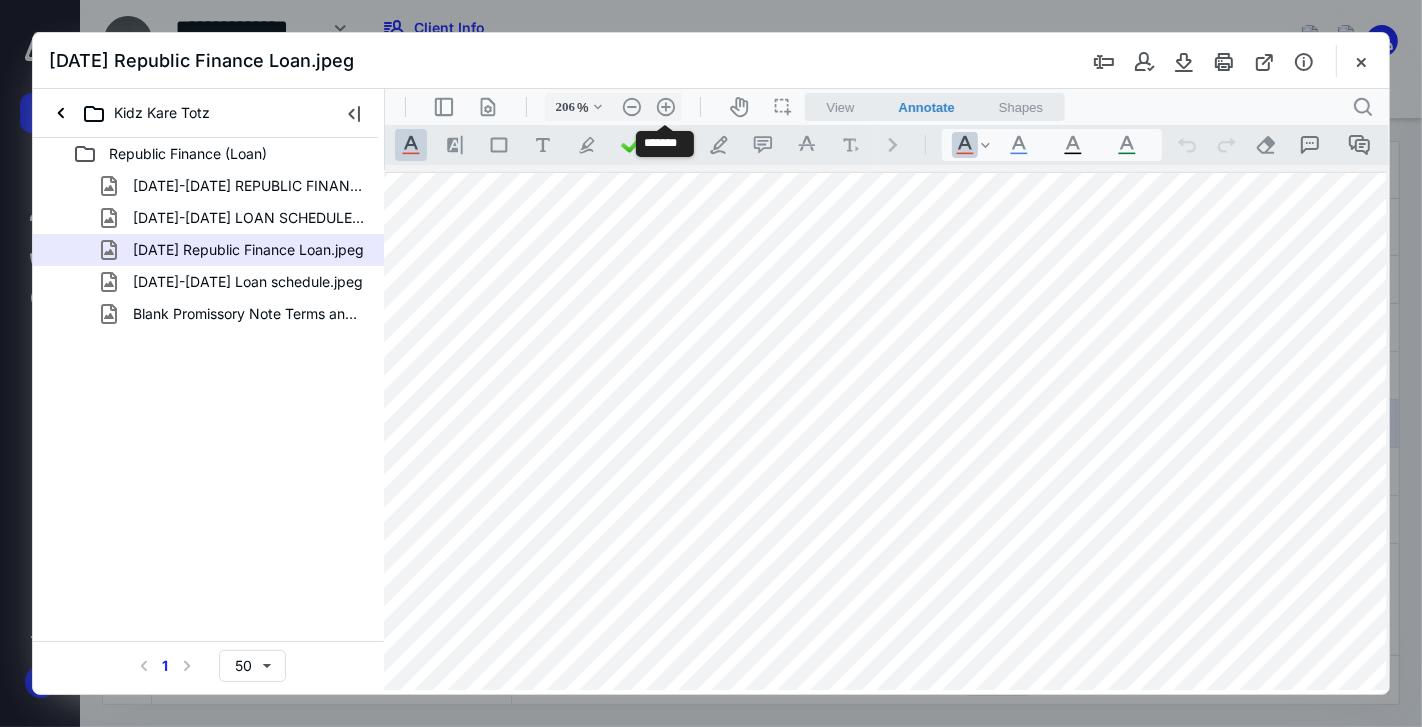 scroll, scrollTop: 111, scrollLeft: 122, axis: both 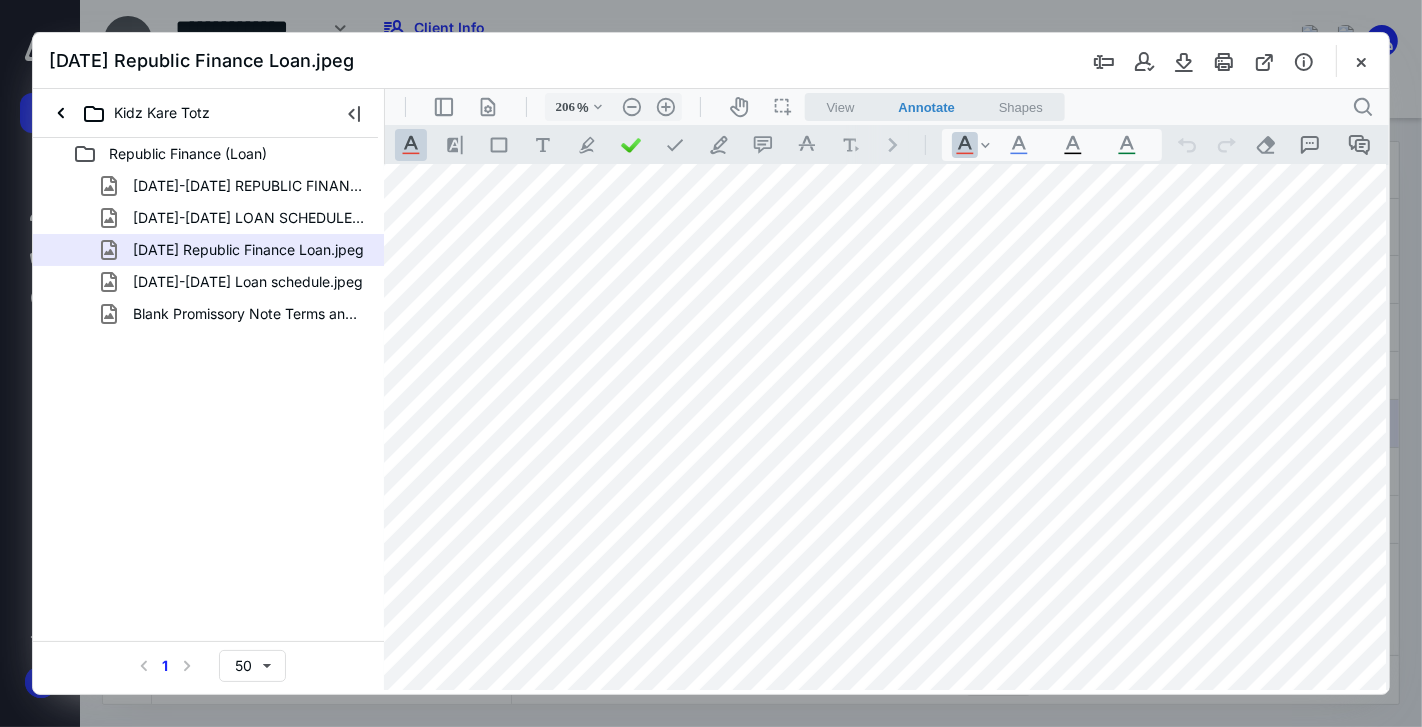 drag, startPoint x: 961, startPoint y: 524, endPoint x: 1025, endPoint y: 524, distance: 64 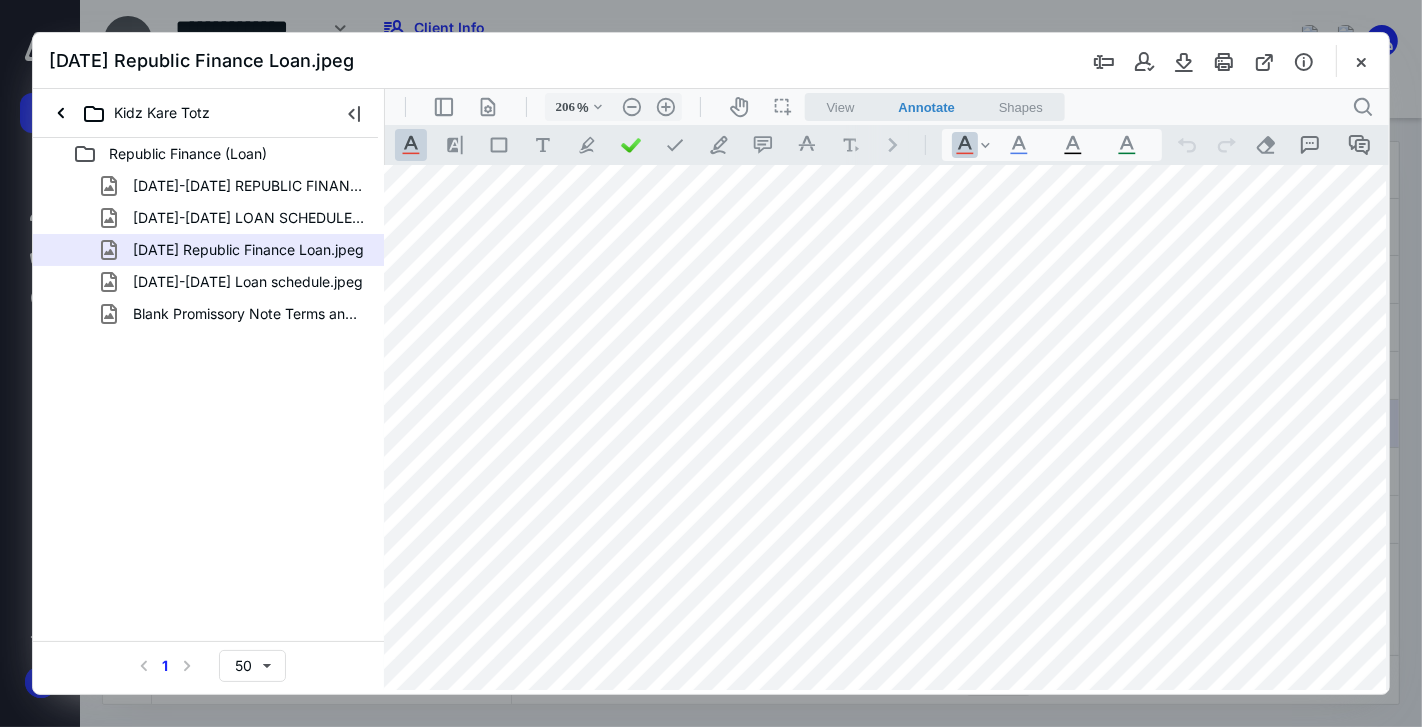scroll, scrollTop: 888, scrollLeft: 122, axis: both 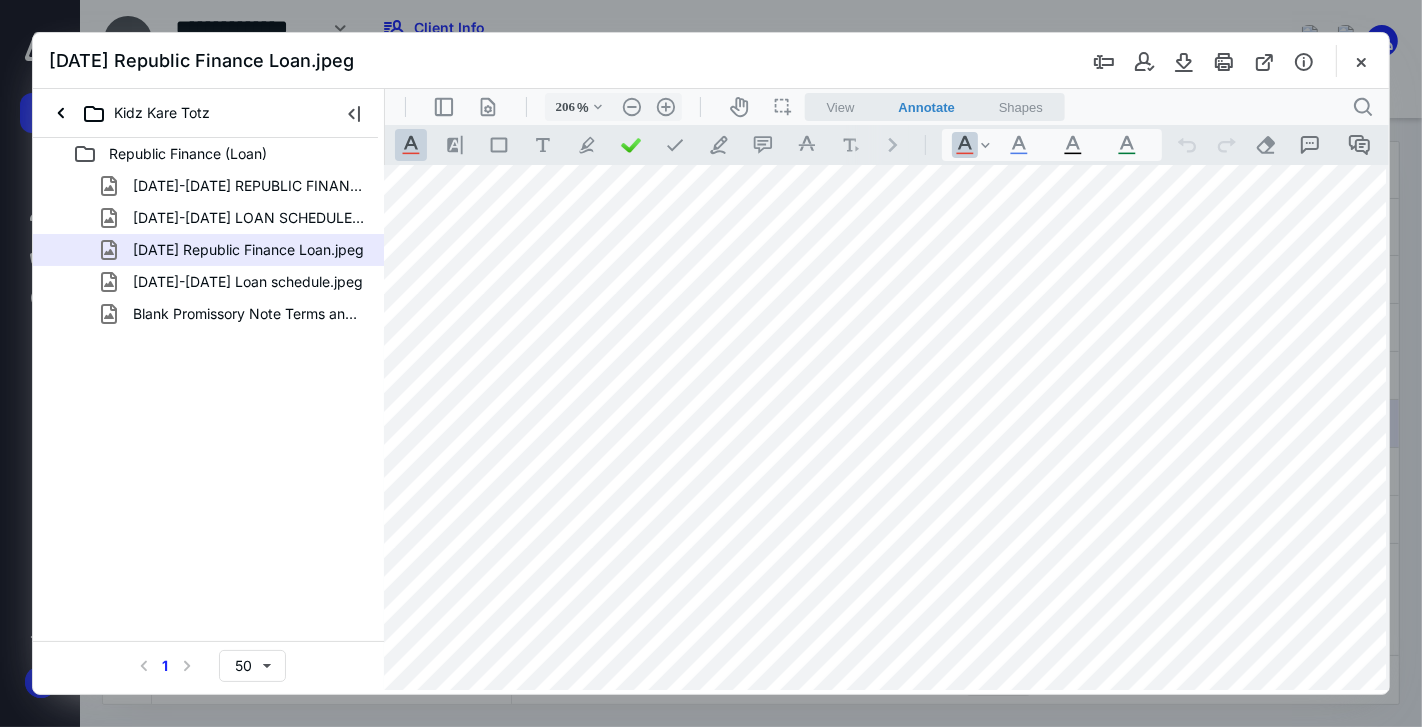 drag, startPoint x: 520, startPoint y: 327, endPoint x: 651, endPoint y: 317, distance: 131.38112 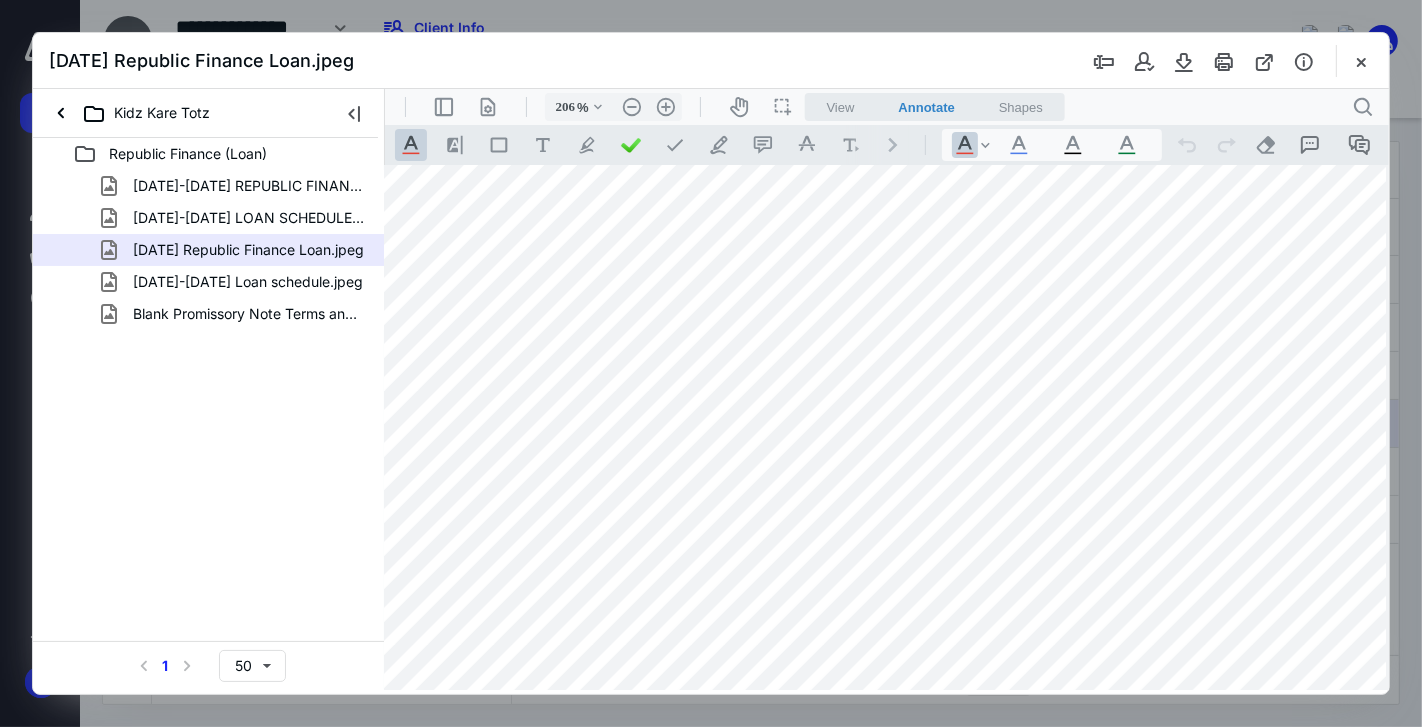 scroll, scrollTop: 458, scrollLeft: 122, axis: both 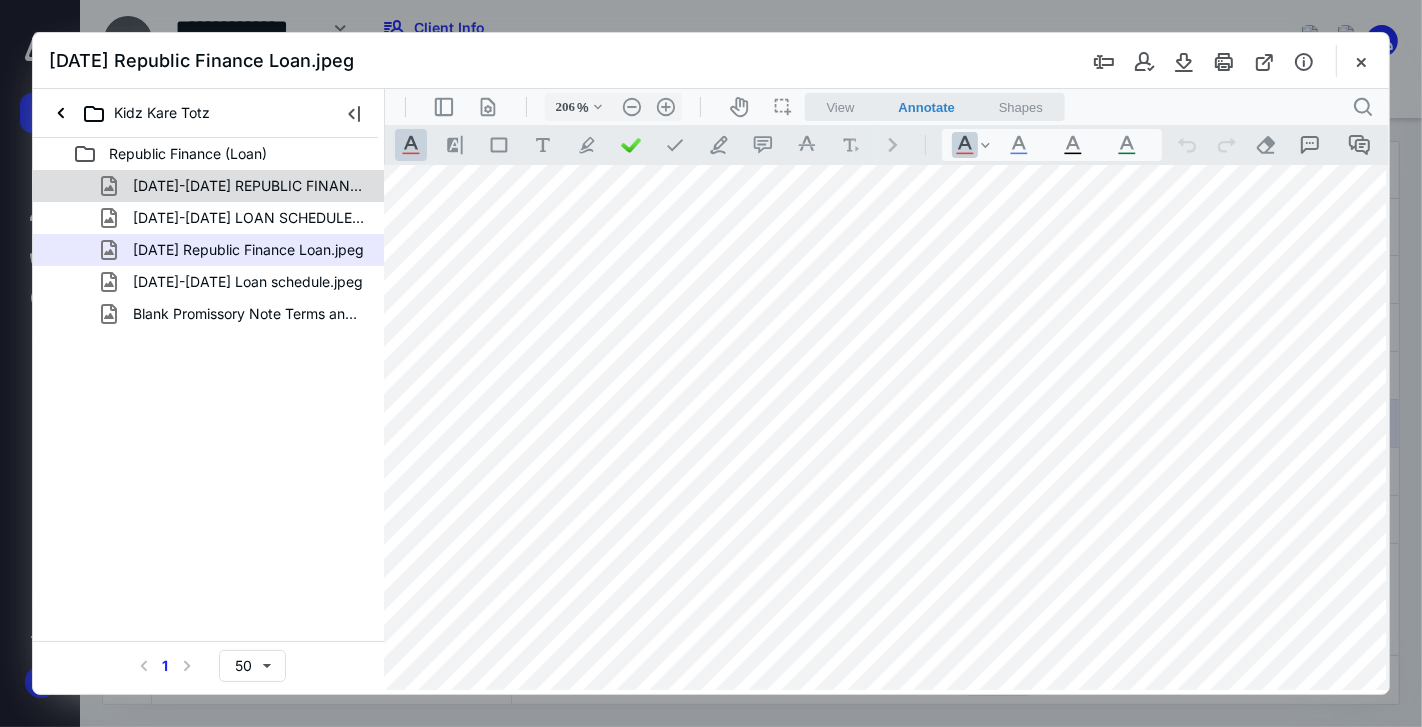 click on "[DATE]-[DATE]  REPUBLIC FINANCE LOAN SCHEDULE.jpeg" at bounding box center [249, 186] 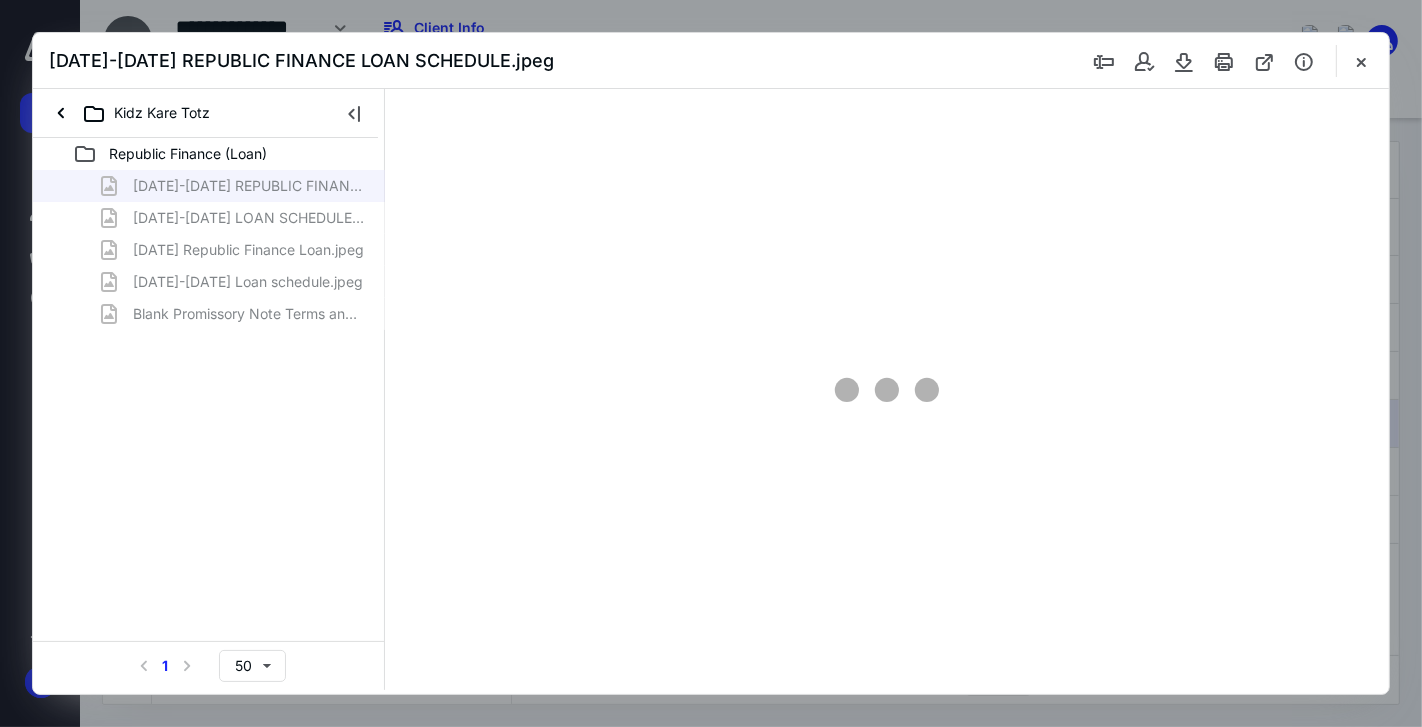 scroll, scrollTop: 0, scrollLeft: 0, axis: both 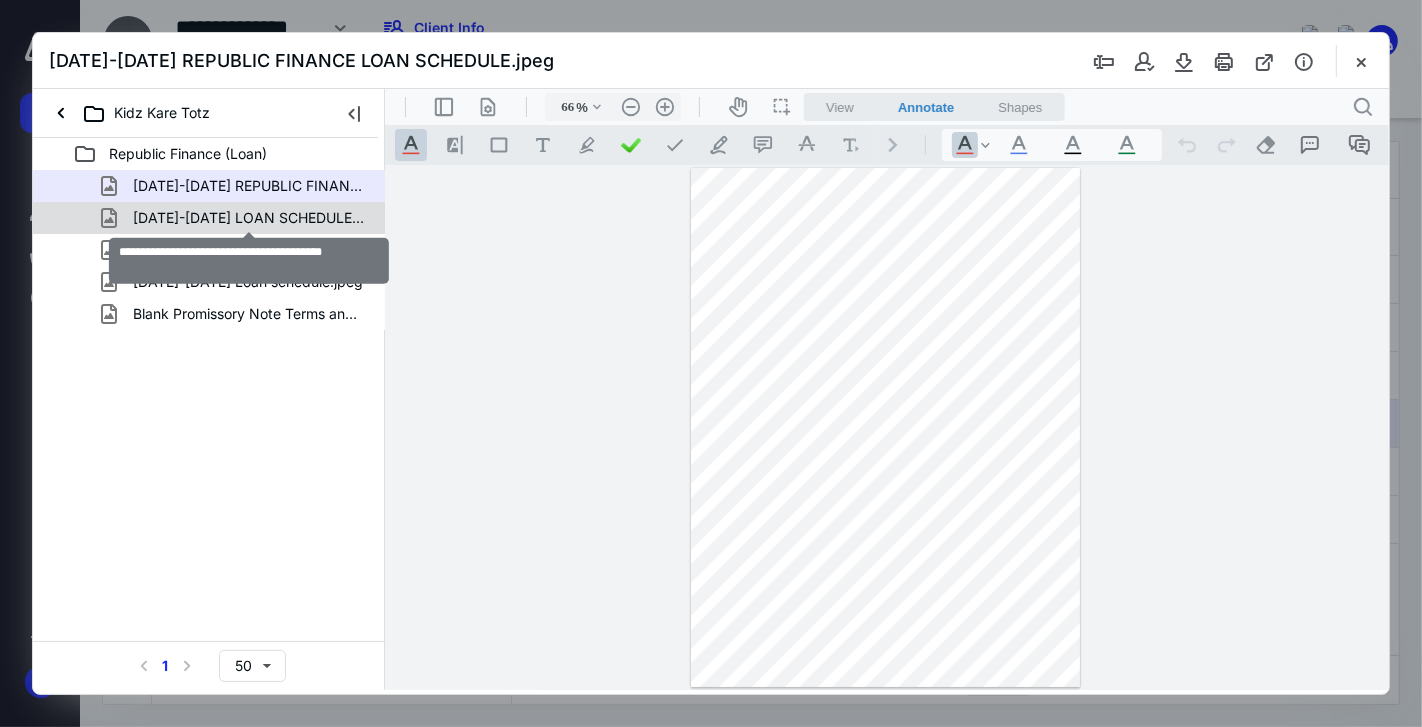 click on "[DATE]-[DATE] LOAN SCHEDULE .jpeg" at bounding box center [249, 218] 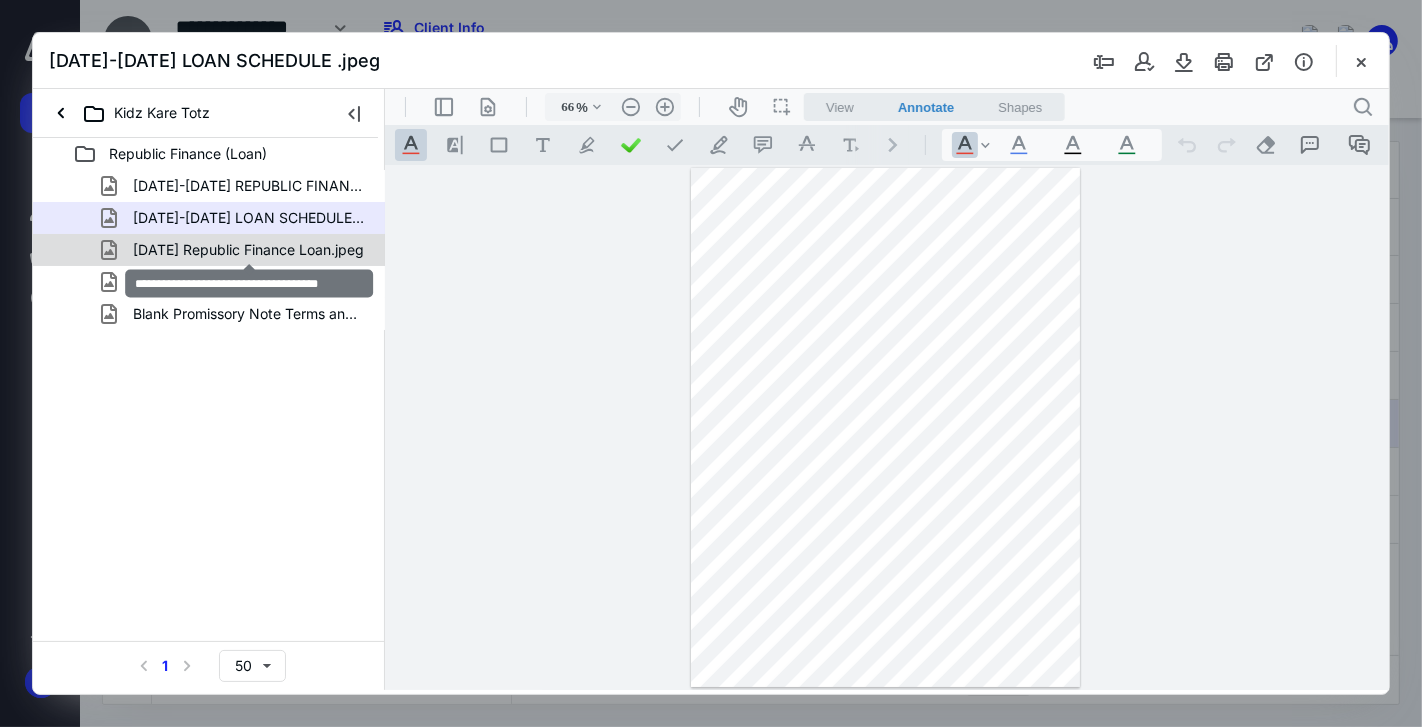 click on "[DATE] Republic Finance Loan.jpeg" at bounding box center (248, 250) 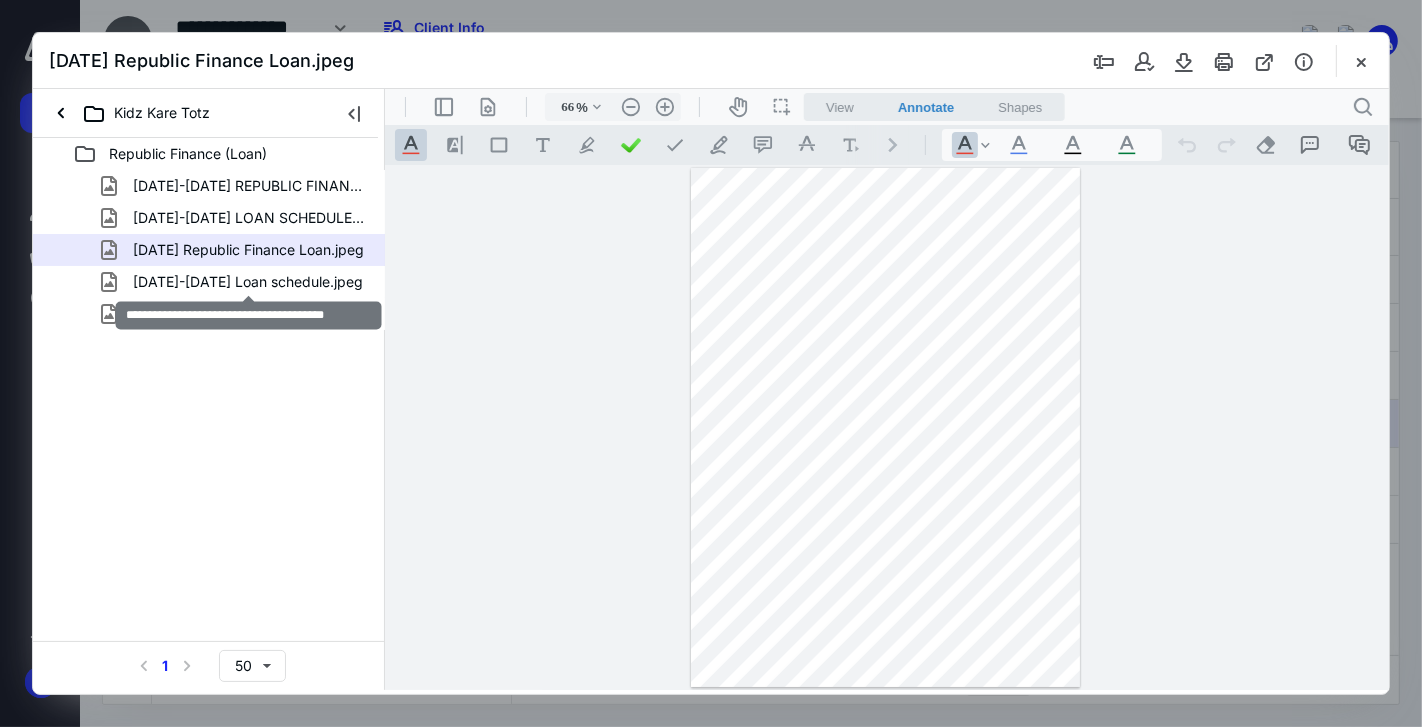click on "[DATE]-[DATE] Loan schedule.jpeg" at bounding box center [248, 282] 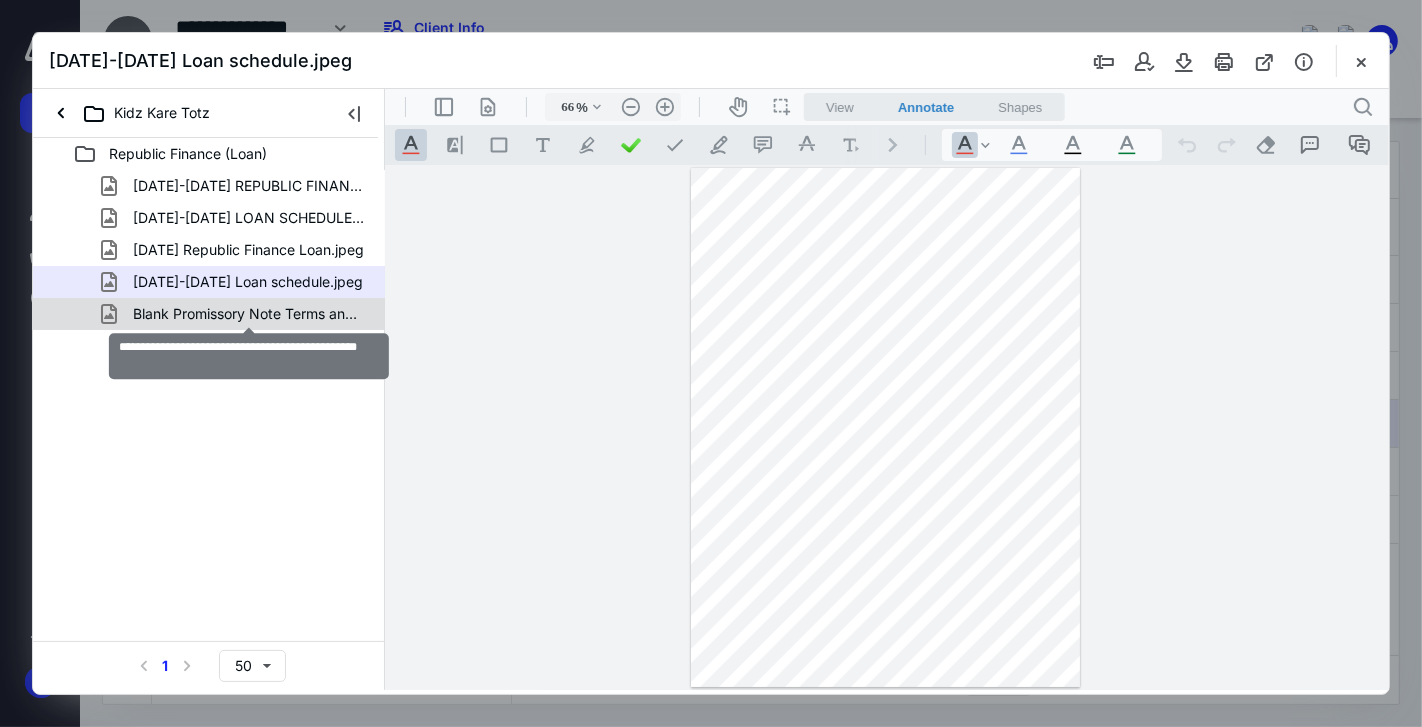 click on "Blank Promissory Note Terms and Conditions .jpeg" at bounding box center [249, 314] 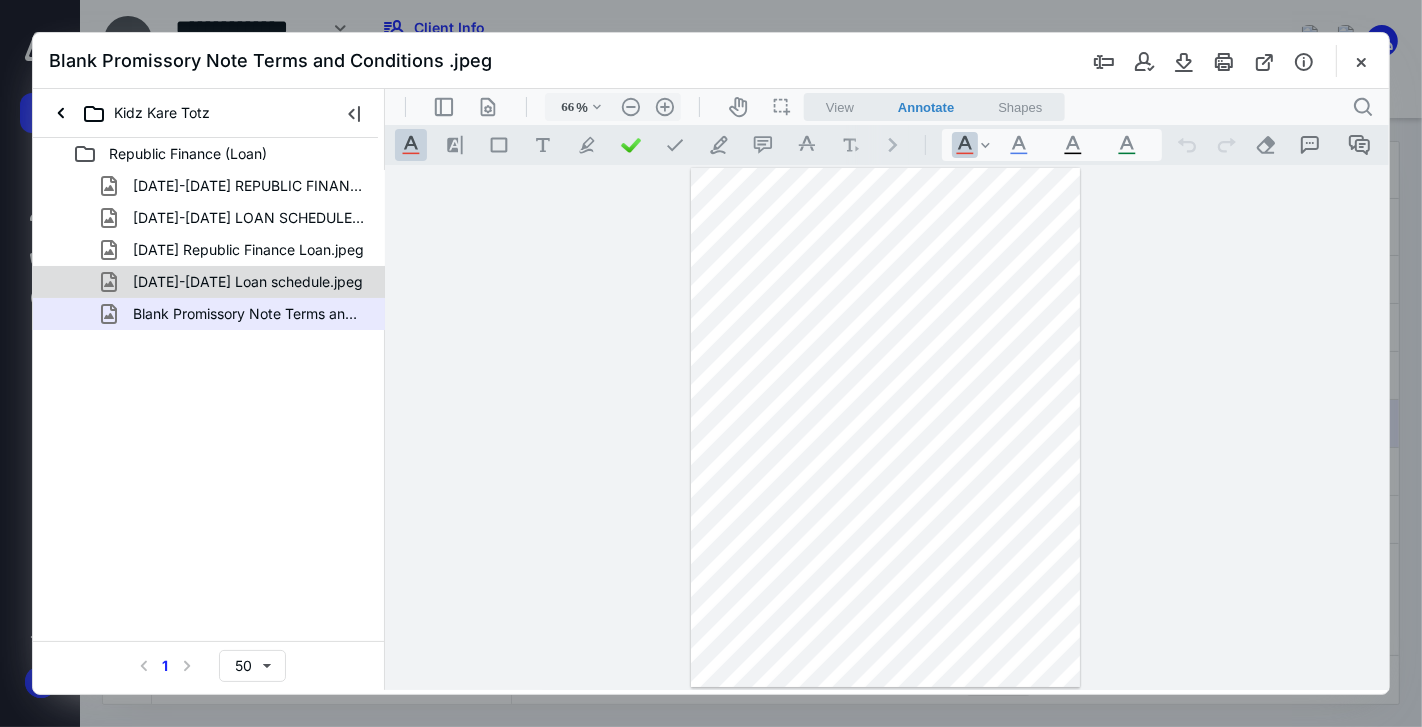 click on "[DATE]-[DATE] Loan schedule.jpeg" at bounding box center [248, 282] 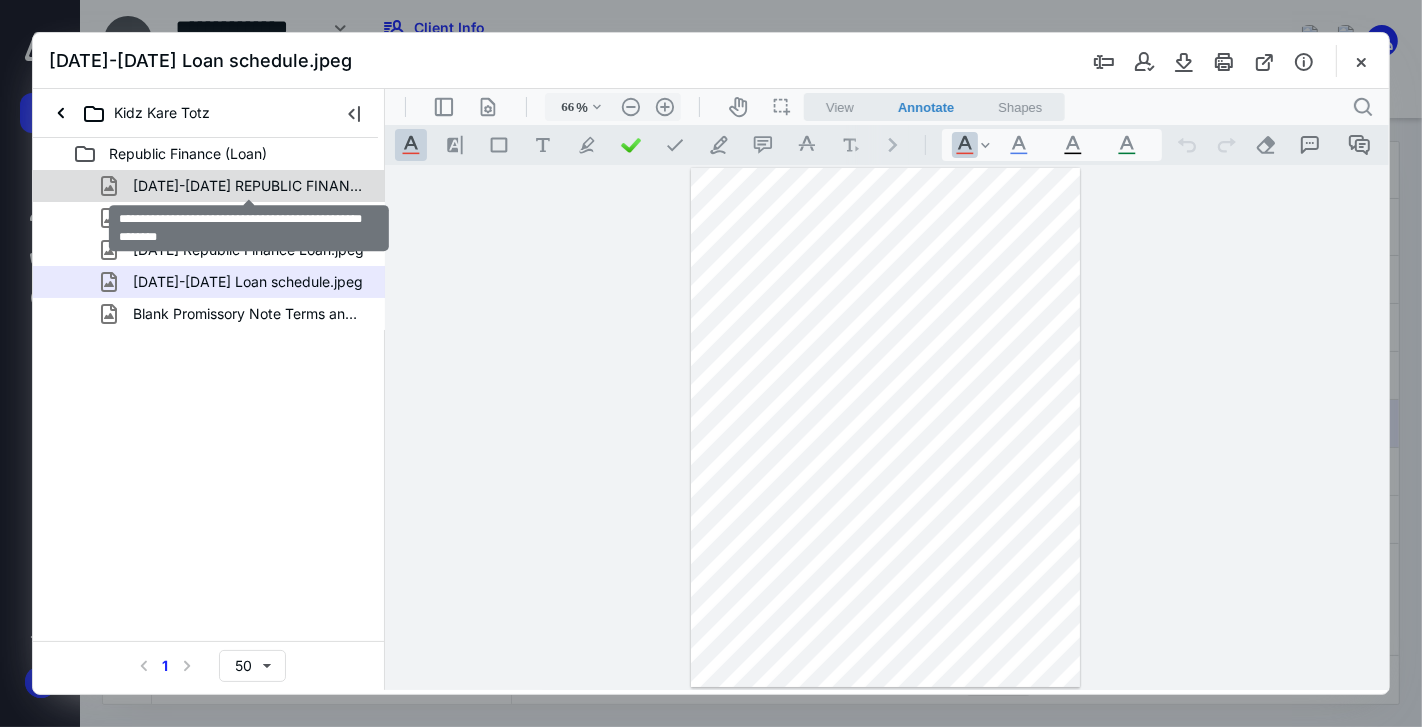 click on "[DATE]-[DATE]  REPUBLIC FINANCE LOAN SCHEDULE.jpeg" at bounding box center (249, 186) 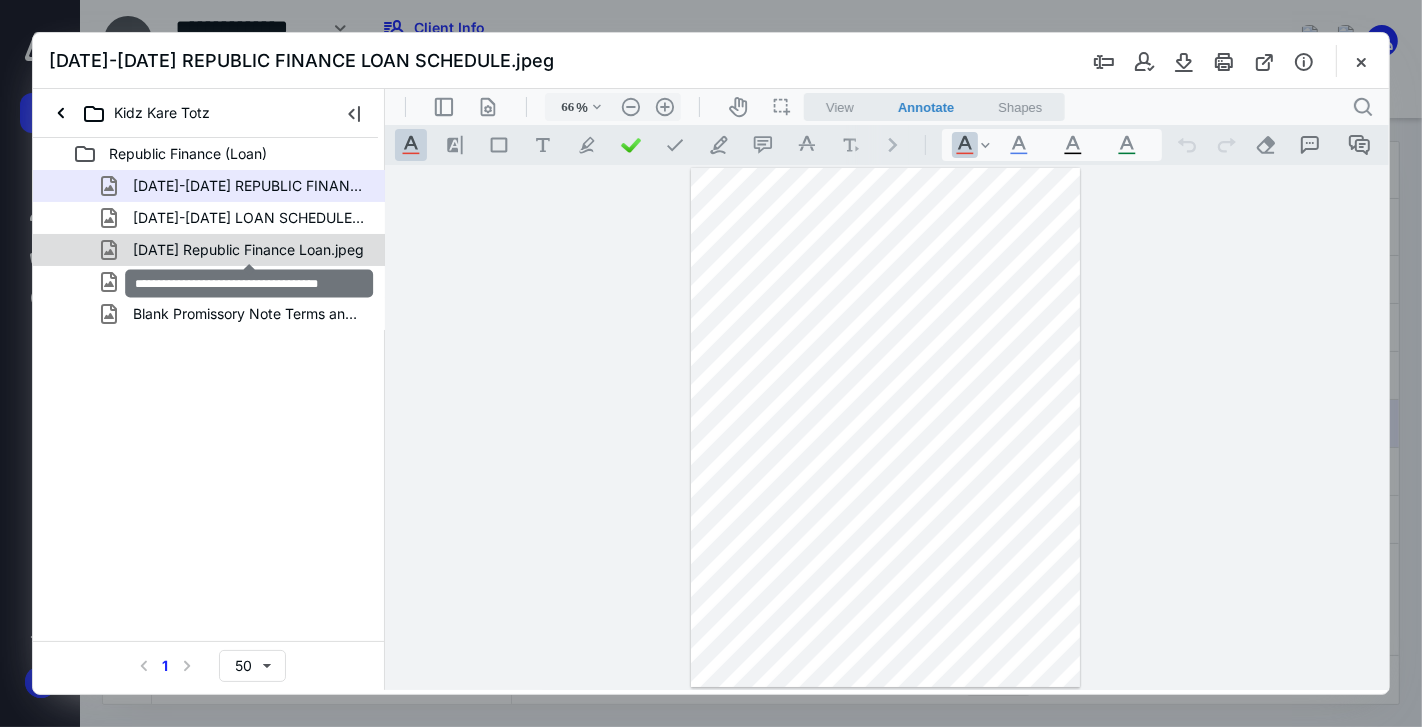 click on "[DATE] Republic Finance Loan.jpeg" at bounding box center [248, 250] 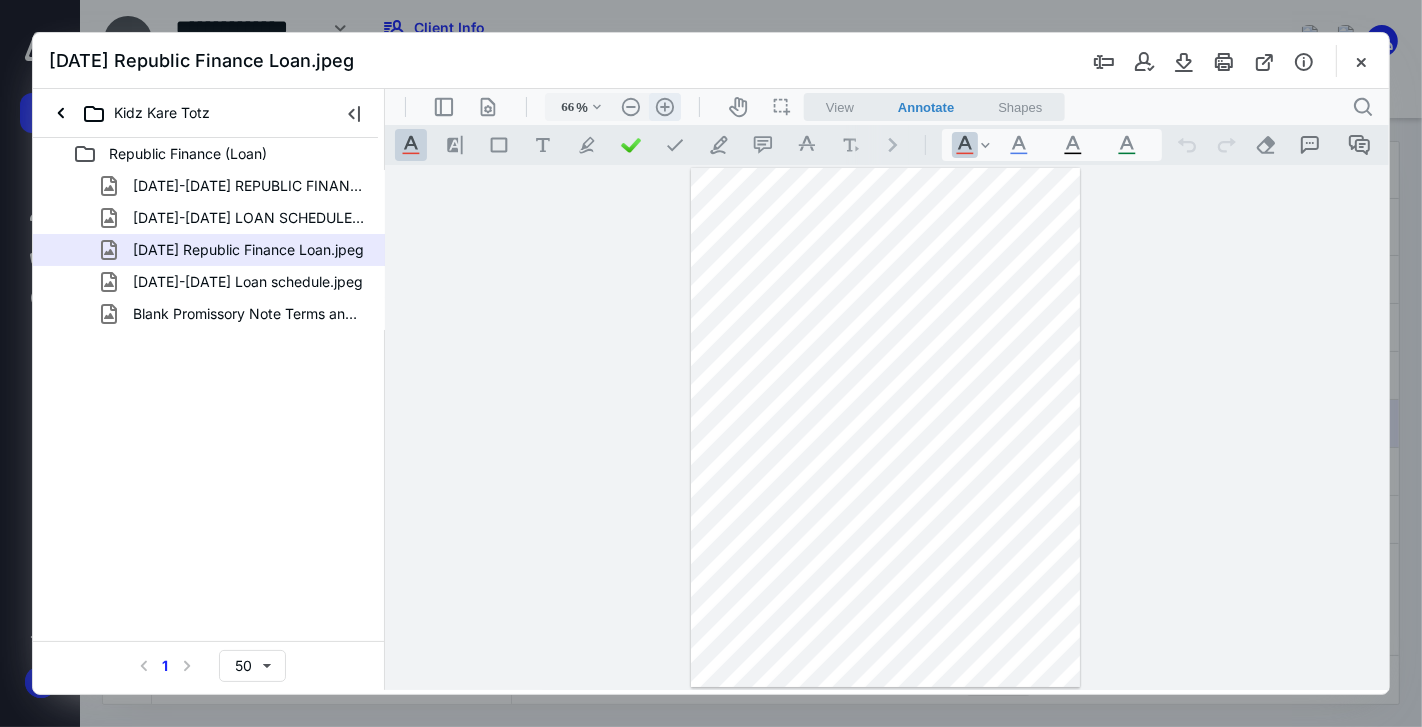 click on ".cls-1{fill:#abb0c4;} icon - header - zoom - in - line" at bounding box center (664, 106) 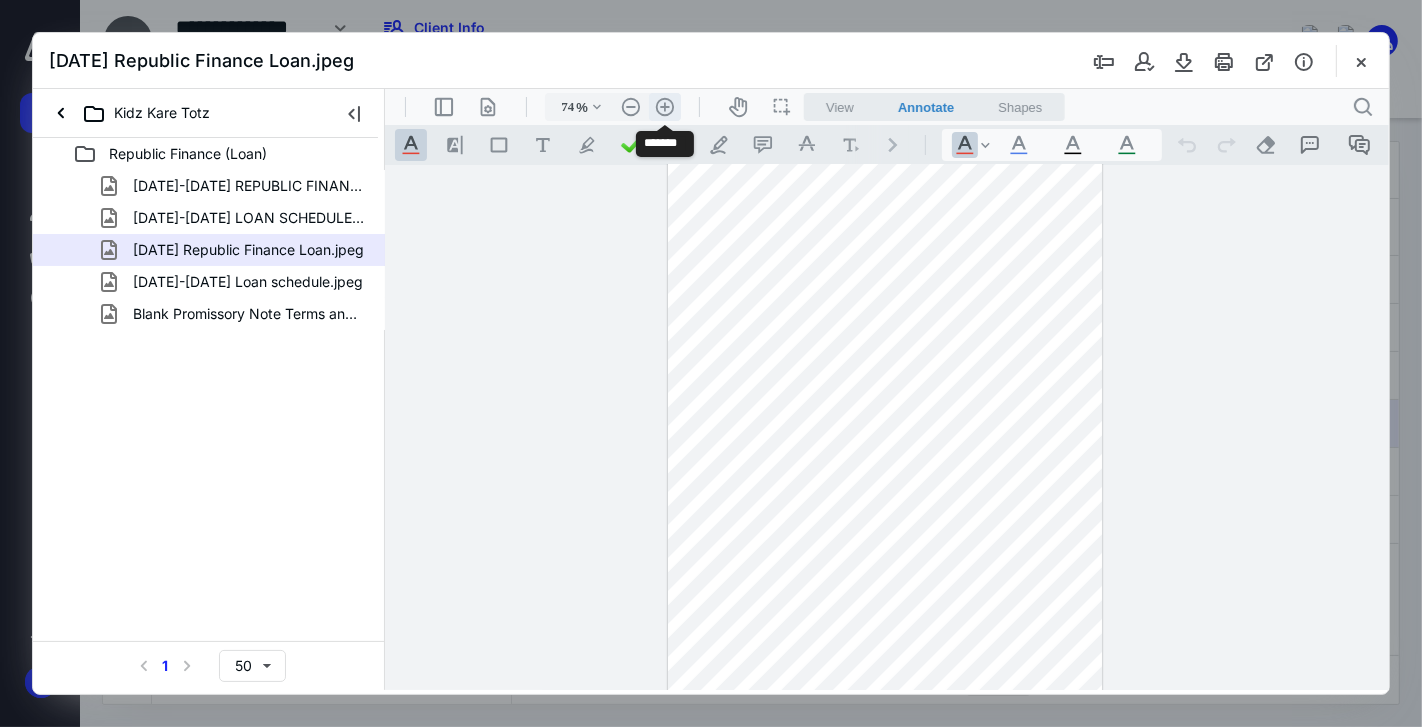 click on ".cls-1{fill:#abb0c4;} icon - header - zoom - in - line" at bounding box center [664, 106] 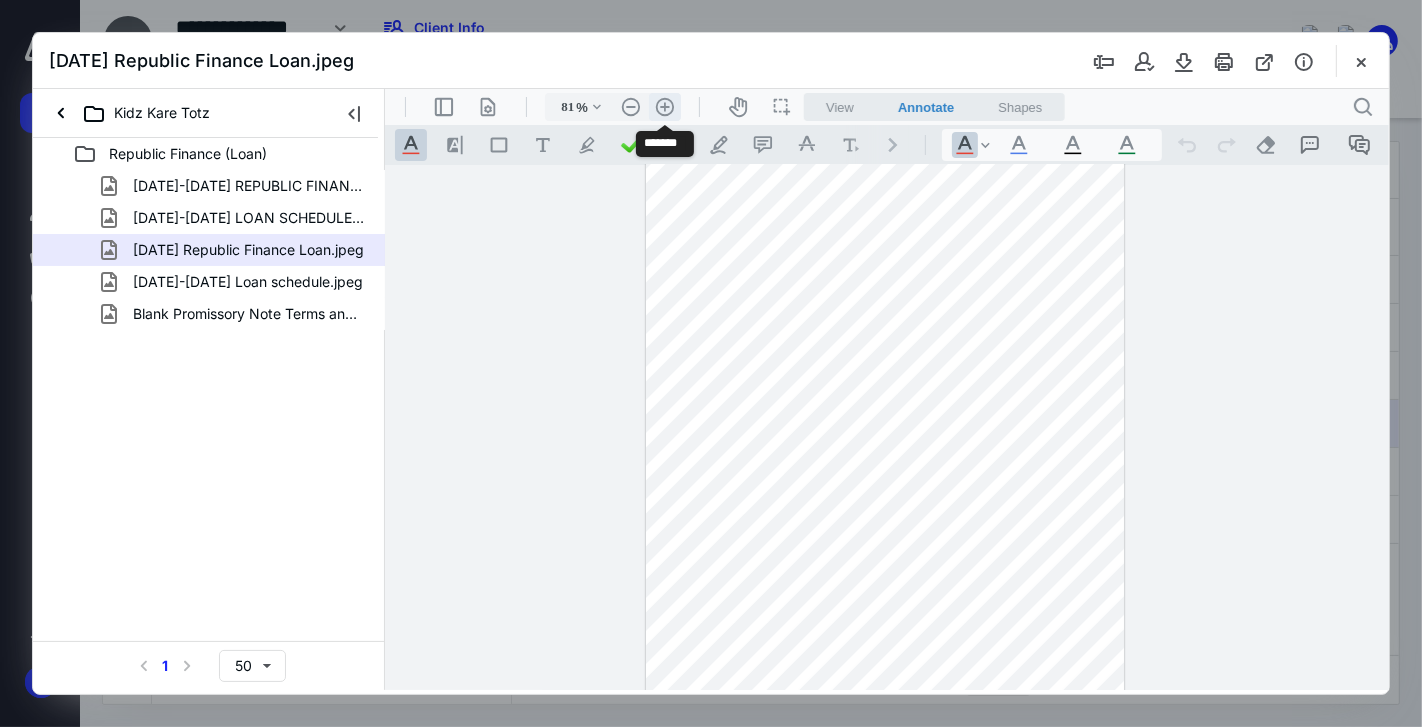 click on ".cls-1{fill:#abb0c4;} icon - header - zoom - in - line" at bounding box center (664, 106) 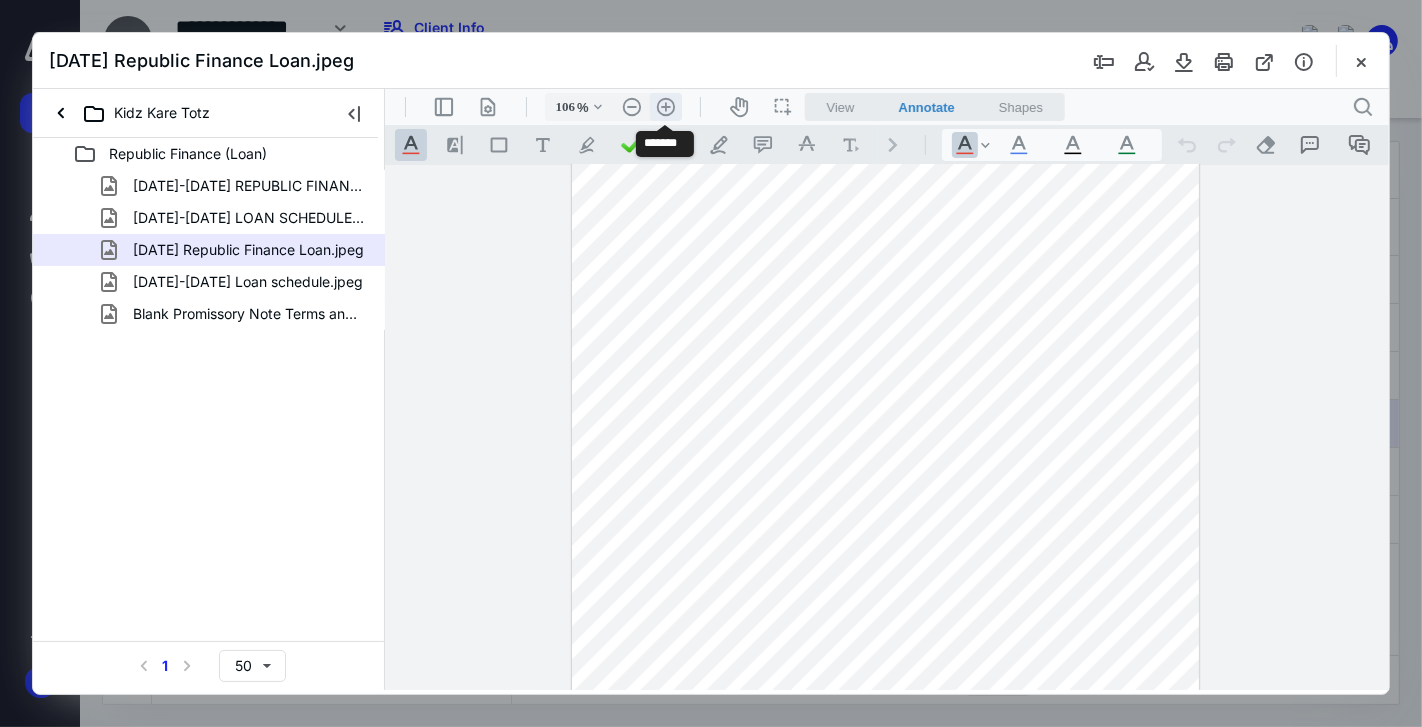 click on ".cls-1{fill:#abb0c4;} icon - header - zoom - in - line" at bounding box center (665, 106) 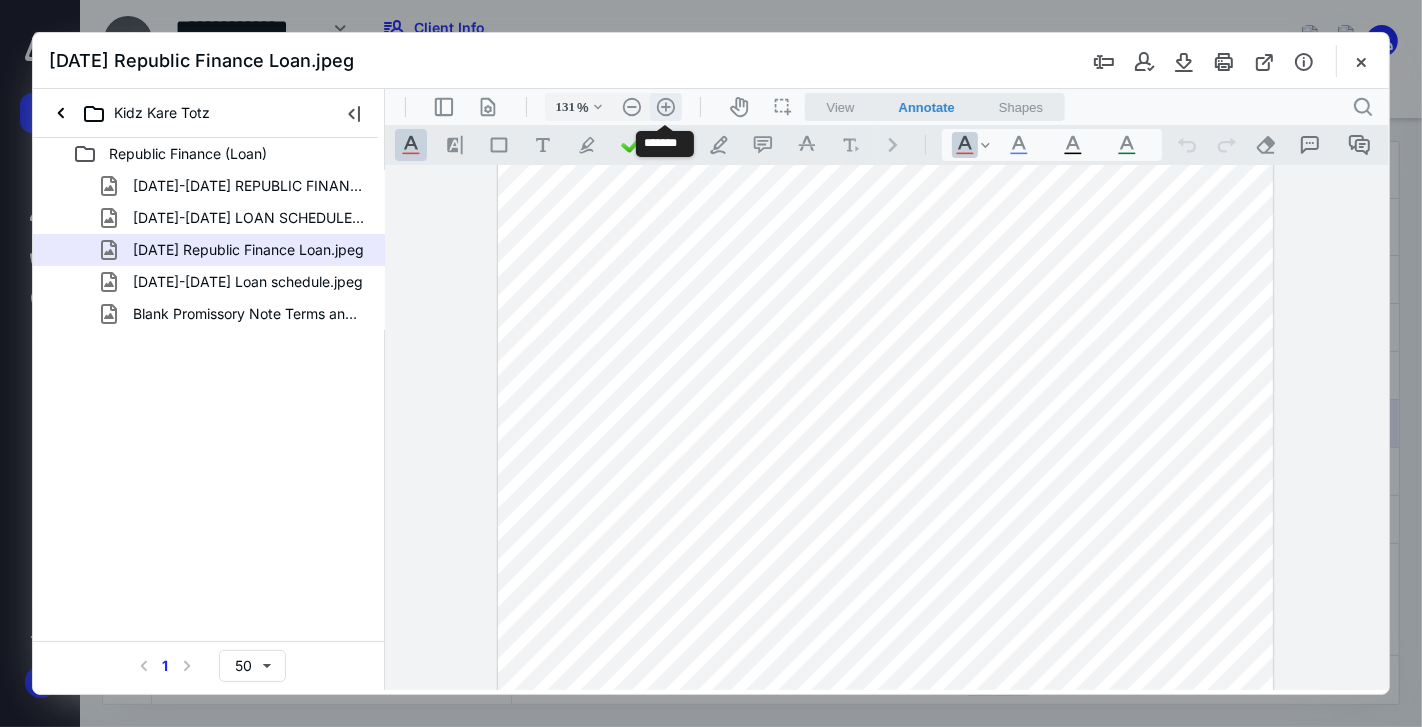 click on ".cls-1{fill:#abb0c4;} icon - header - zoom - in - line" at bounding box center (665, 106) 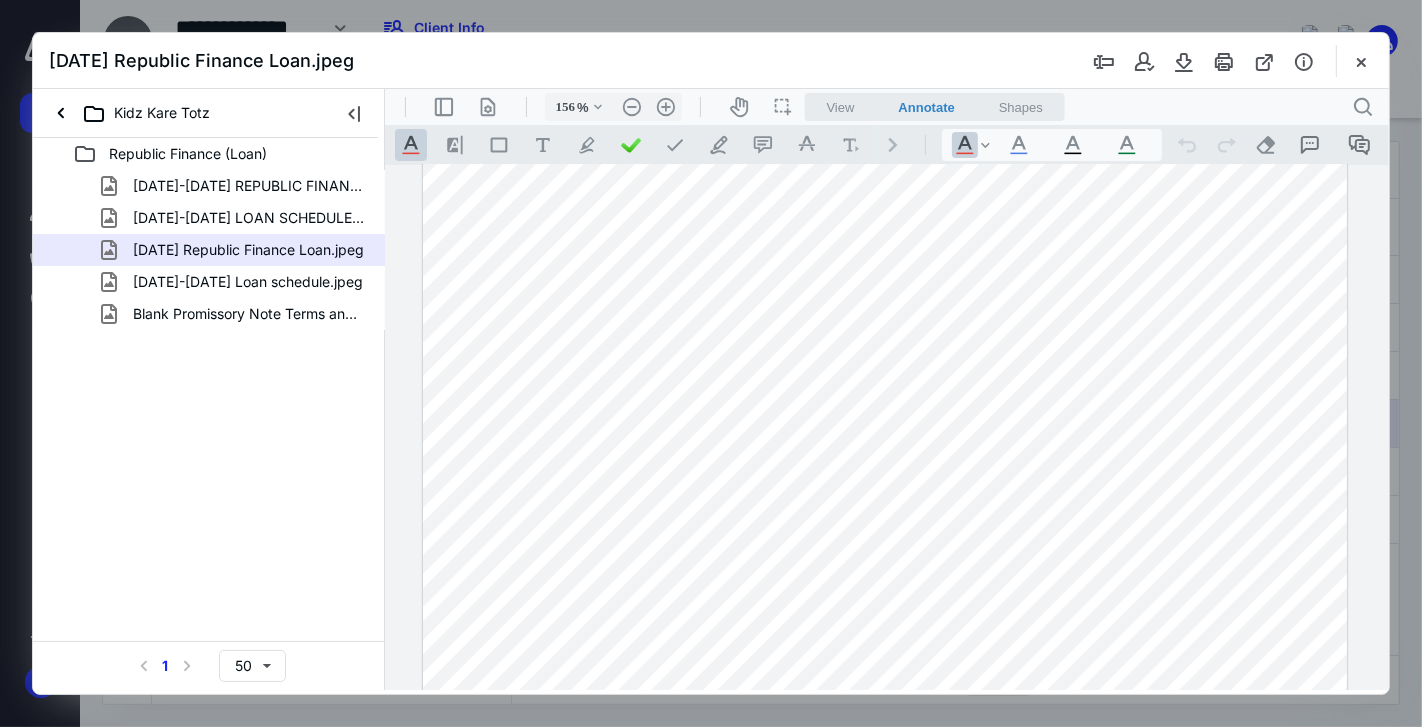 scroll, scrollTop: 222, scrollLeft: 0, axis: vertical 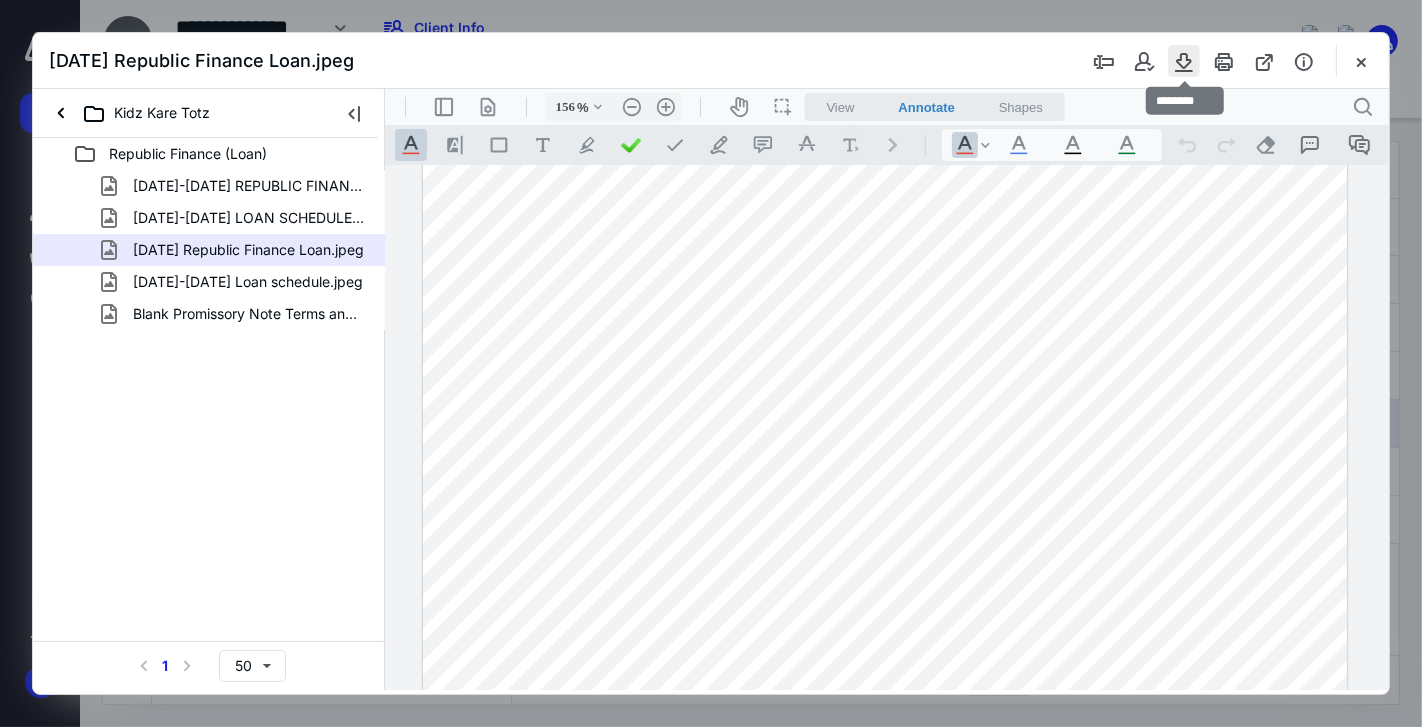 click at bounding box center (1184, 61) 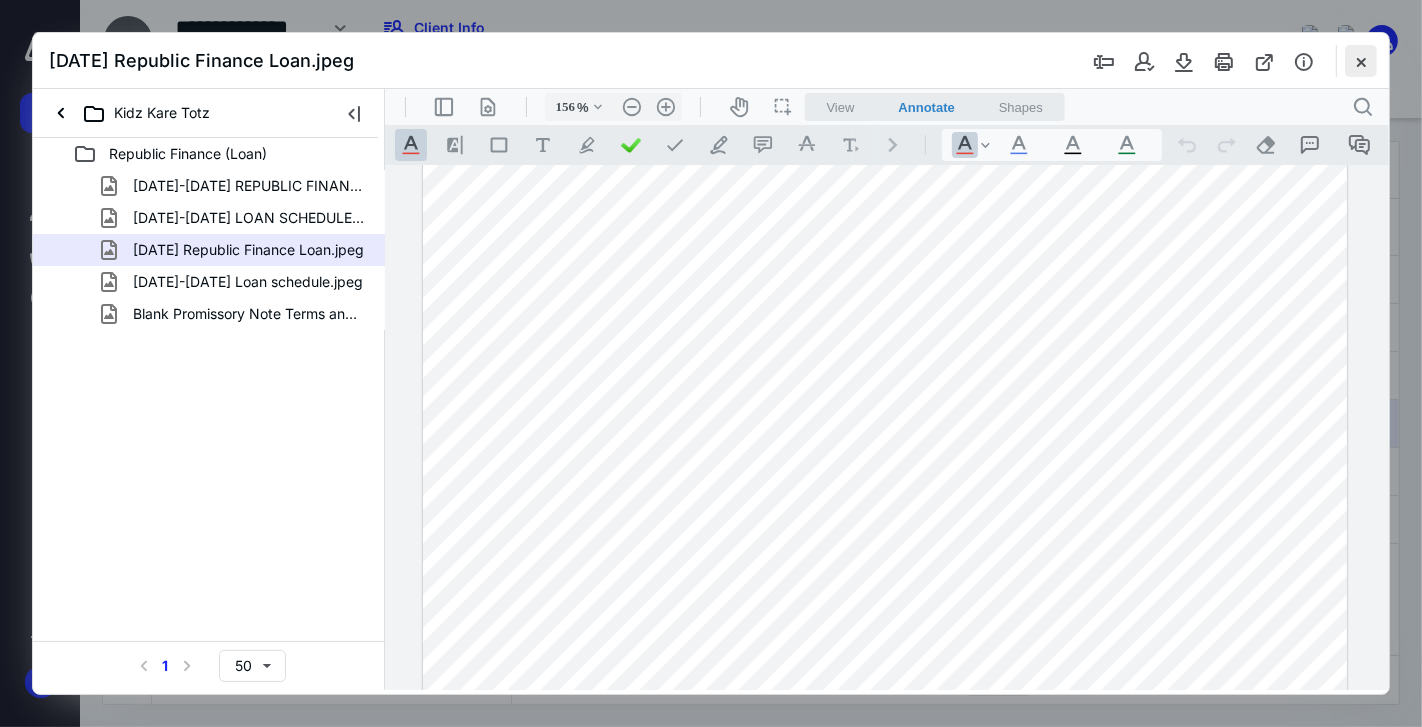 click at bounding box center [1361, 61] 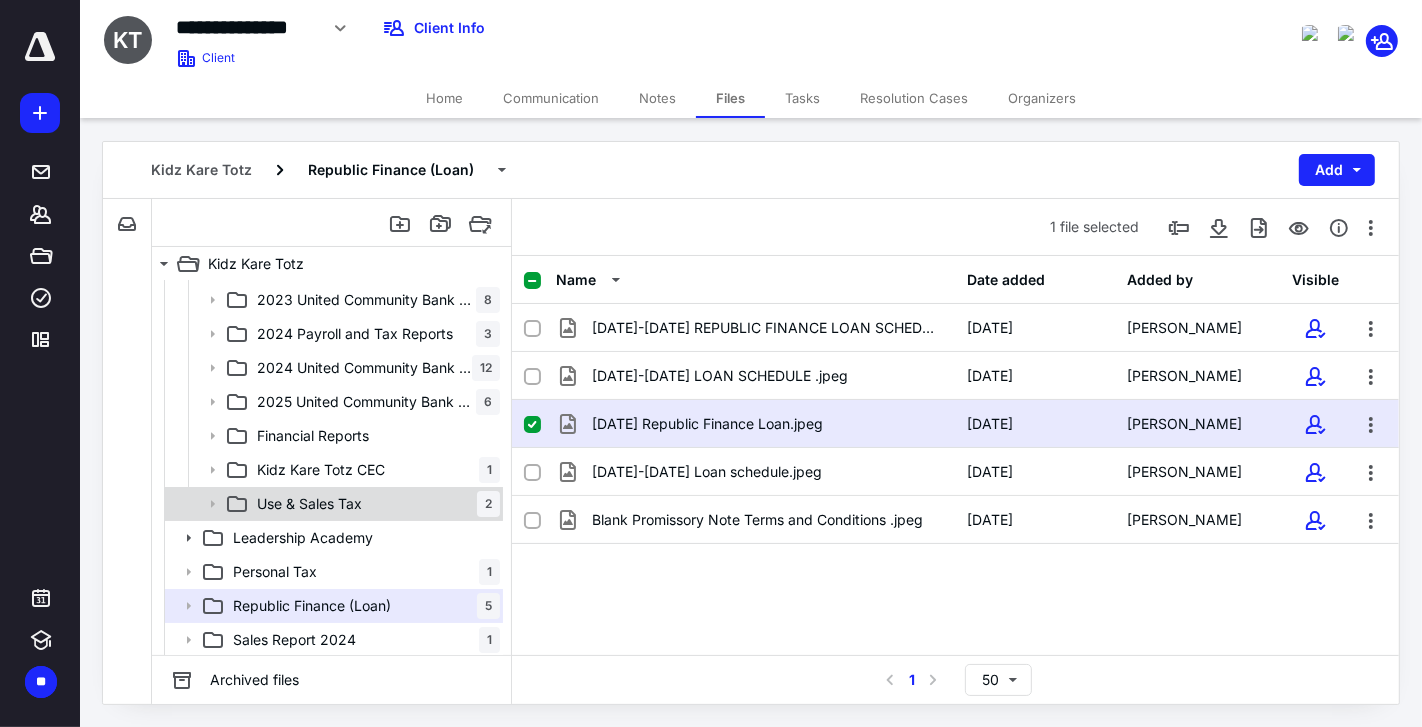 scroll, scrollTop: 58, scrollLeft: 0, axis: vertical 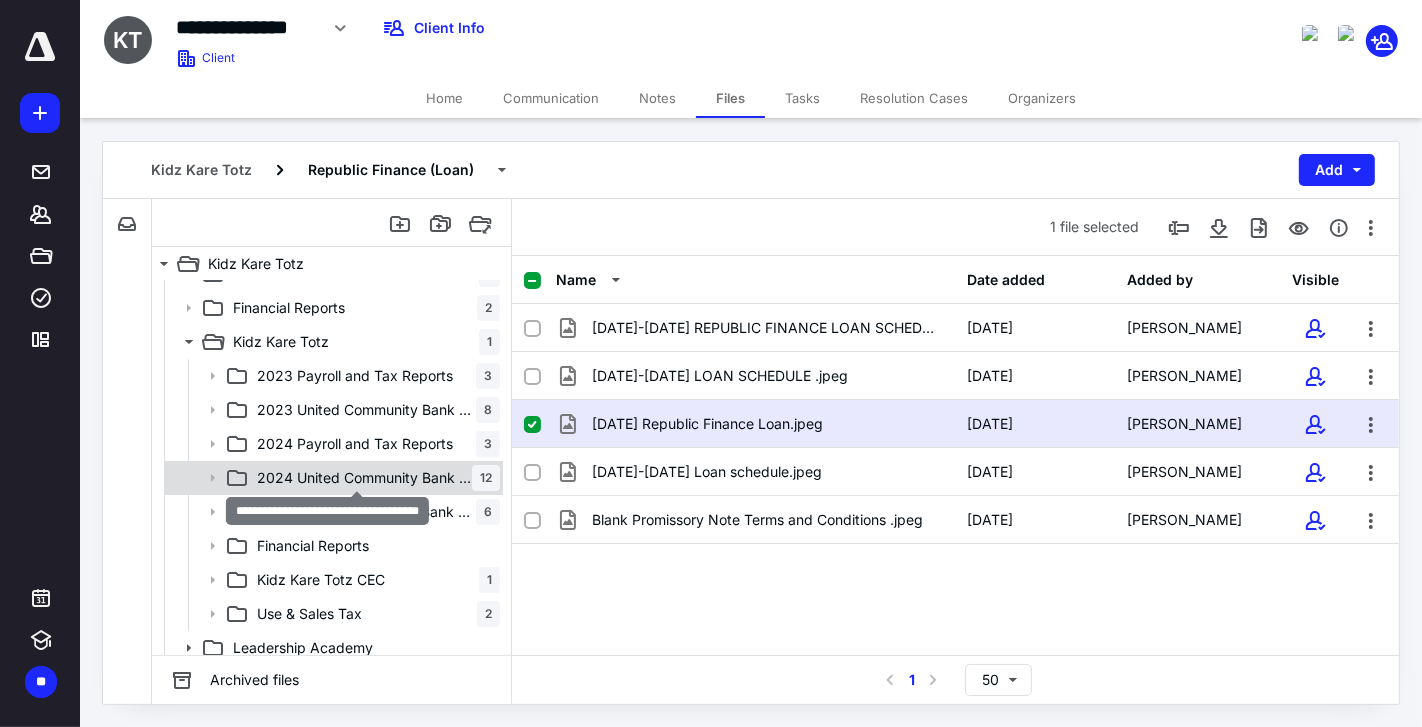 click on "2024 United Community Bank Statements" at bounding box center [364, 478] 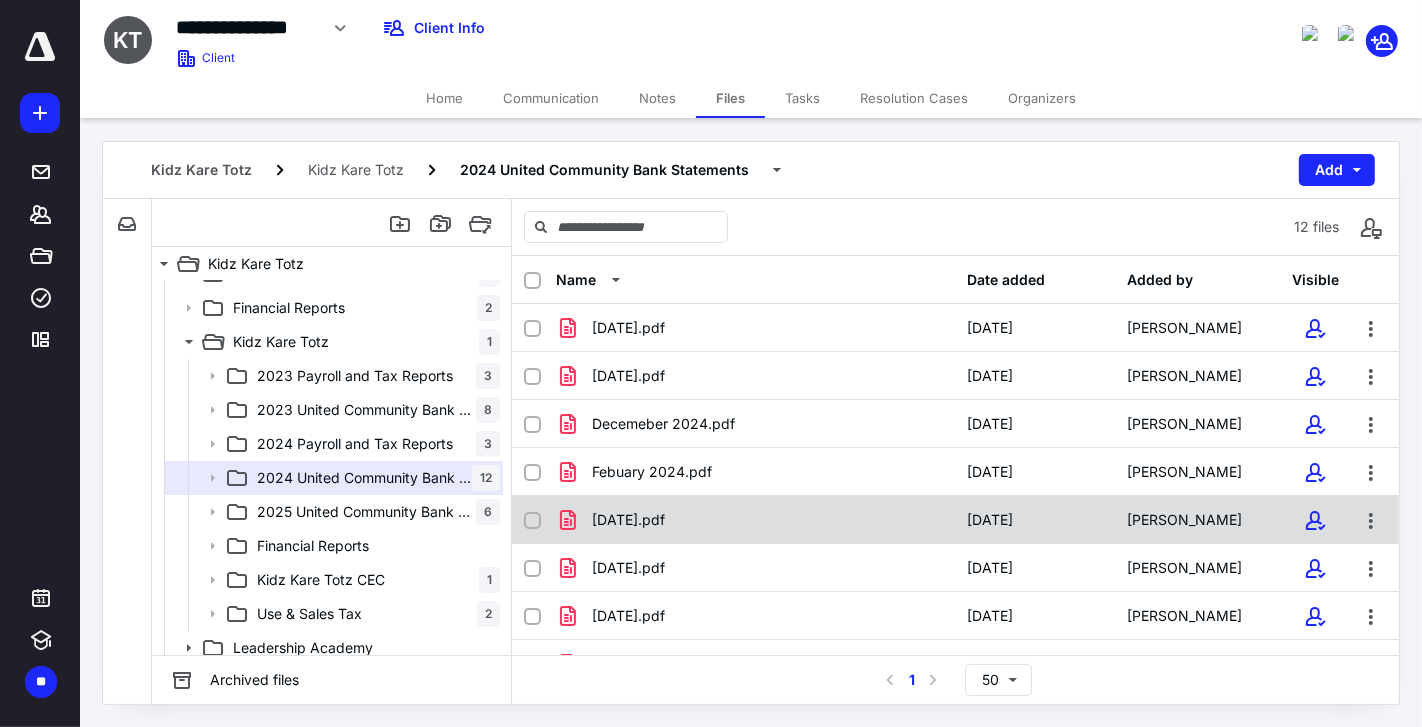 scroll, scrollTop: 220, scrollLeft: 0, axis: vertical 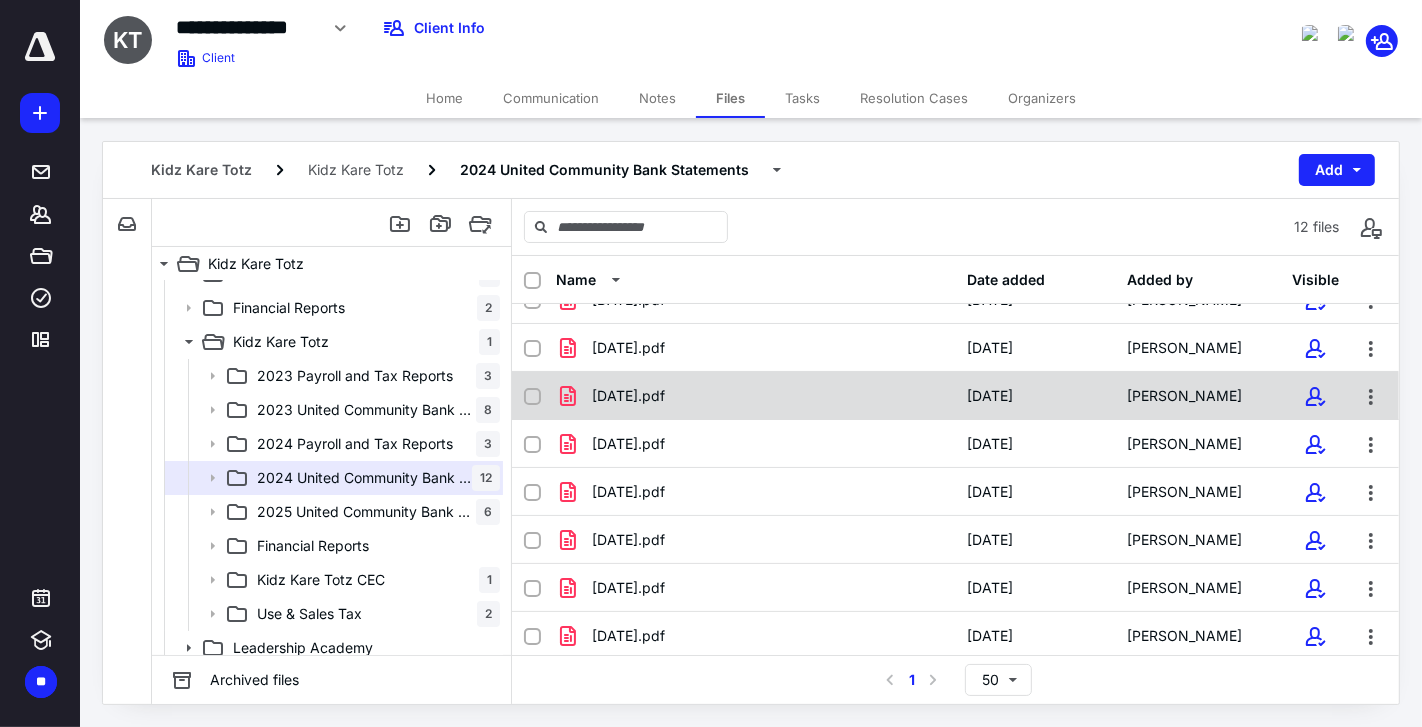click on "[DATE].pdf [DATE] [PERSON_NAME]" at bounding box center (955, 396) 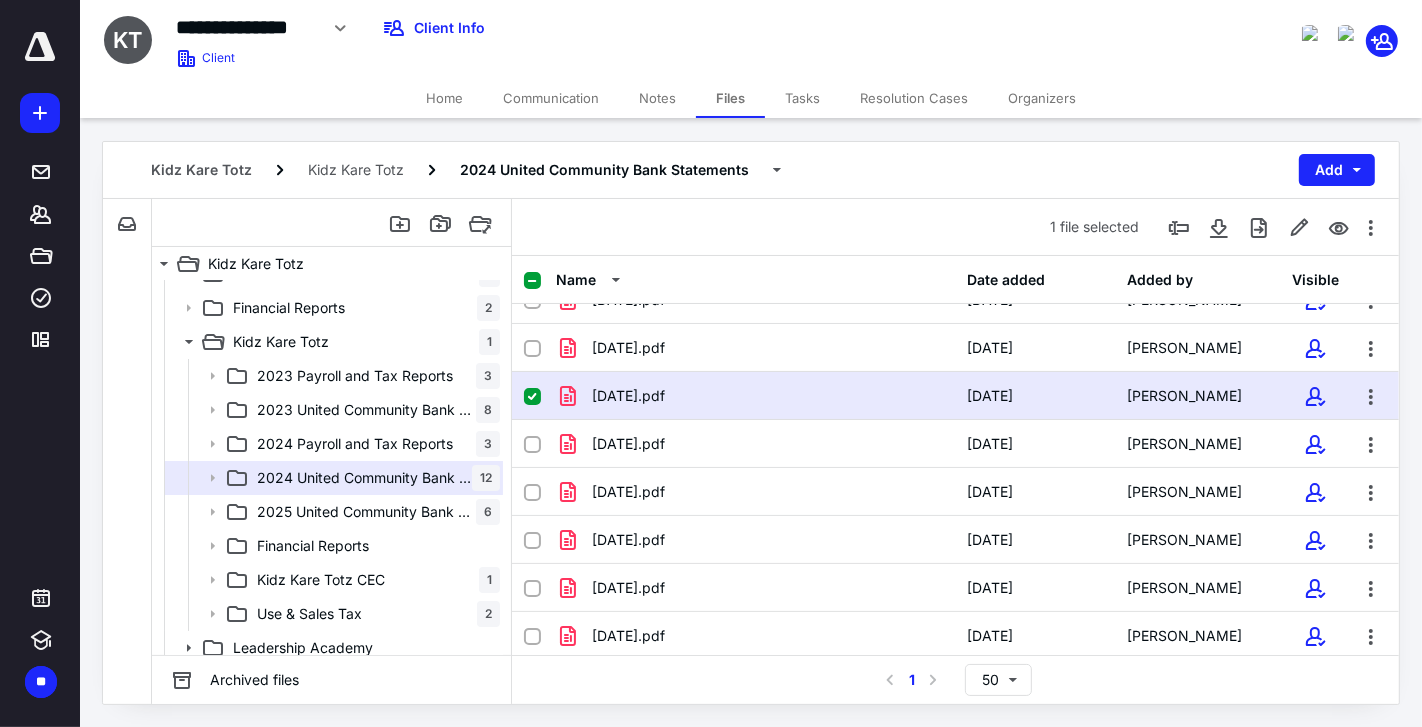 click on "[DATE].pdf [DATE] [PERSON_NAME]" at bounding box center [955, 396] 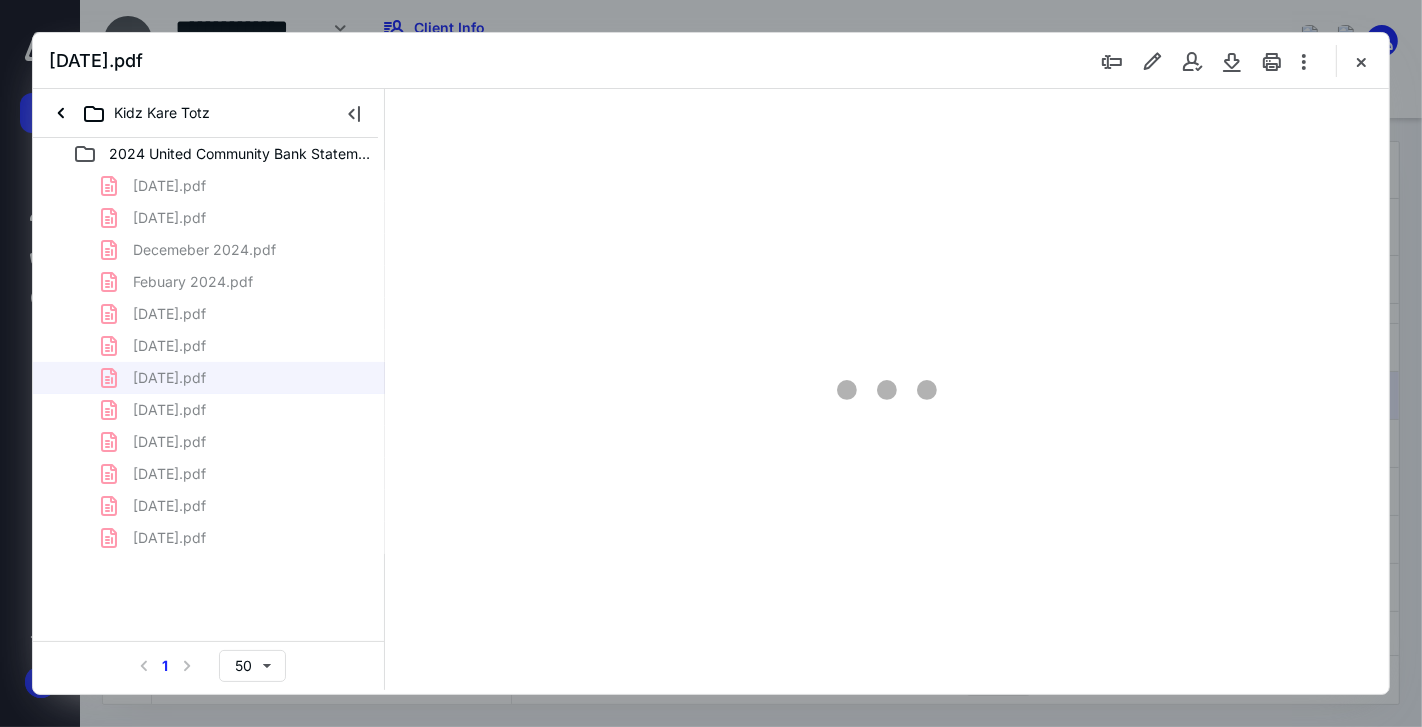scroll, scrollTop: 0, scrollLeft: 0, axis: both 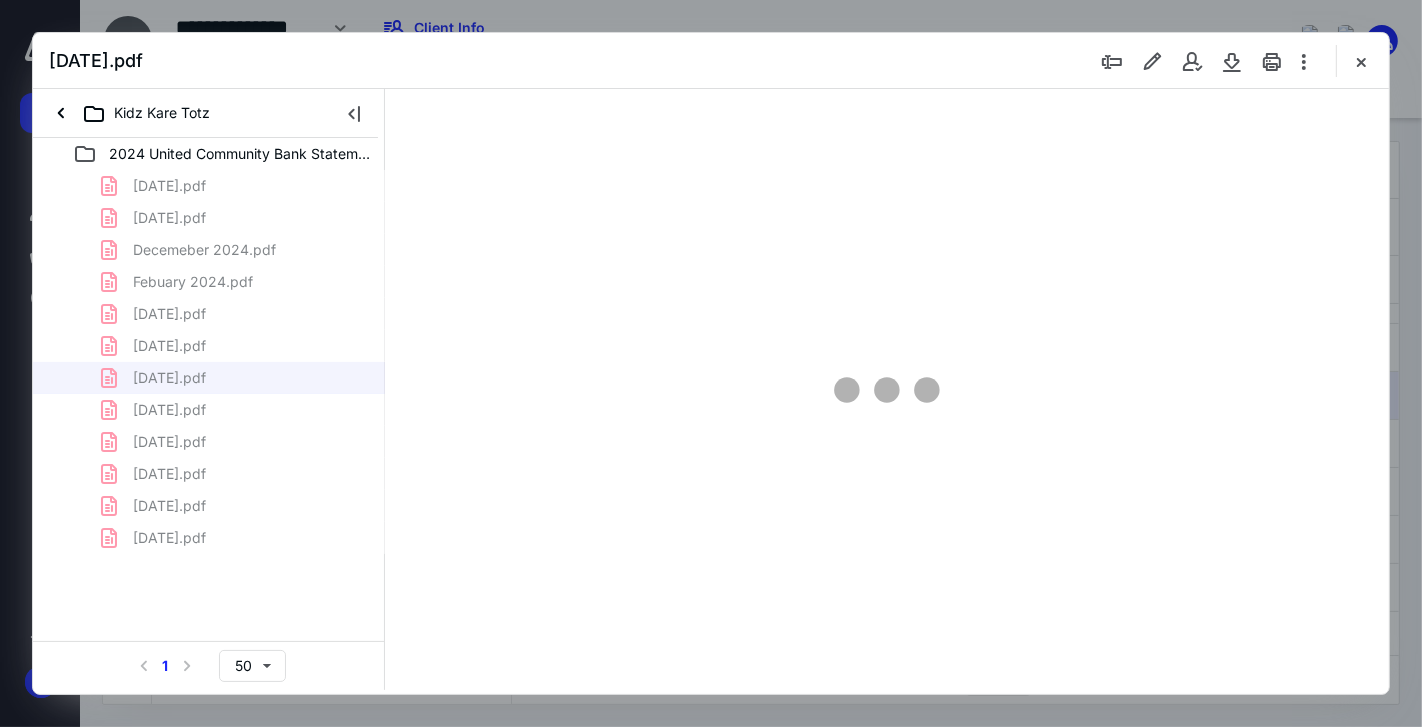 click at bounding box center [887, 389] 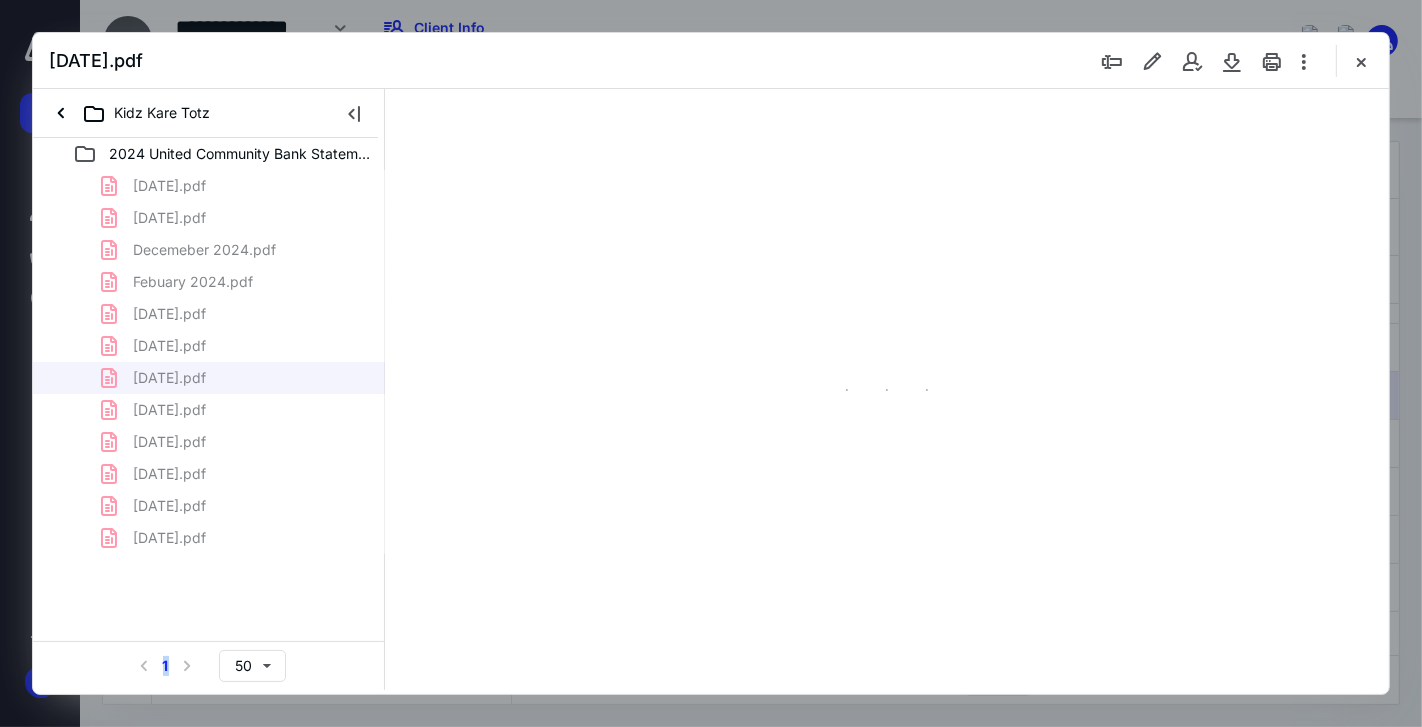 click at bounding box center [887, 389] 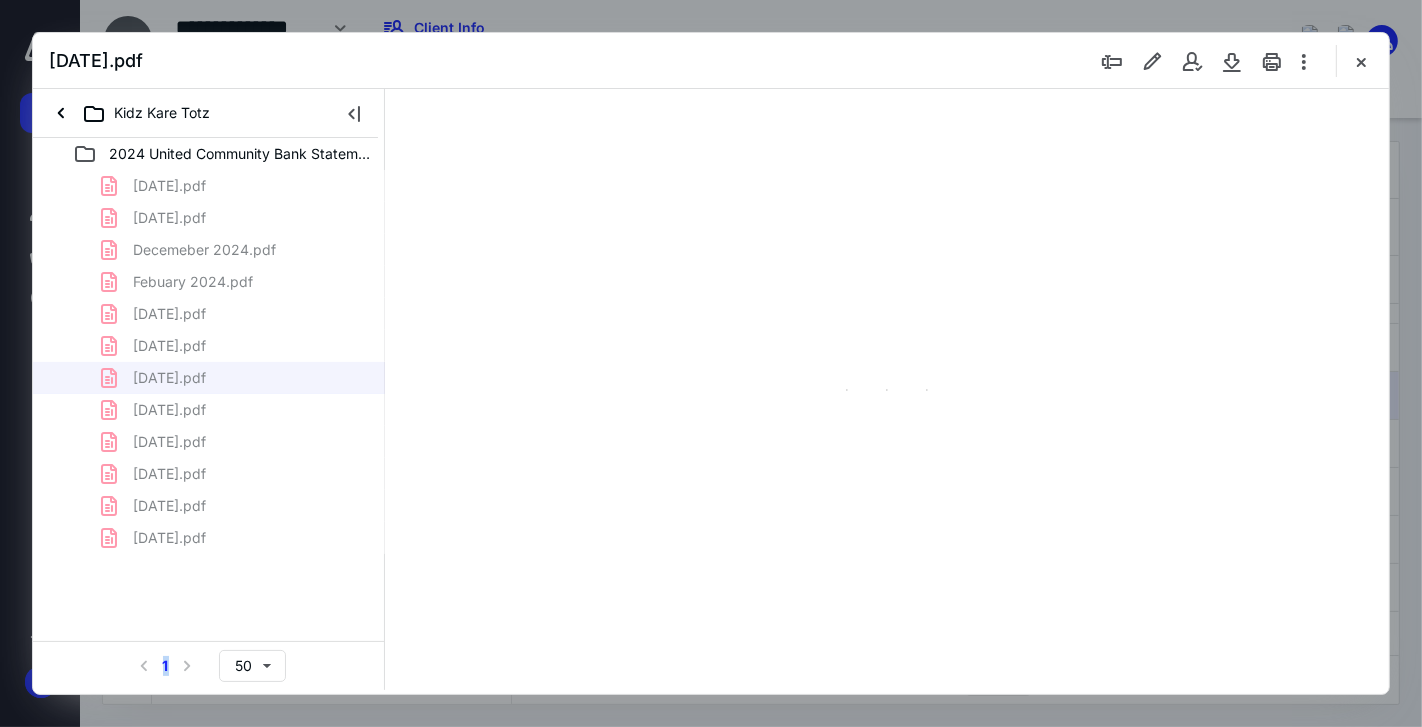 scroll, scrollTop: 79, scrollLeft: 0, axis: vertical 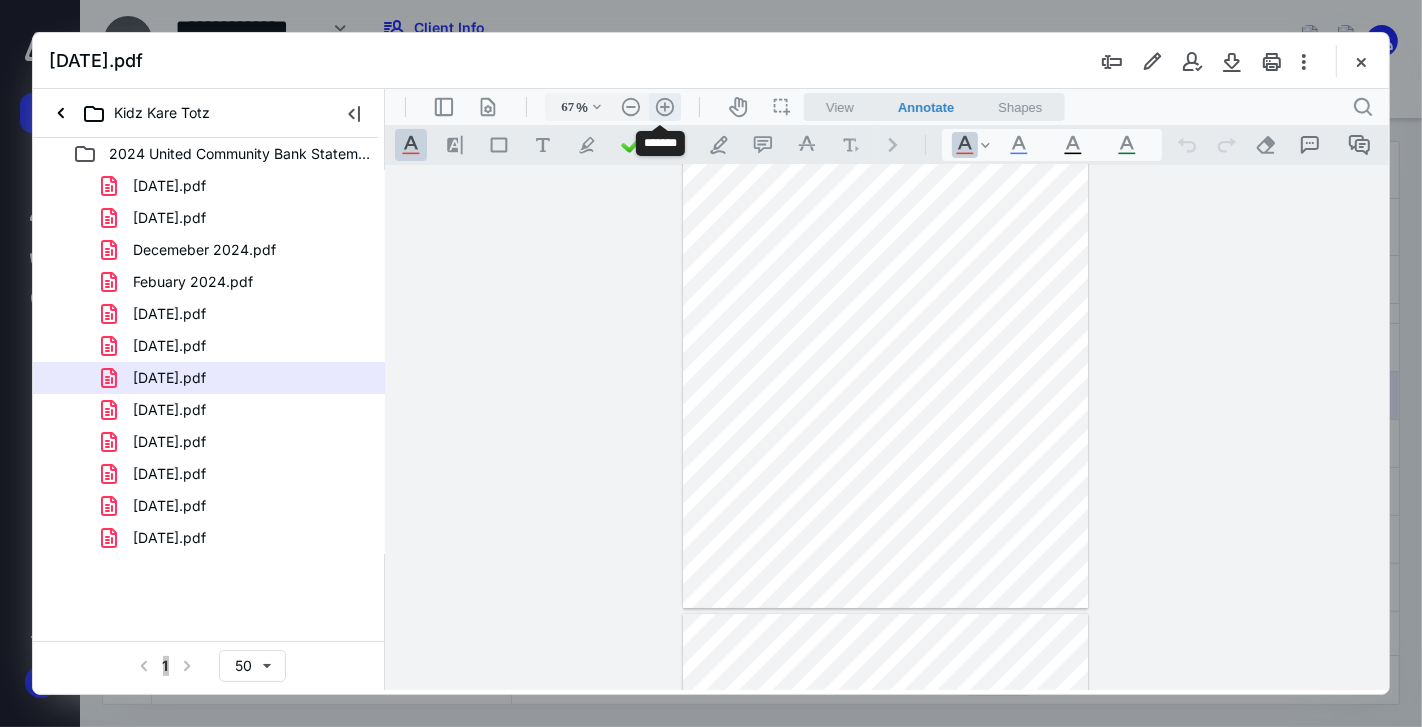click on ".cls-1{fill:#abb0c4;} icon - header - zoom - in - line" at bounding box center (664, 106) 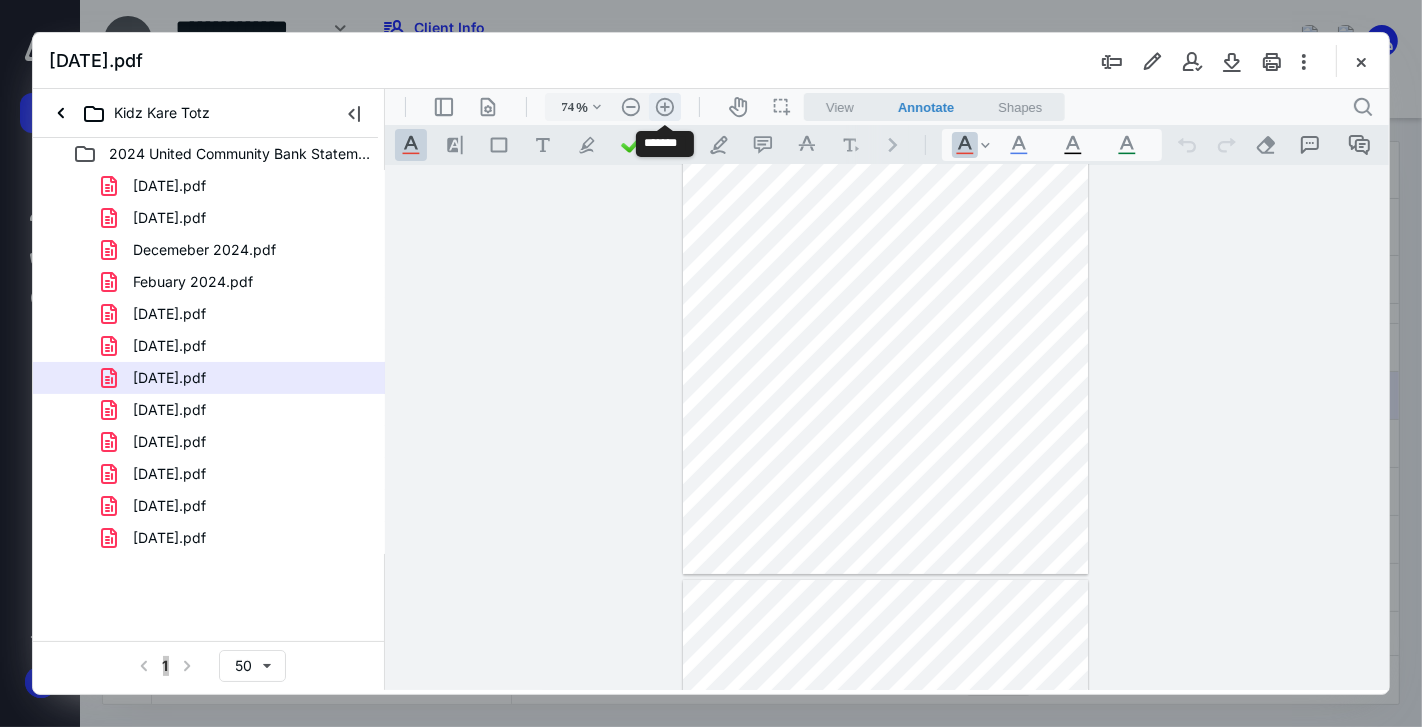 click on ".cls-1{fill:#abb0c4;} icon - header - zoom - in - line" at bounding box center (664, 106) 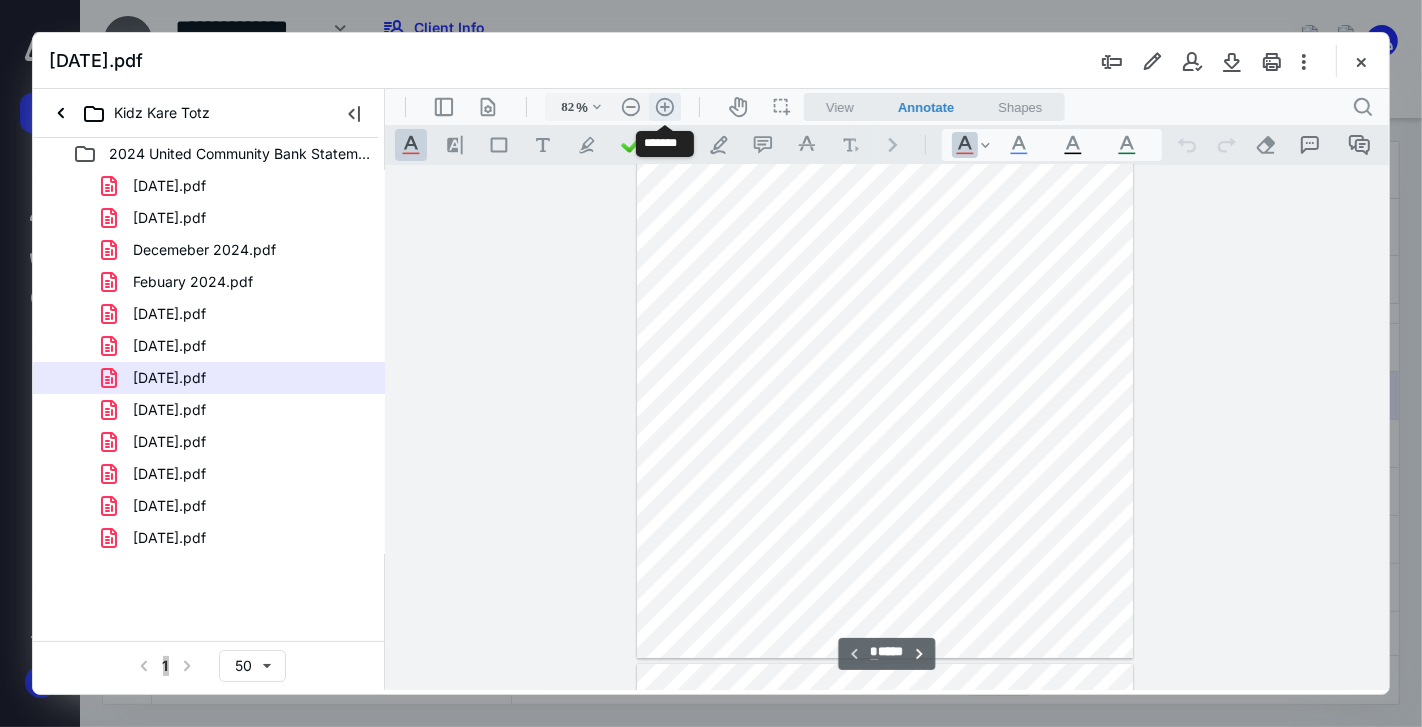click on ".cls-1{fill:#abb0c4;} icon - header - zoom - in - line" at bounding box center (664, 106) 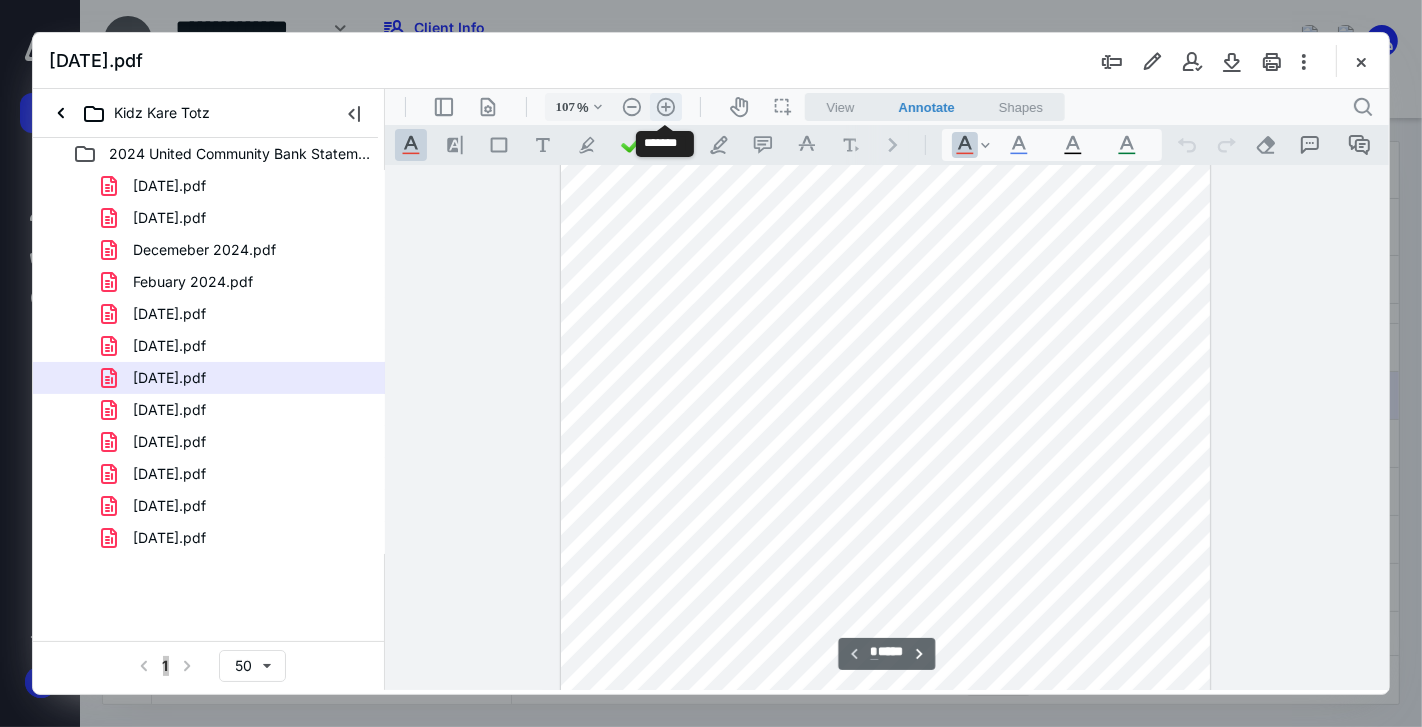click on ".cls-1{fill:#abb0c4;} icon - header - zoom - in - line" at bounding box center [665, 106] 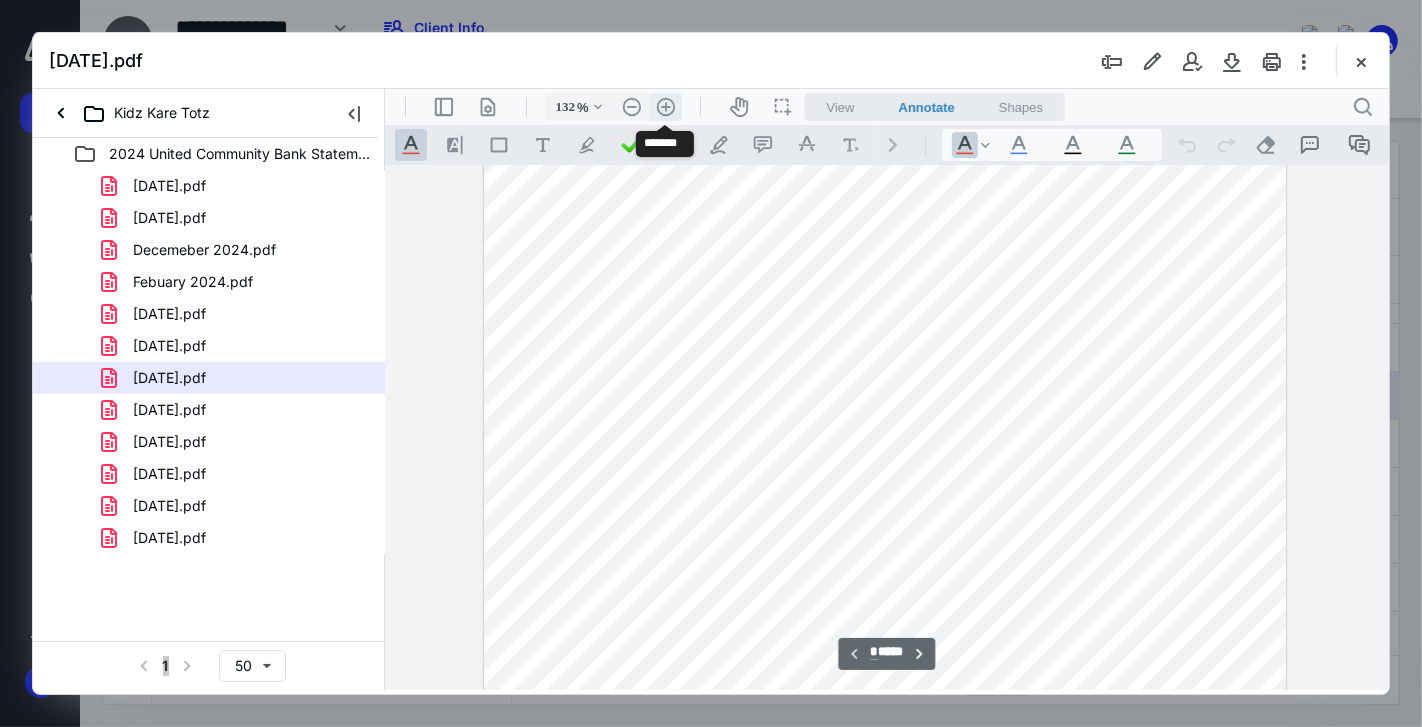 click on ".cls-1{fill:#abb0c4;} icon - header - zoom - in - line" at bounding box center (665, 106) 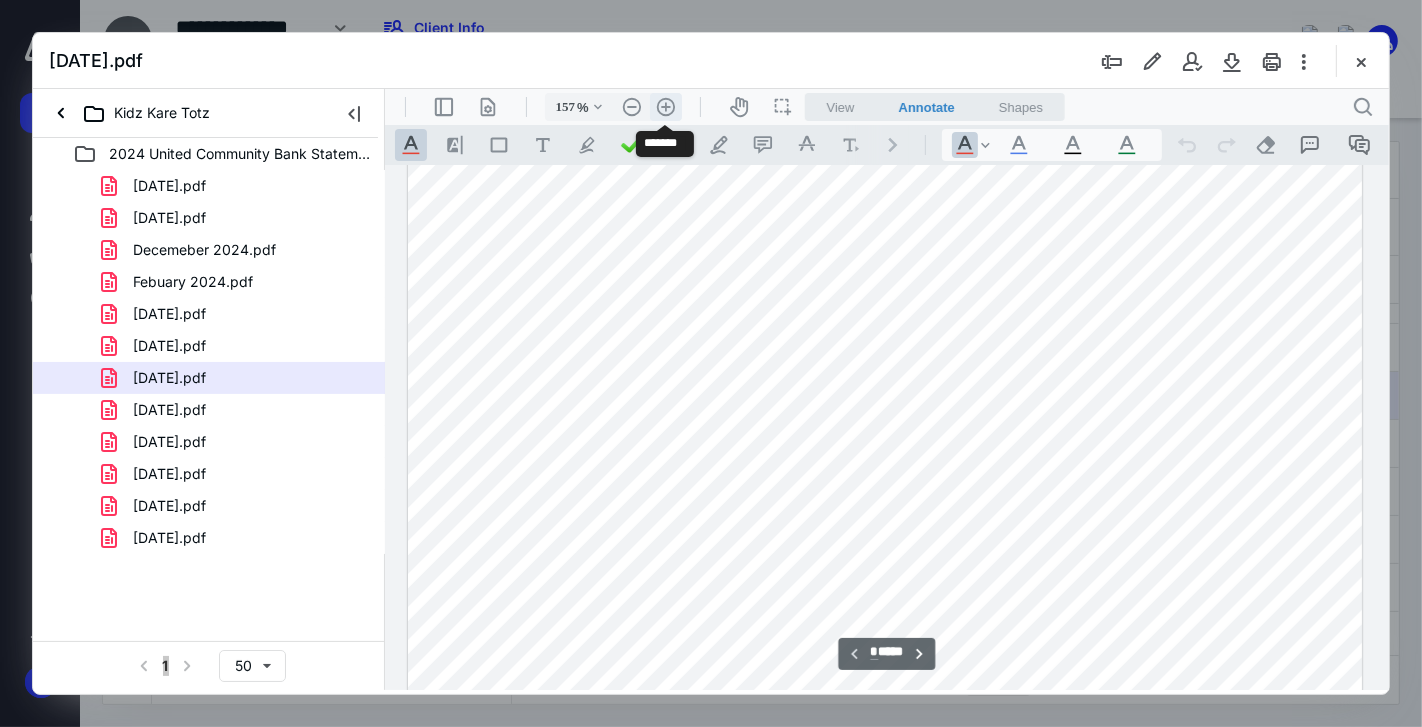 scroll, scrollTop: 489, scrollLeft: 0, axis: vertical 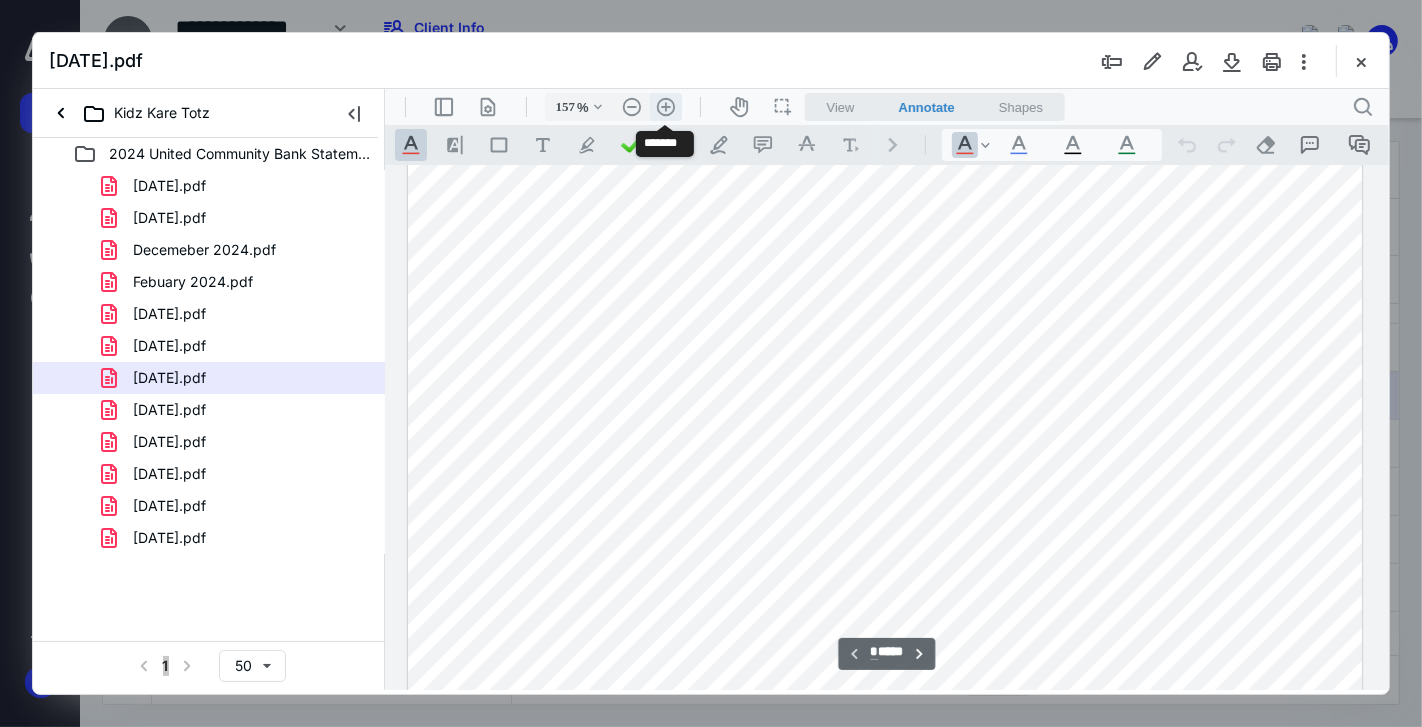 click on ".cls-1{fill:#abb0c4;} icon - header - zoom - in - line" at bounding box center (665, 106) 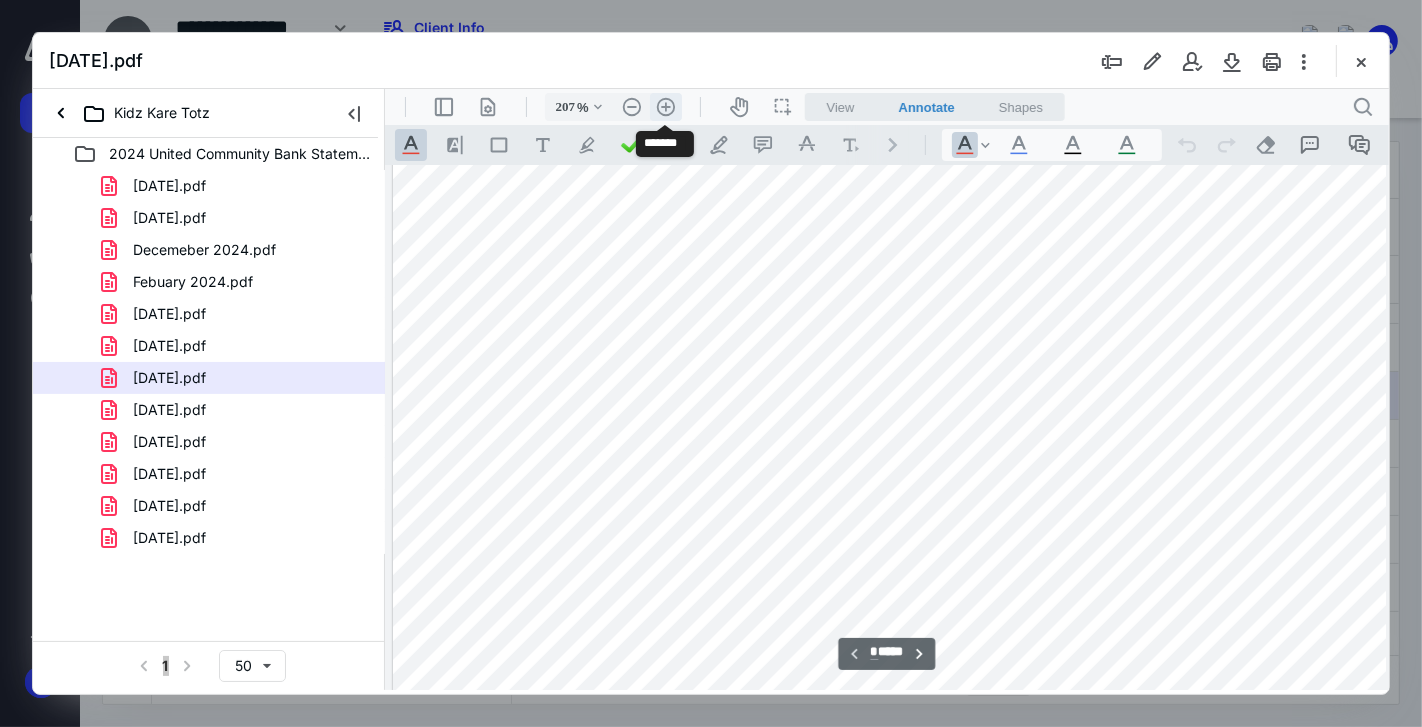 scroll, scrollTop: 717, scrollLeft: 142, axis: both 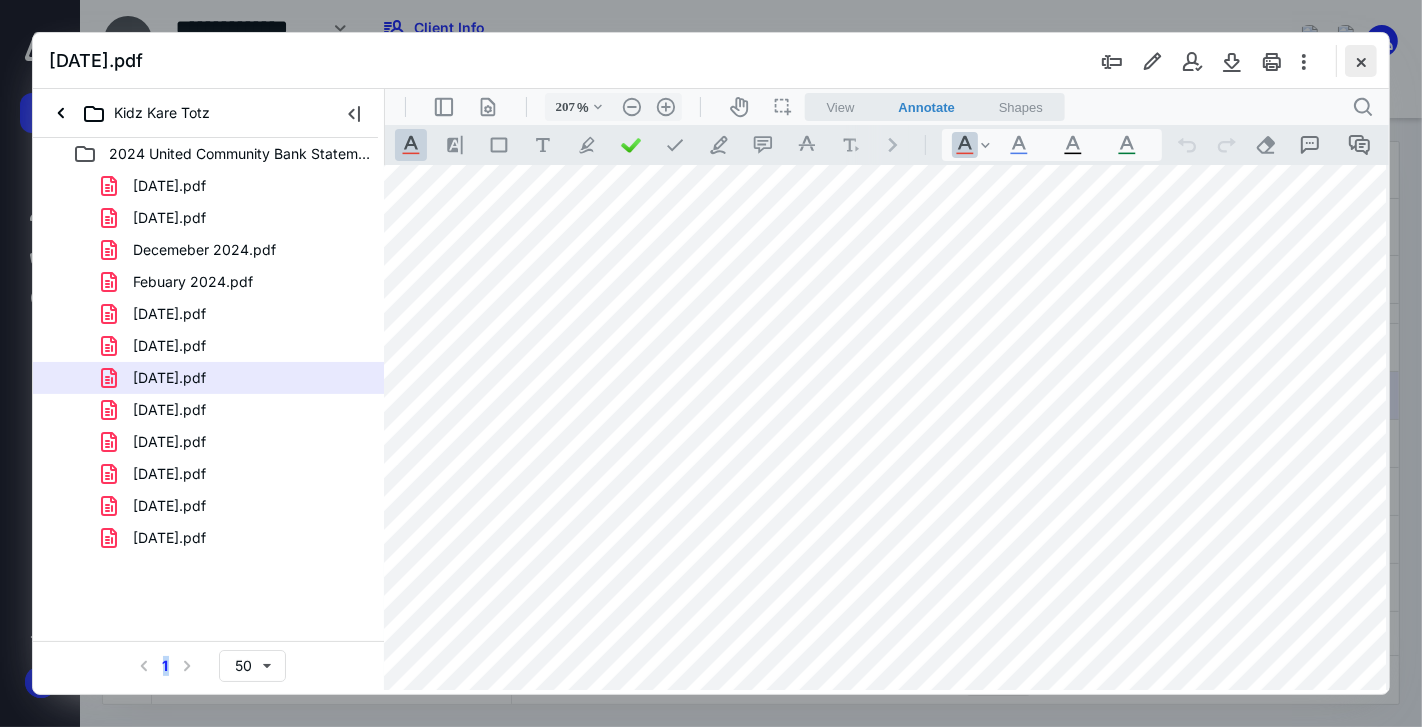 click at bounding box center (1361, 61) 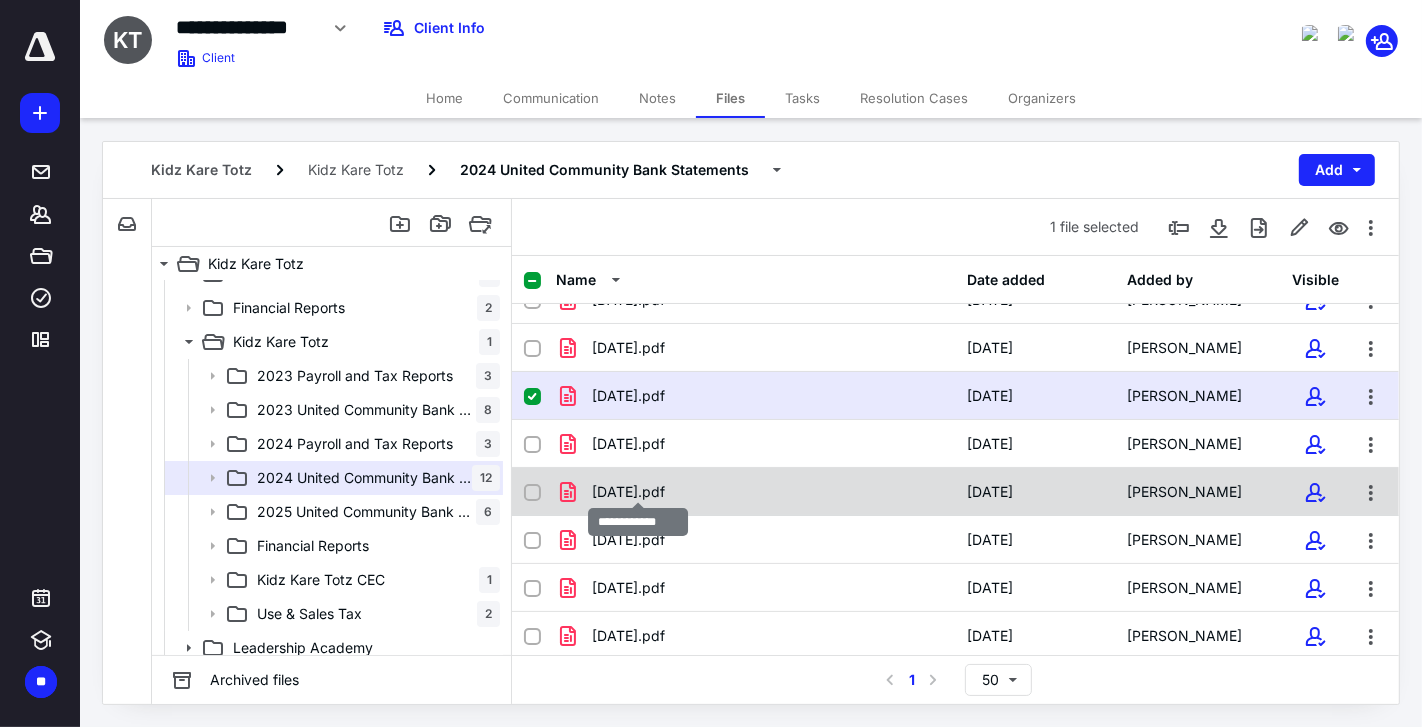 click on "[DATE].pdf" at bounding box center (628, 492) 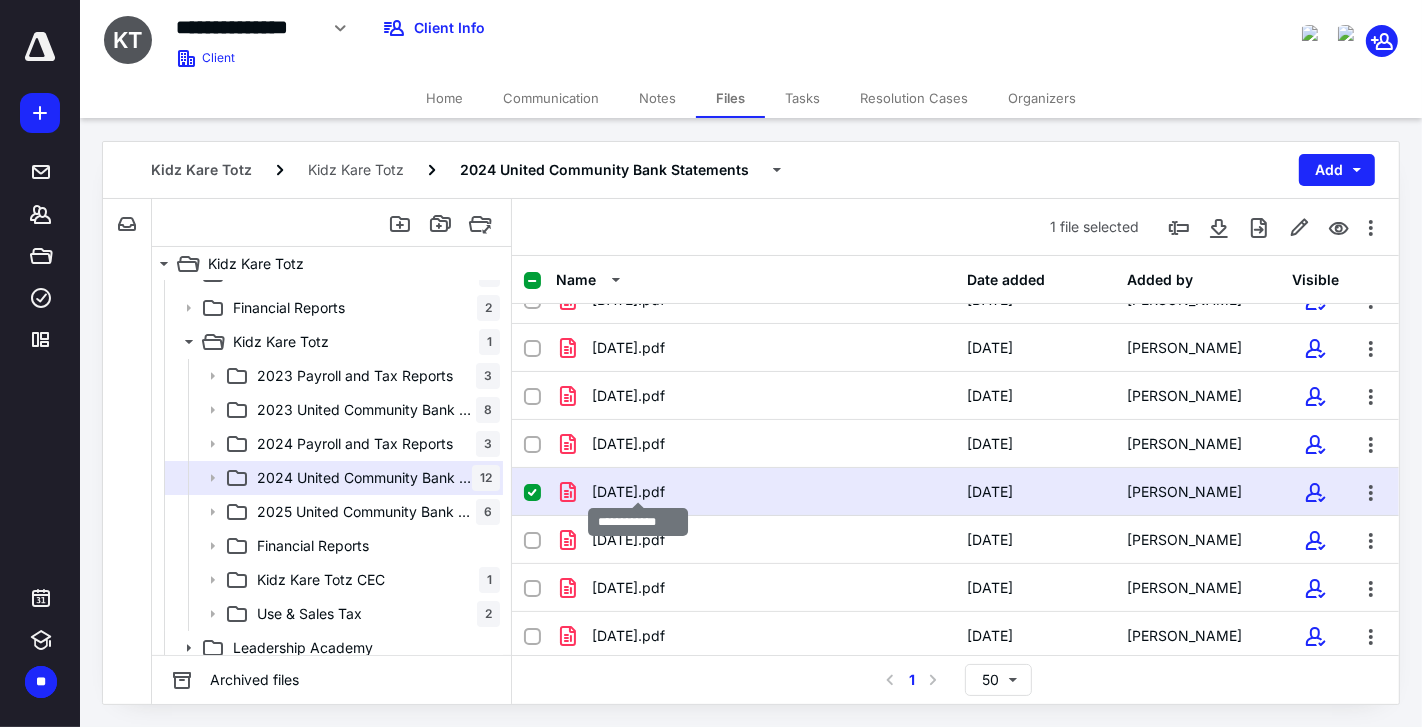 click on "[DATE].pdf" at bounding box center [628, 492] 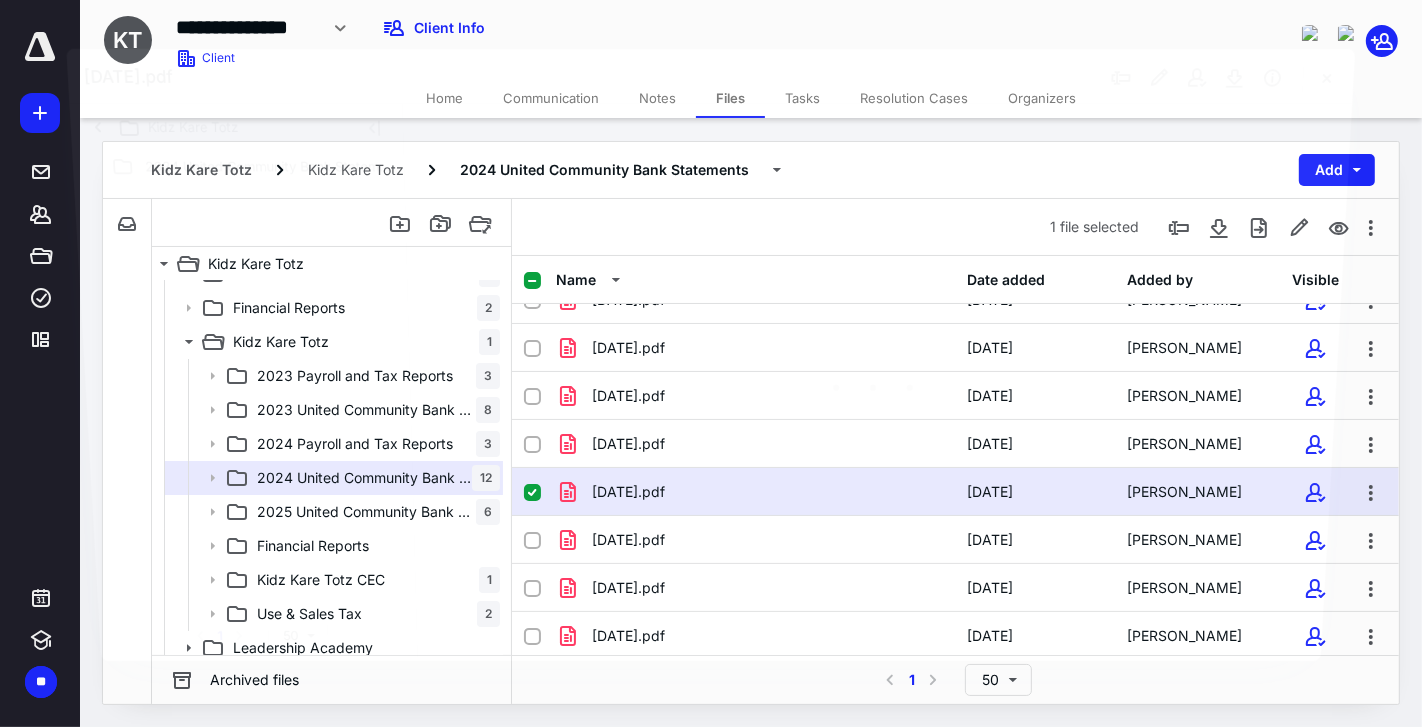 click at bounding box center (877, 380) 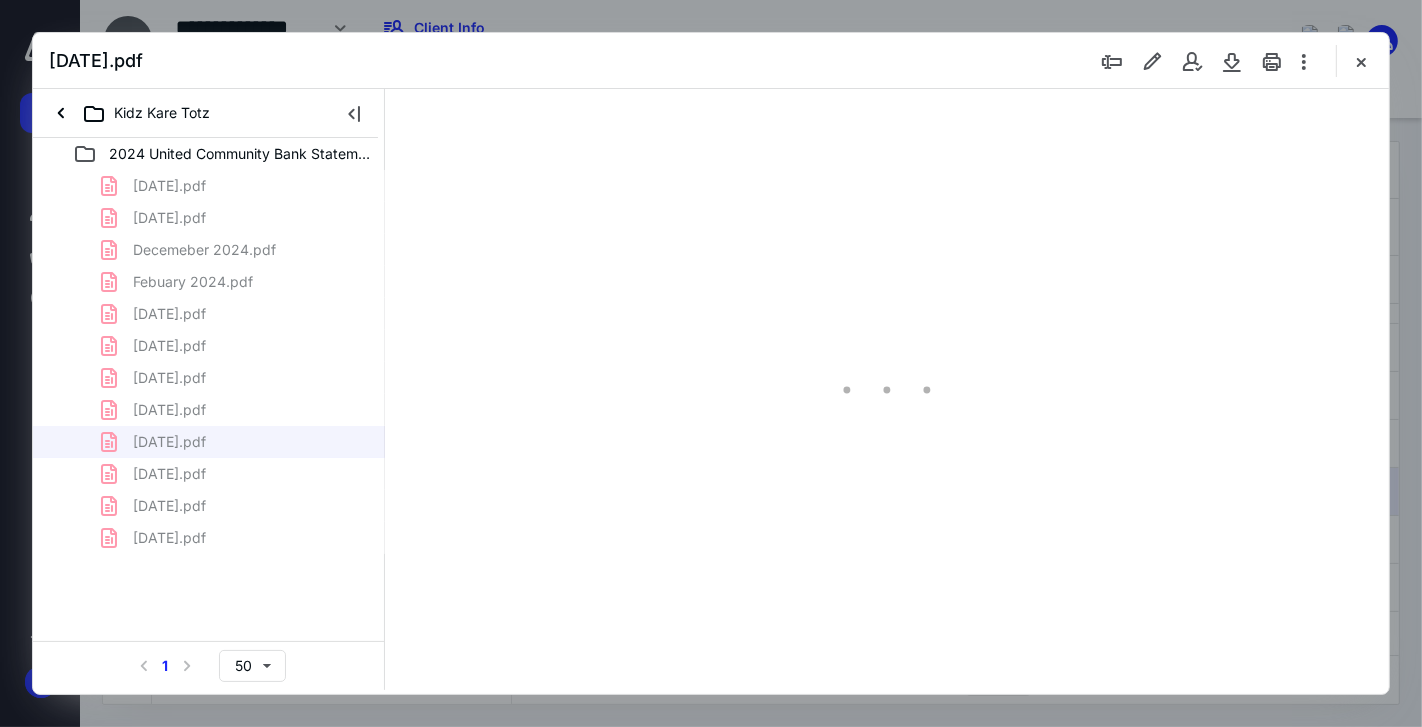 scroll, scrollTop: 0, scrollLeft: 0, axis: both 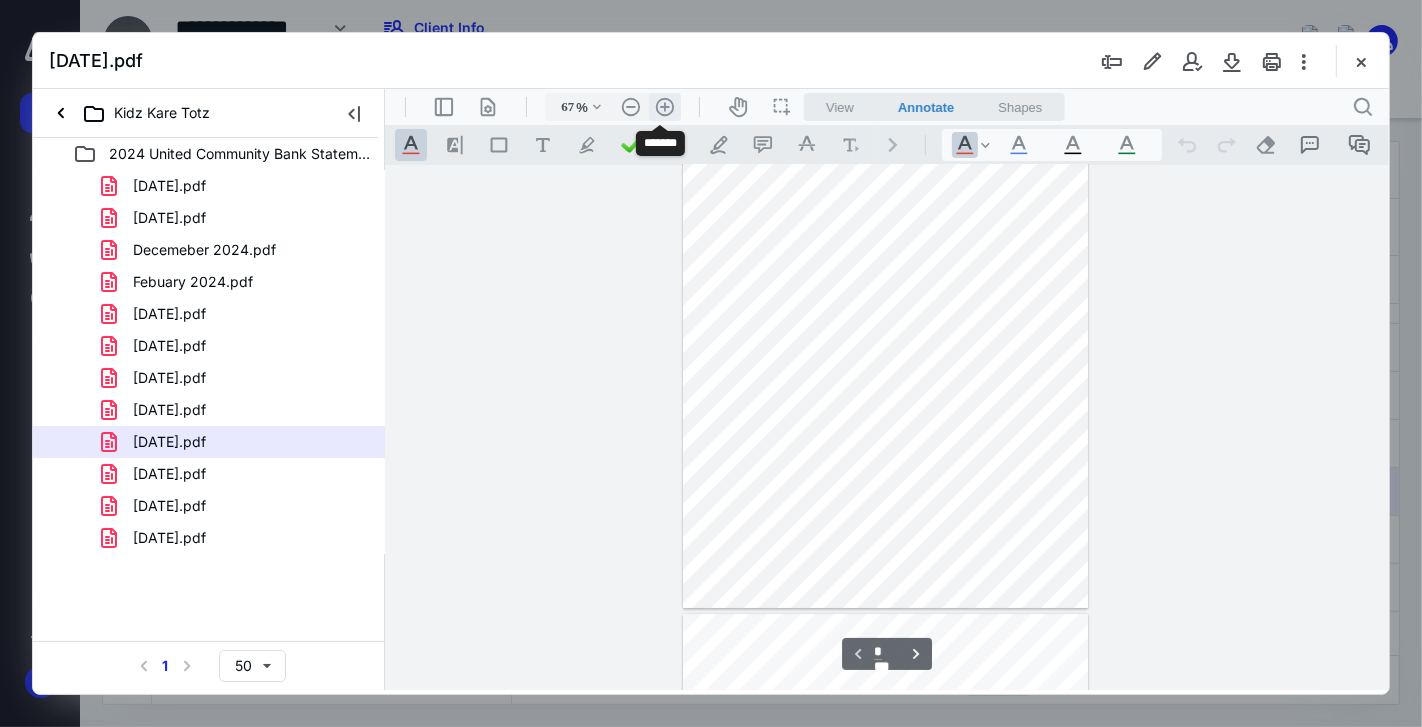 click on ".cls-1{fill:#abb0c4;} icon - header - zoom - in - line" at bounding box center (664, 106) 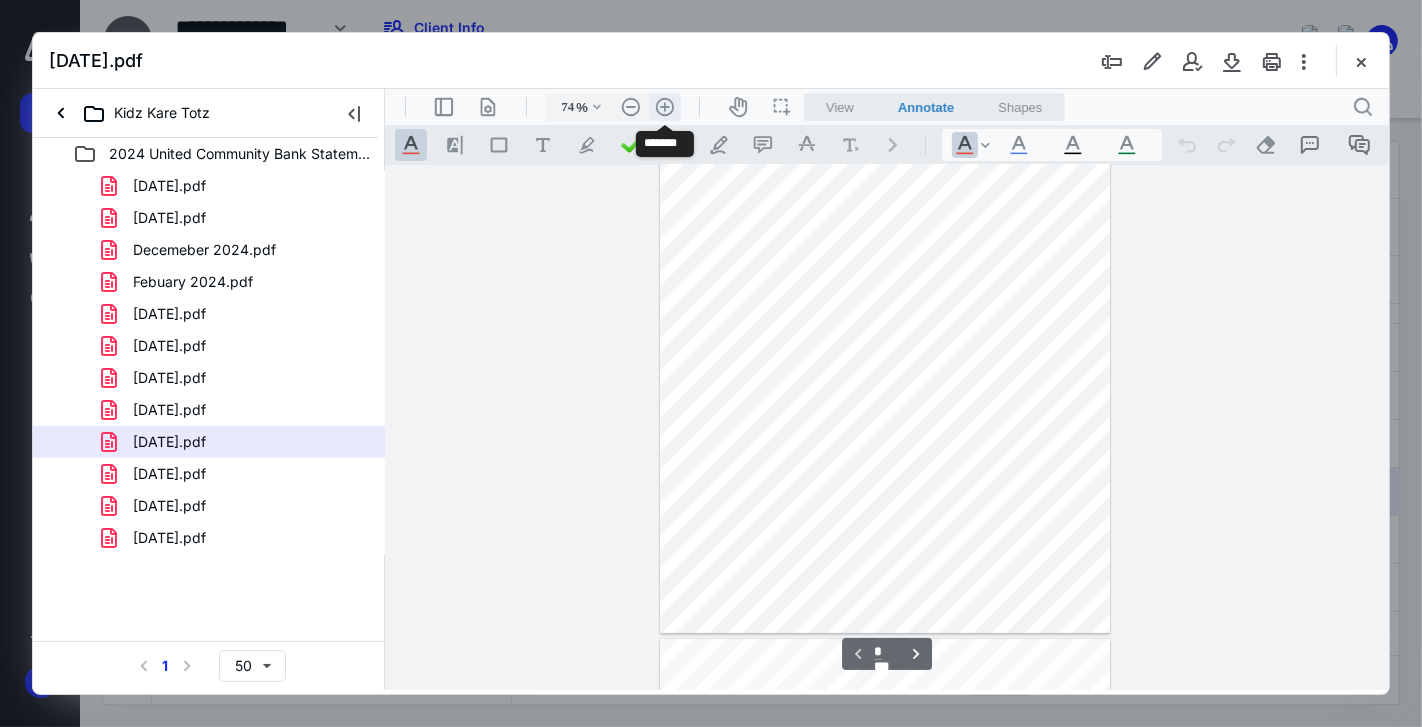 click on ".cls-1{fill:#abb0c4;} icon - header - zoom - in - line" at bounding box center (664, 106) 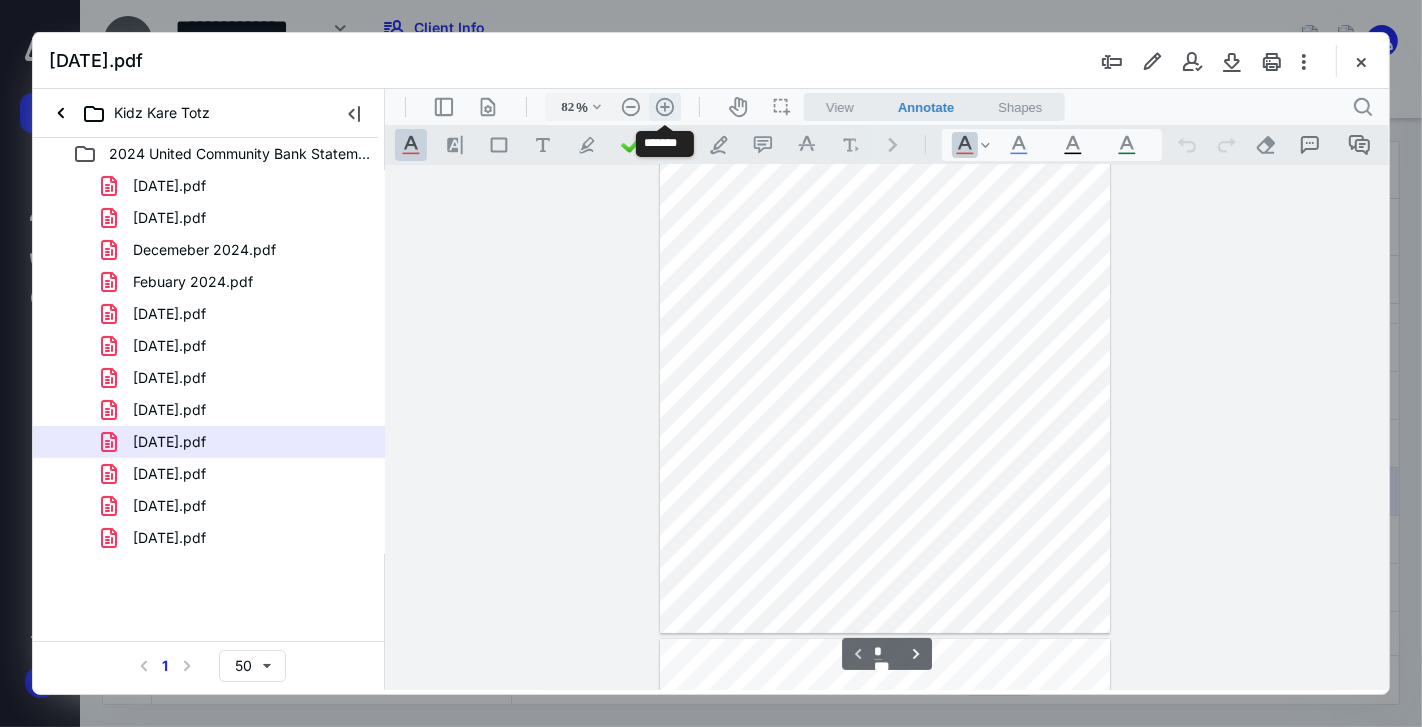 click on ".cls-1{fill:#abb0c4;} icon - header - zoom - in - line" at bounding box center (664, 106) 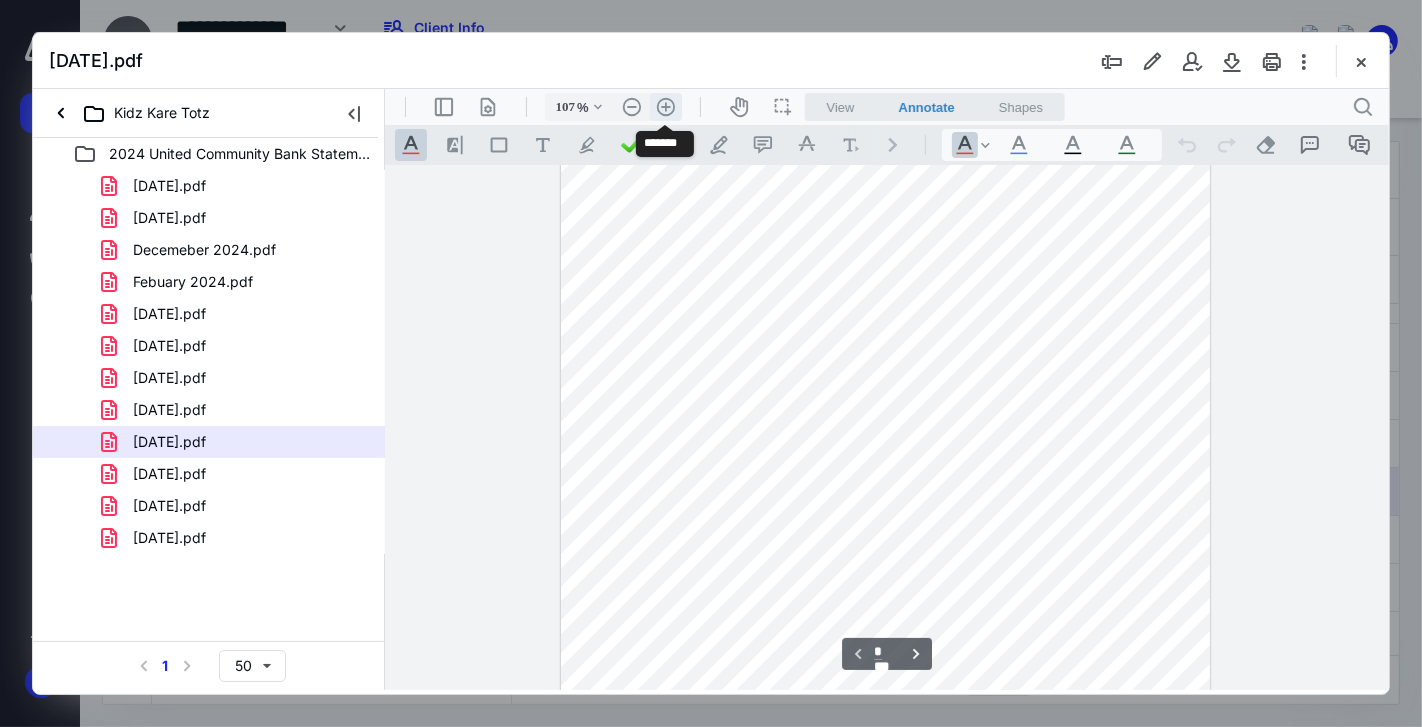 click on ".cls-1{fill:#abb0c4;} icon - header - zoom - in - line" at bounding box center [665, 106] 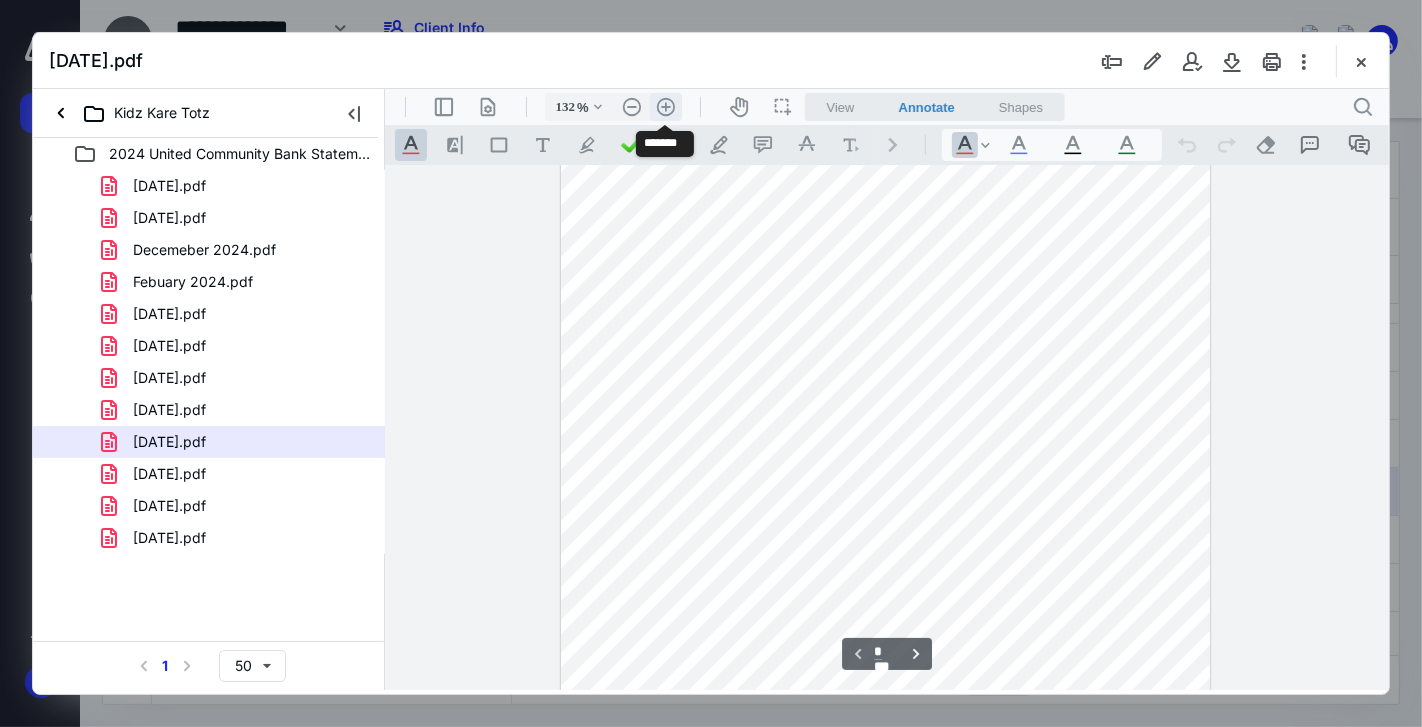 click on ".cls-1{fill:#abb0c4;} icon - header - zoom - in - line" at bounding box center [665, 106] 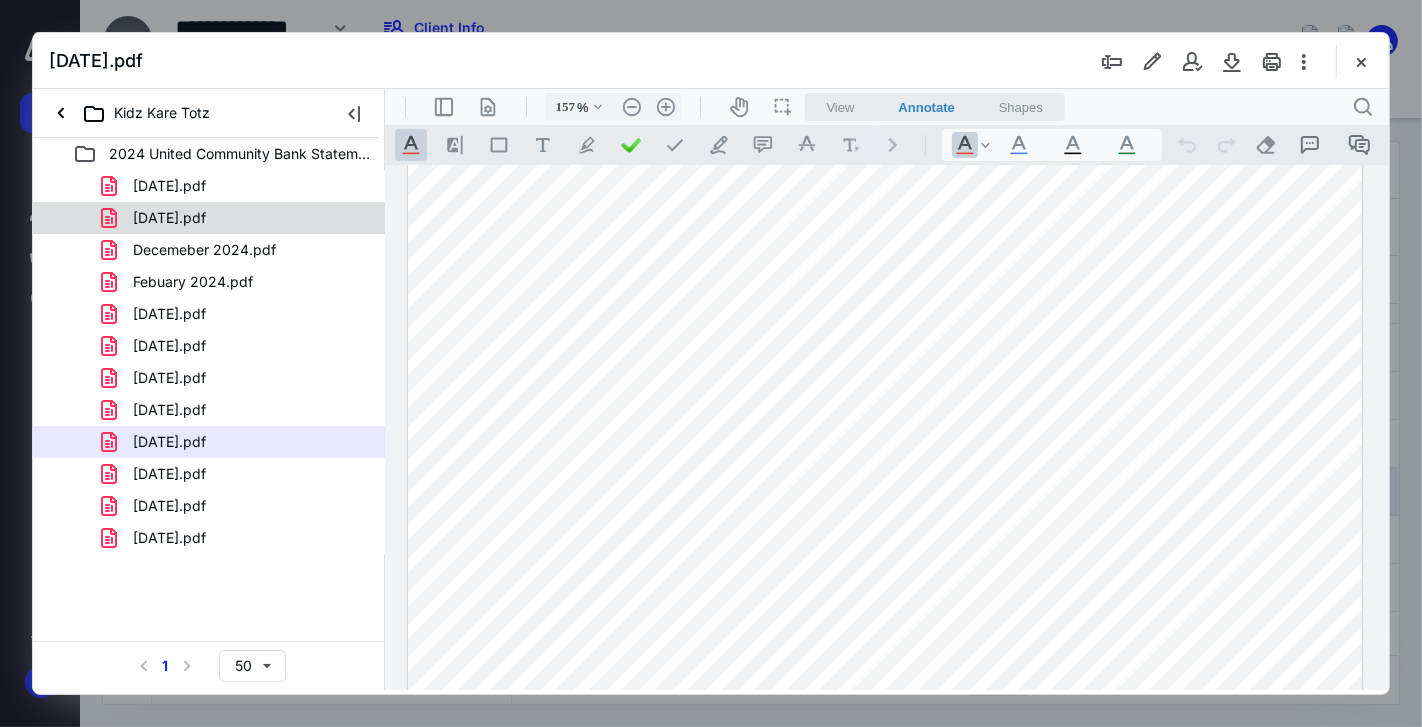 click on "[DATE].pdf" at bounding box center (237, 218) 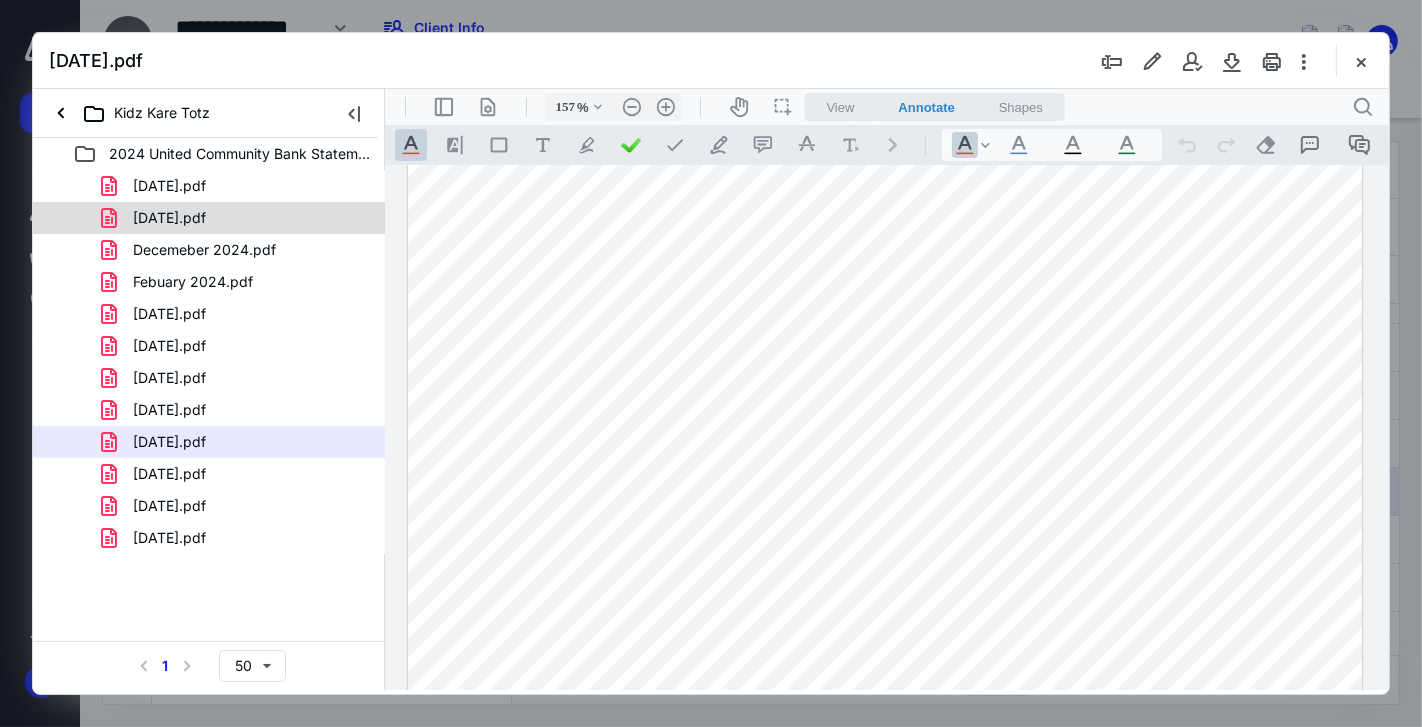 click on "[DATE].pdf [DATE].pdf Decemeber 2024.pdf Febuary 2024.pdf [DATE].pdf [DATE].pdf [DATE].pdf [DATE].pdf [DATE].pdf [DATE].pdf [DATE].pdf [DATE].pdf" at bounding box center (209, 362) 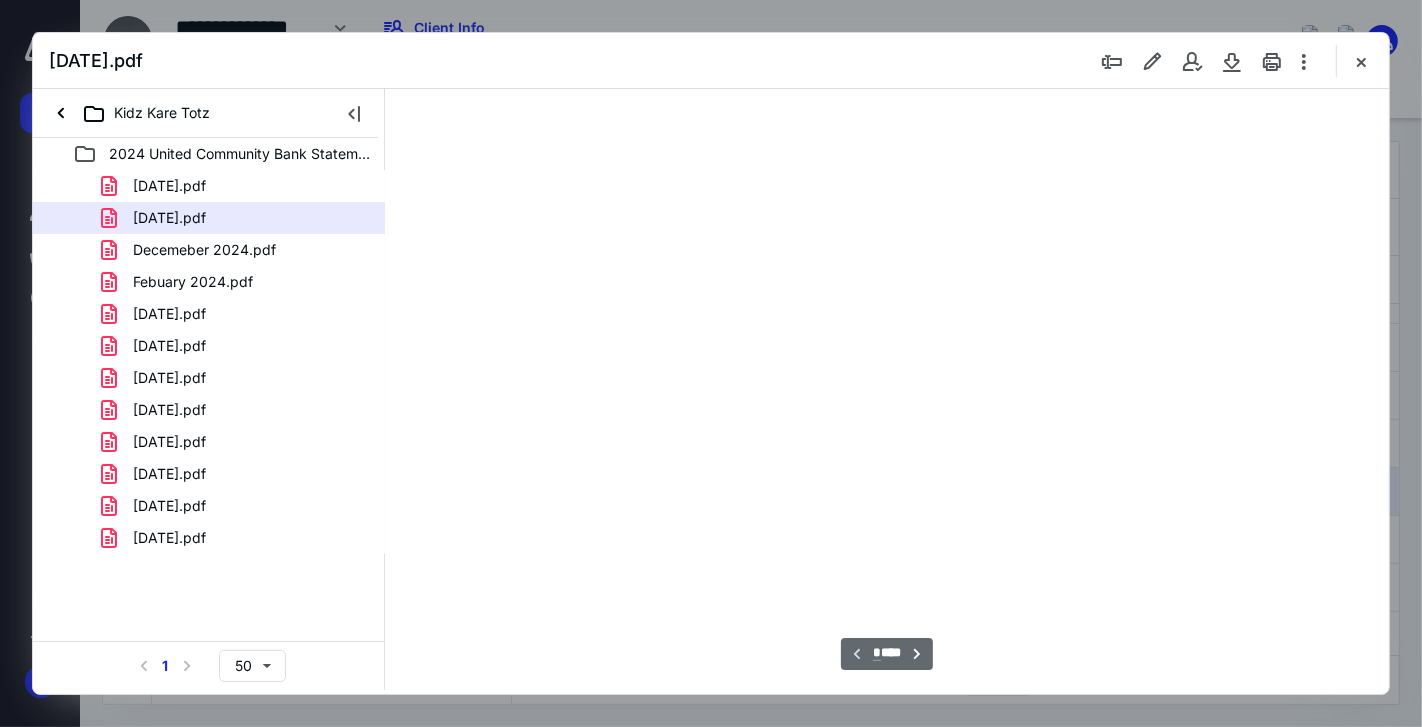type on "67" 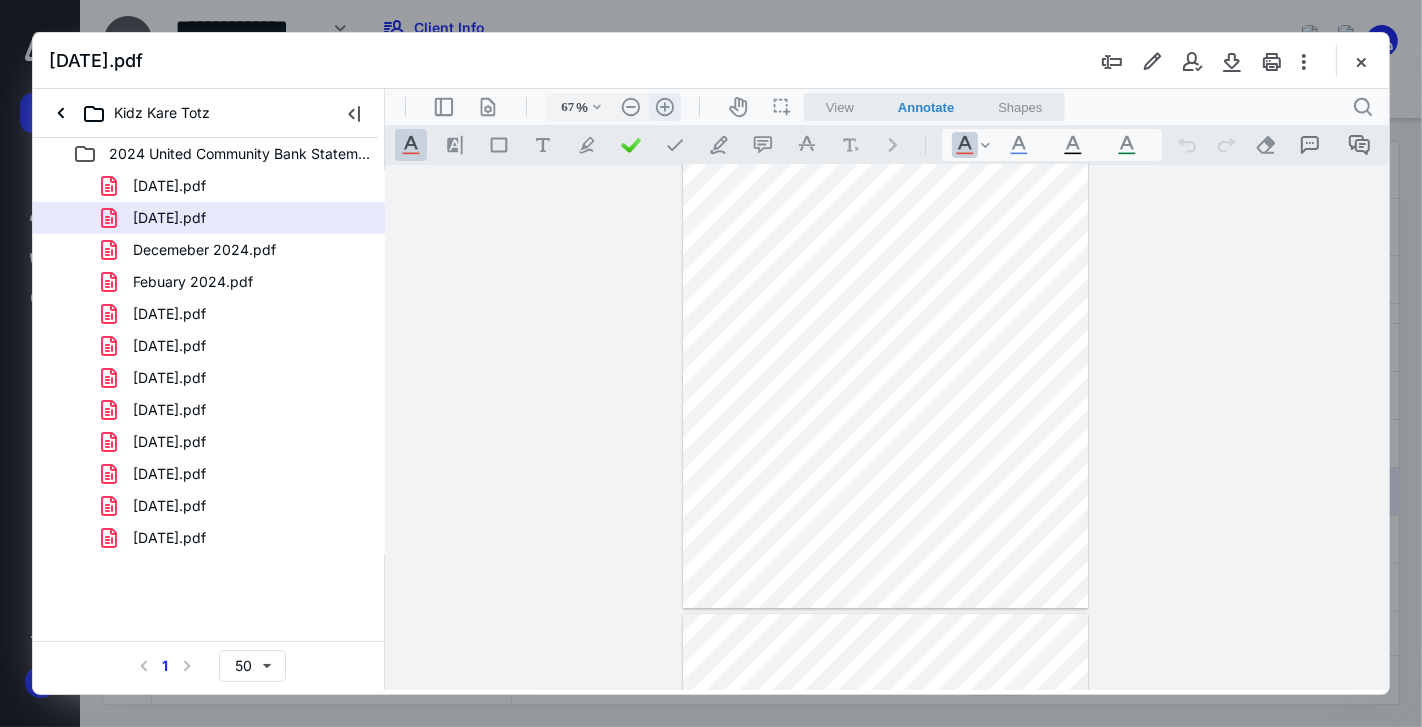 type 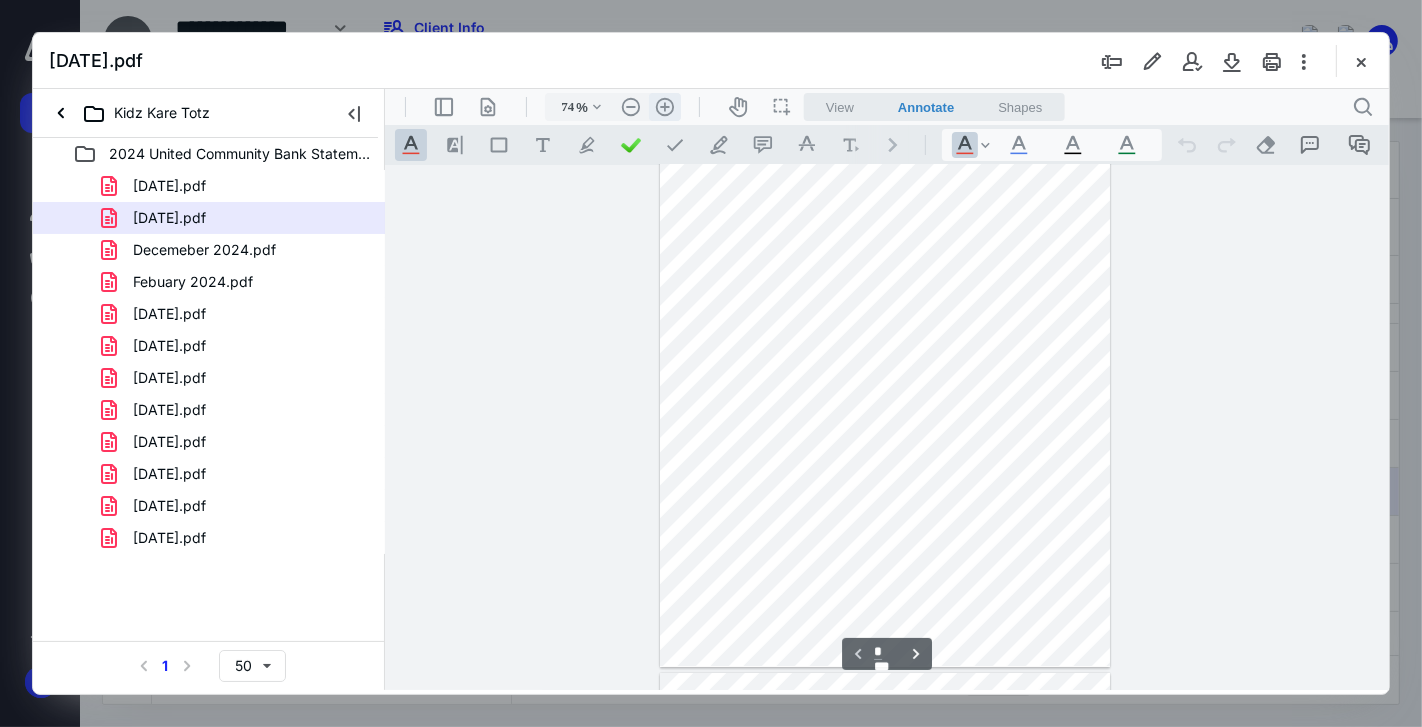 scroll, scrollTop: 113, scrollLeft: 0, axis: vertical 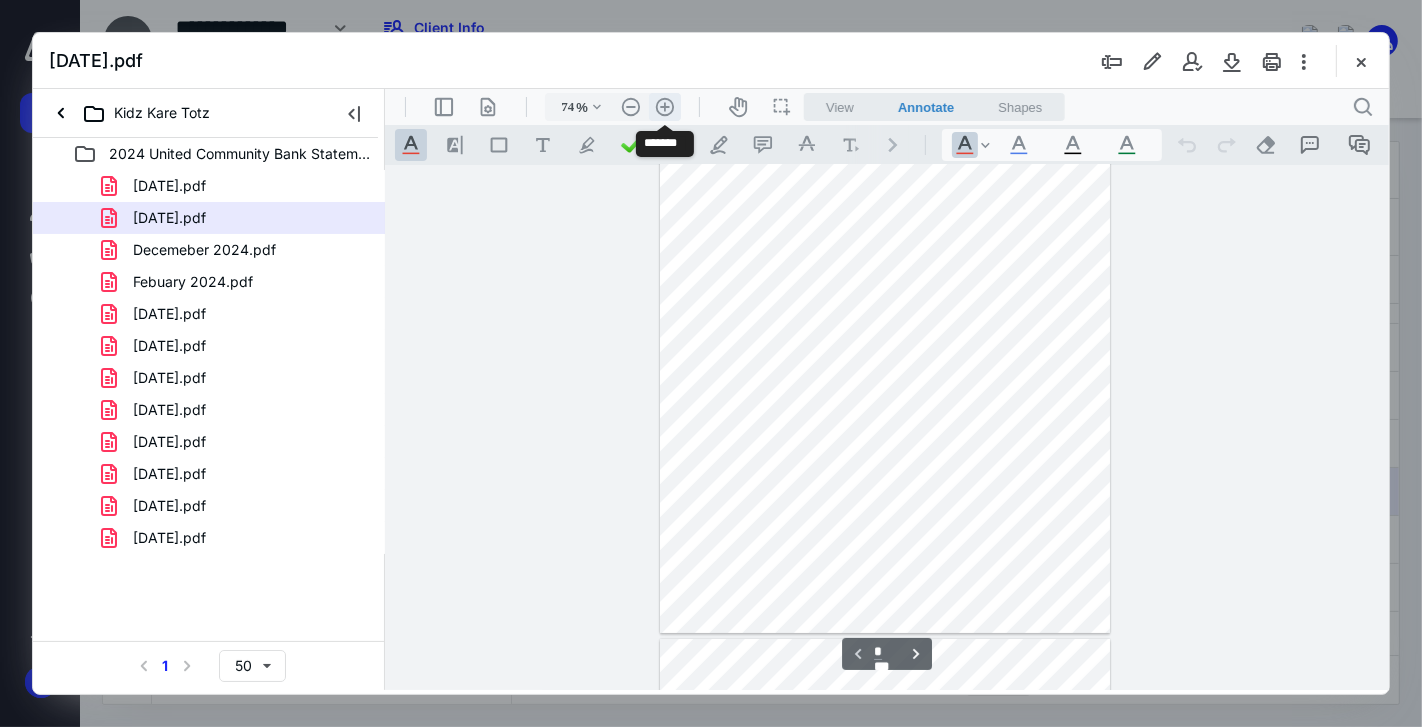 click on ".cls-1{fill:#abb0c4;} icon - header - zoom - in - line" at bounding box center [664, 106] 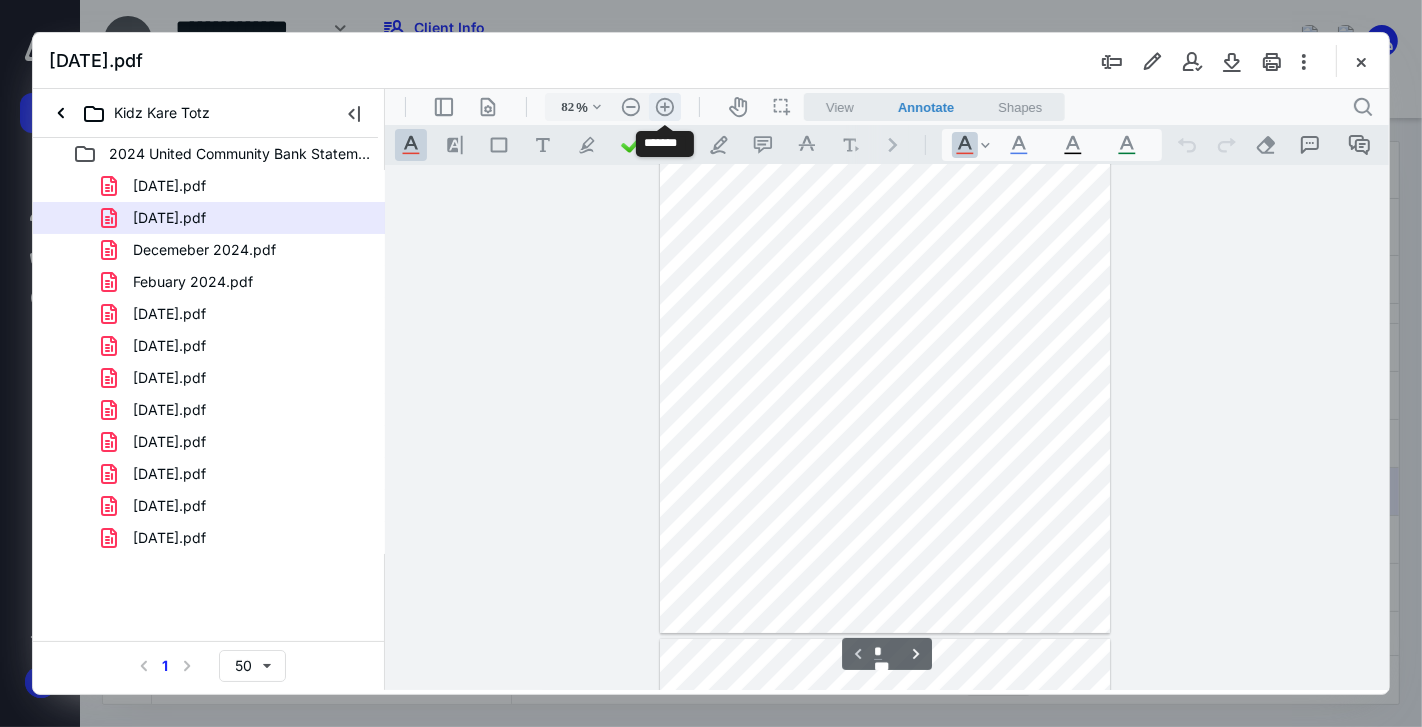 scroll, scrollTop: 147, scrollLeft: 0, axis: vertical 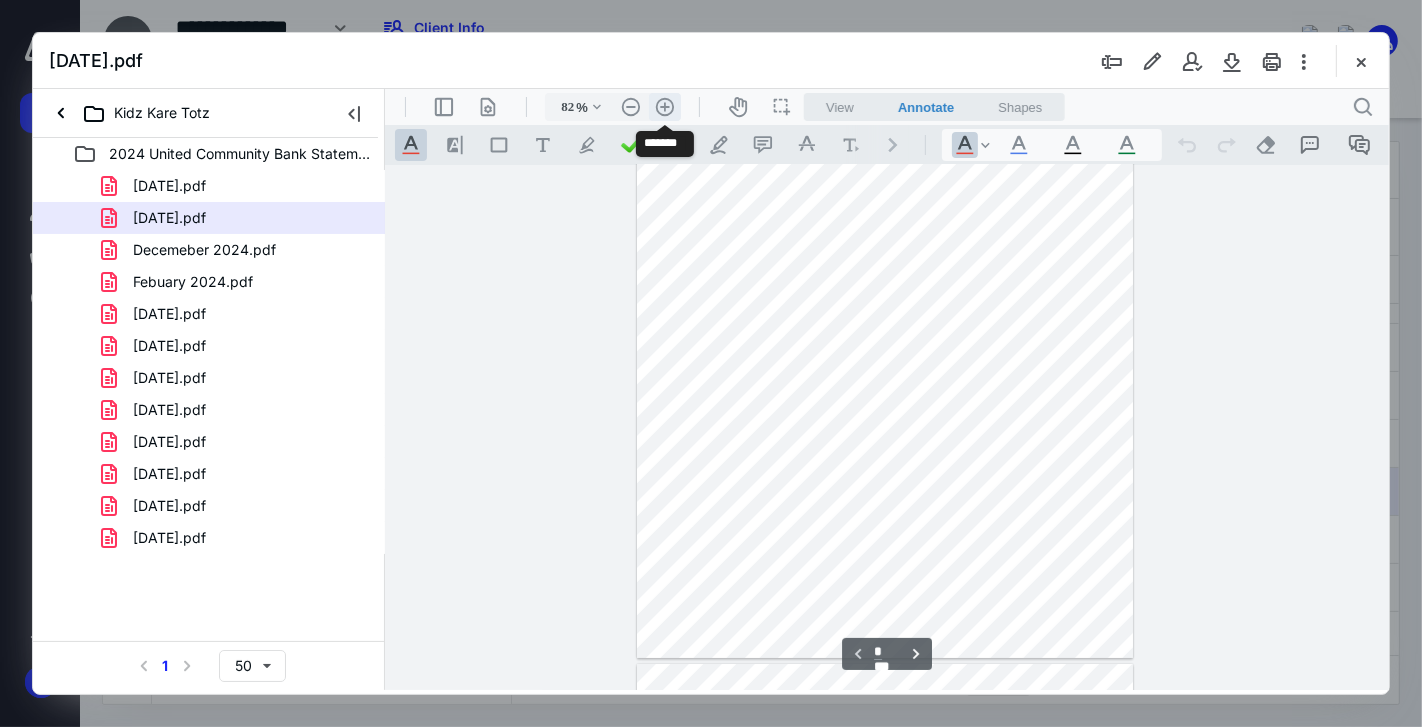 click on ".cls-1{fill:#abb0c4;} icon - header - zoom - in - line" at bounding box center [664, 106] 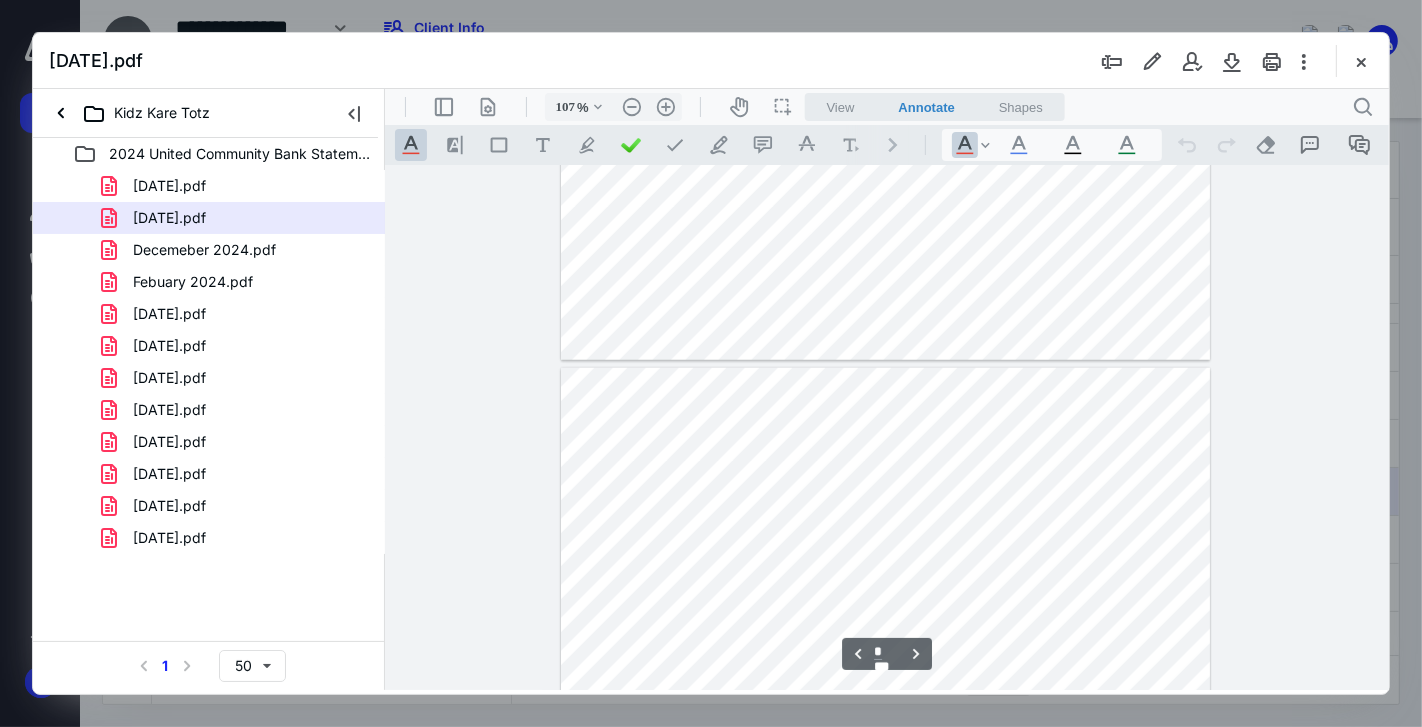 scroll, scrollTop: 1705, scrollLeft: 0, axis: vertical 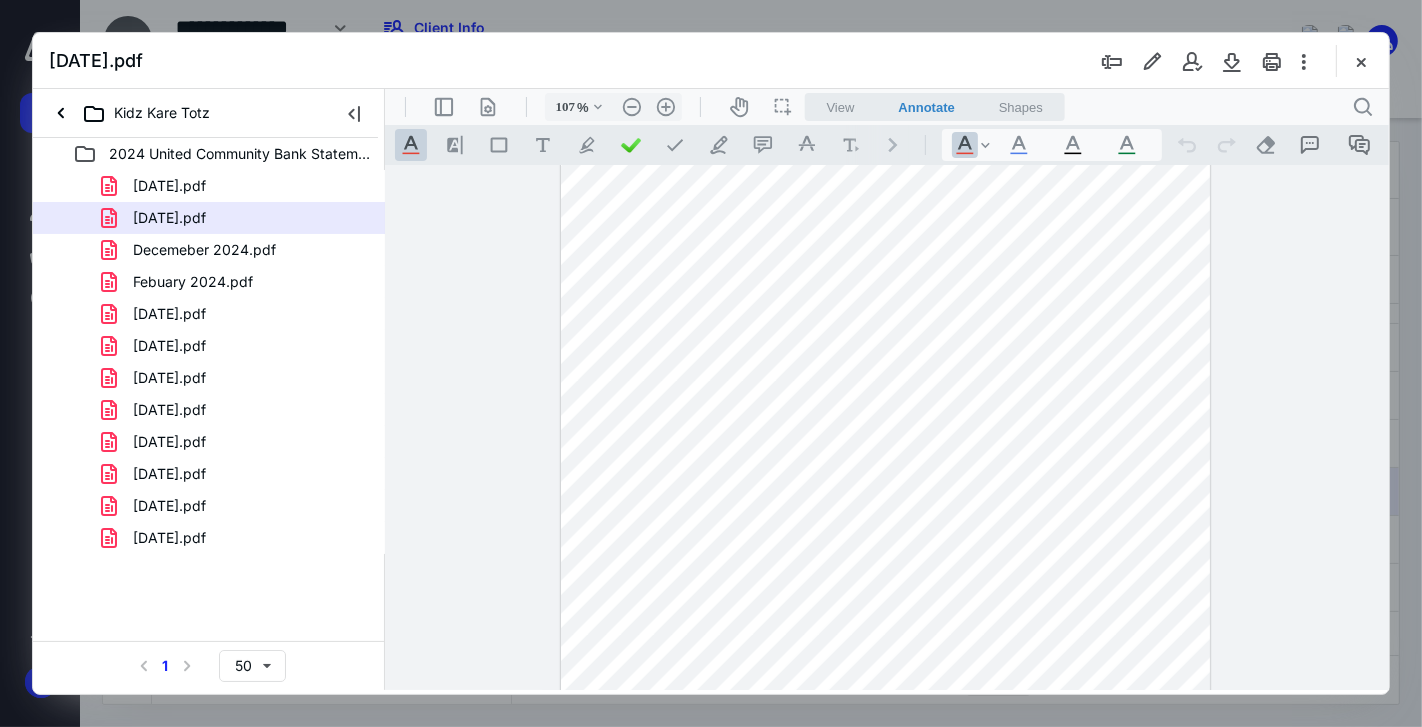 click at bounding box center [884, 449] 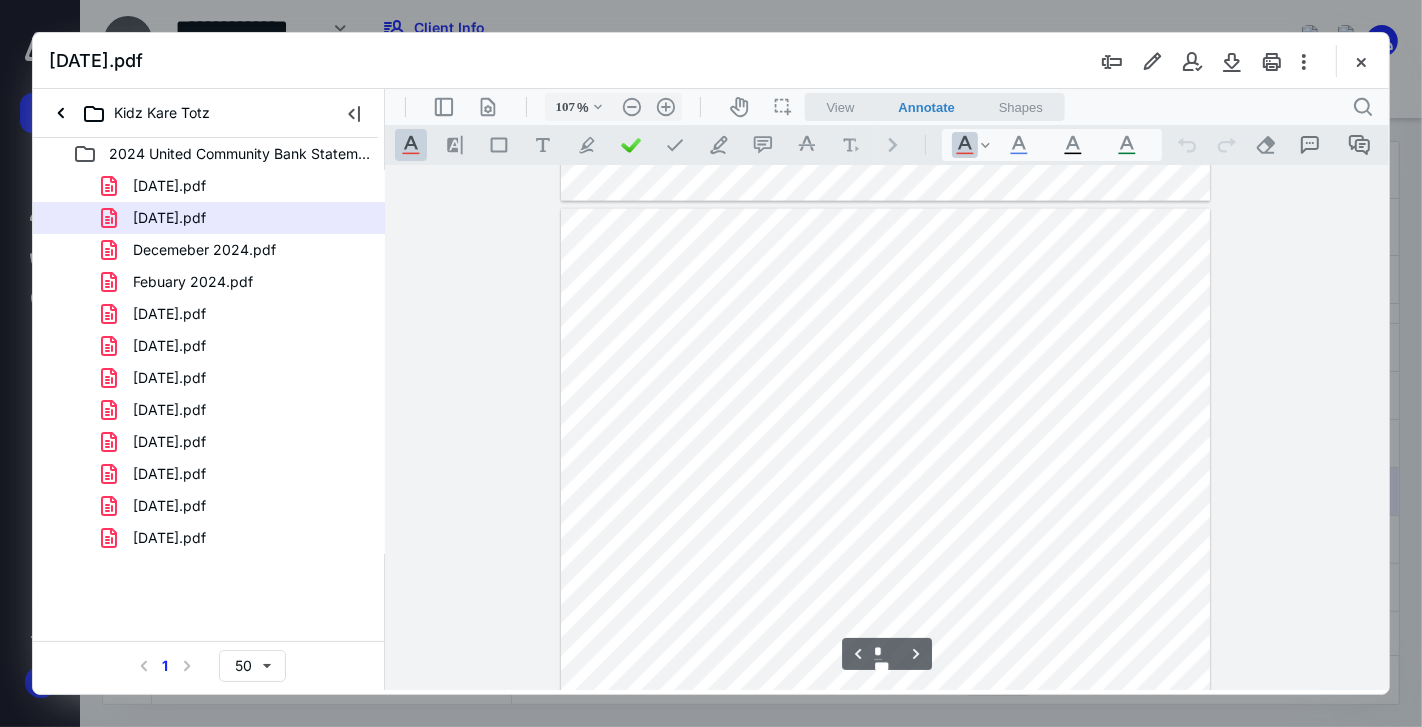 scroll, scrollTop: 2372, scrollLeft: 0, axis: vertical 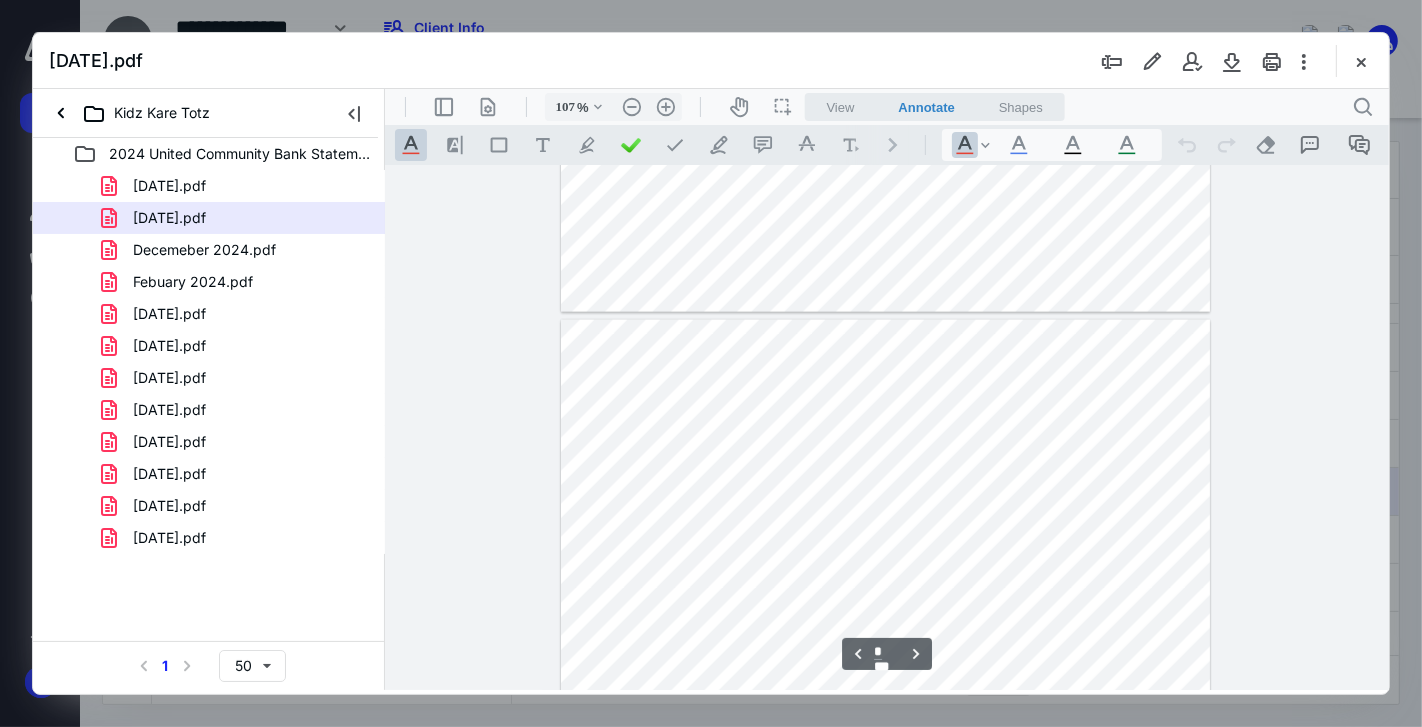 type on "*" 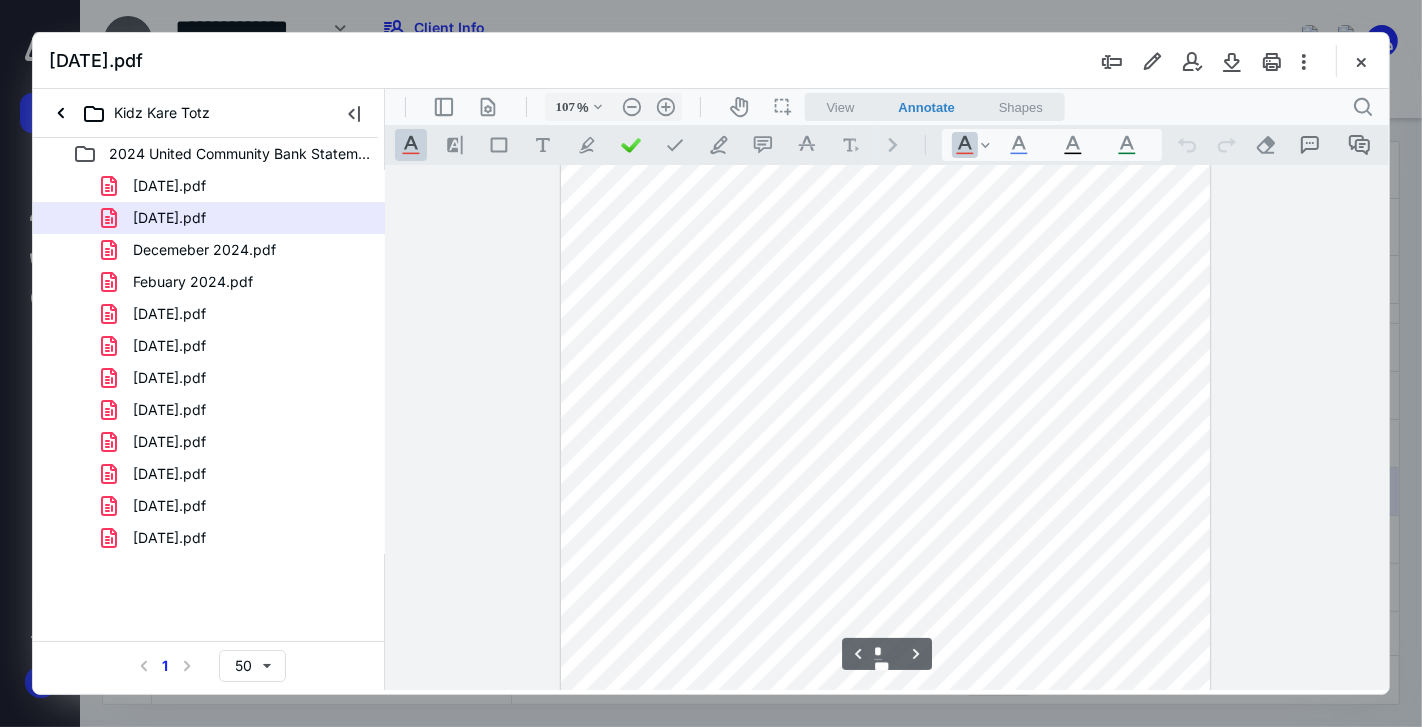 scroll, scrollTop: 1817, scrollLeft: 0, axis: vertical 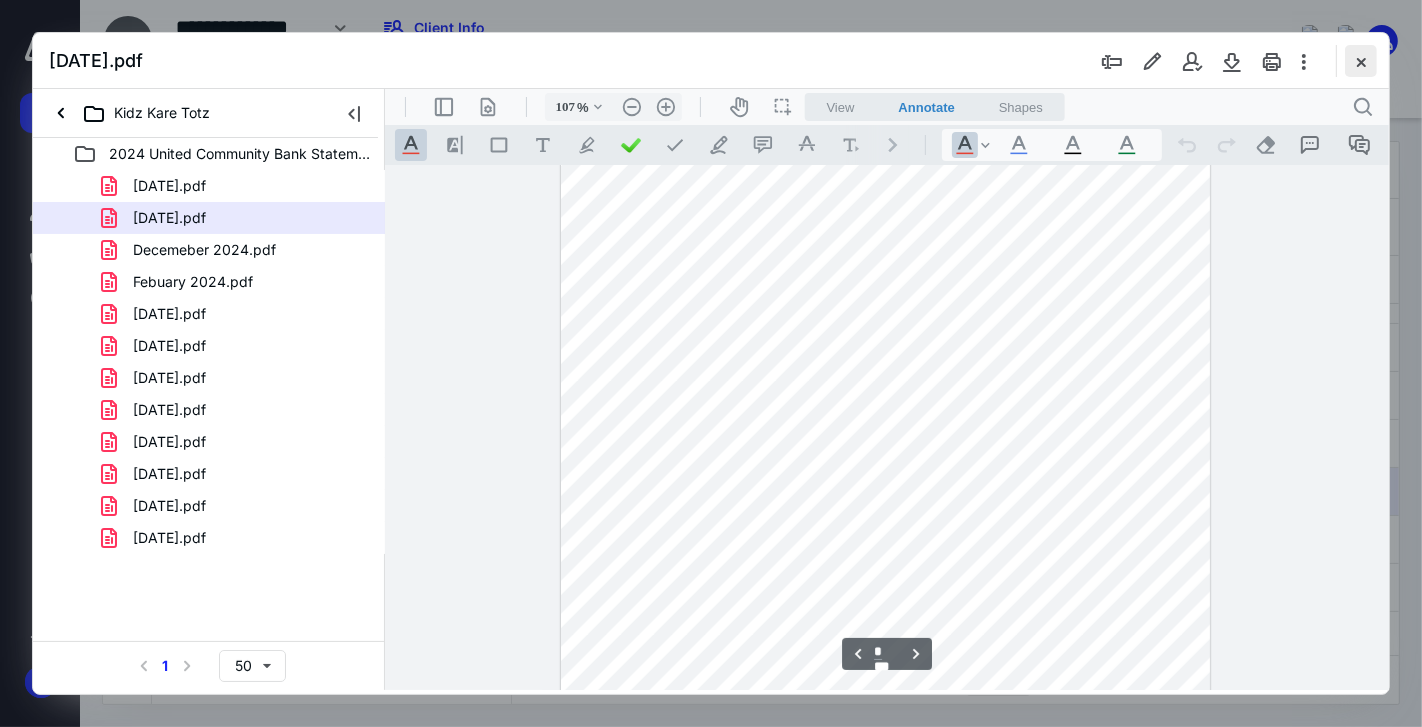 click at bounding box center [1361, 61] 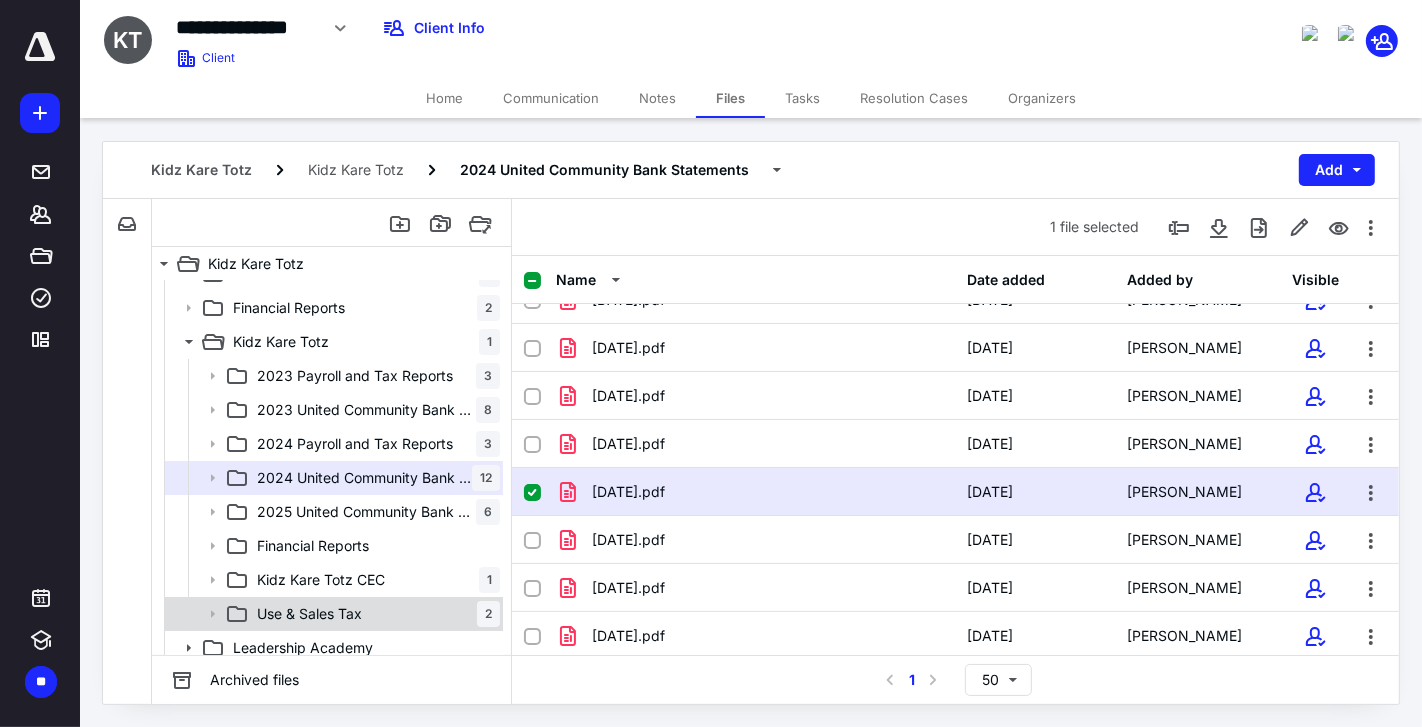 scroll, scrollTop: 168, scrollLeft: 0, axis: vertical 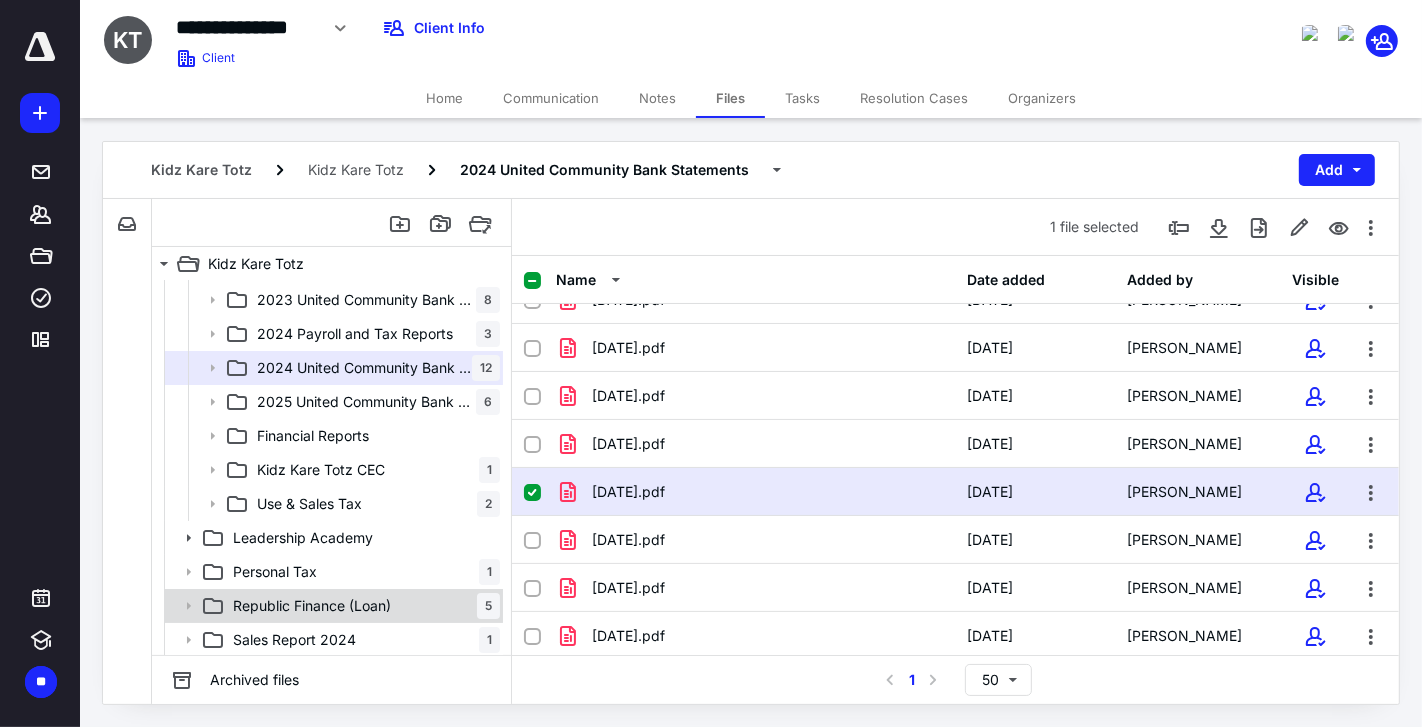 click on "Republic Finance (Loan)" at bounding box center (312, 606) 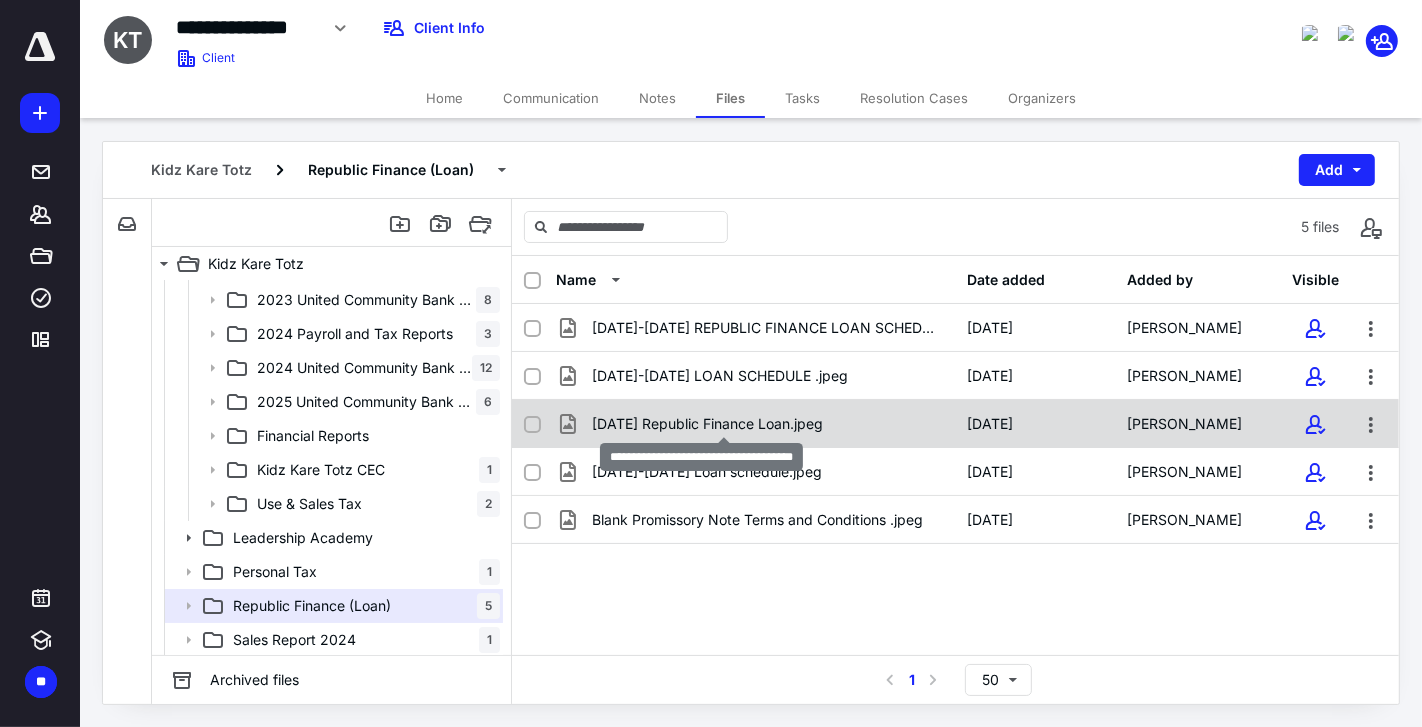 click on "[DATE] Republic Finance Loan.jpeg" at bounding box center [707, 424] 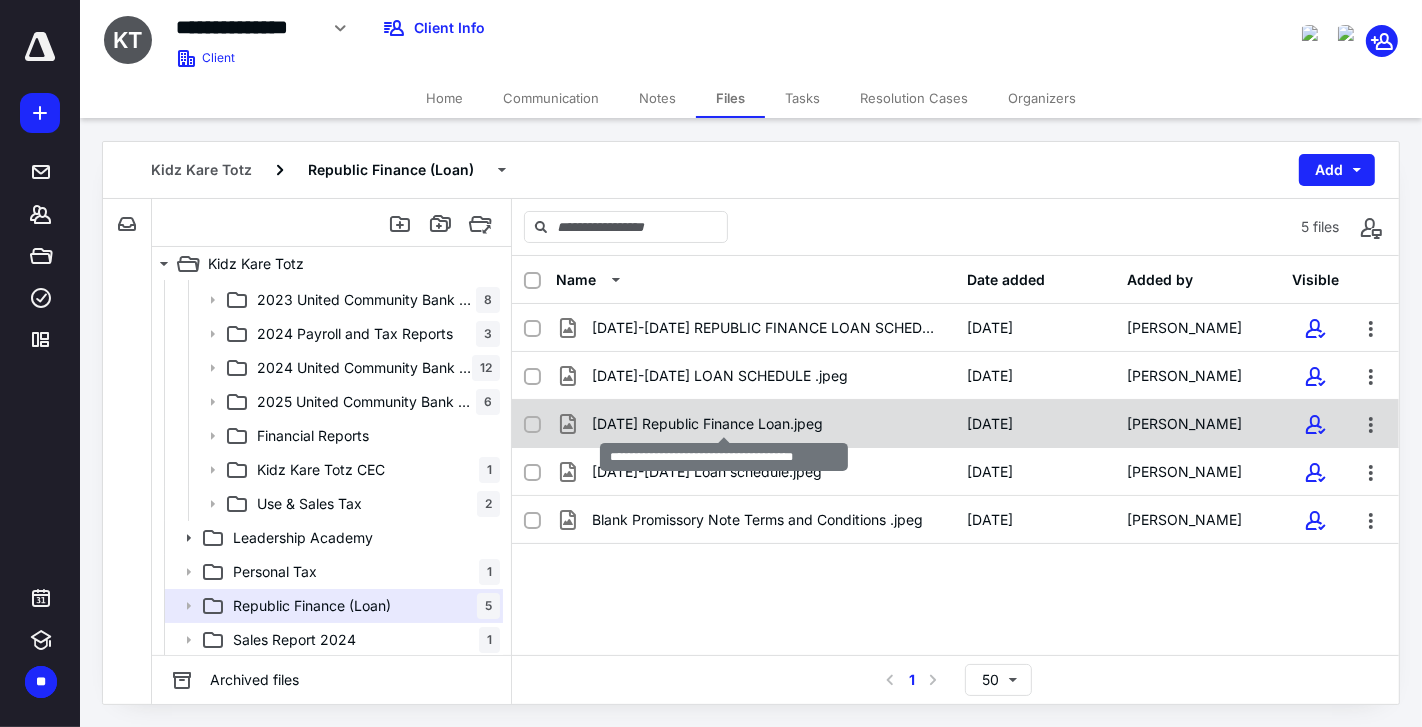 click on "[DATE] Republic Finance Loan.jpeg" at bounding box center (707, 424) 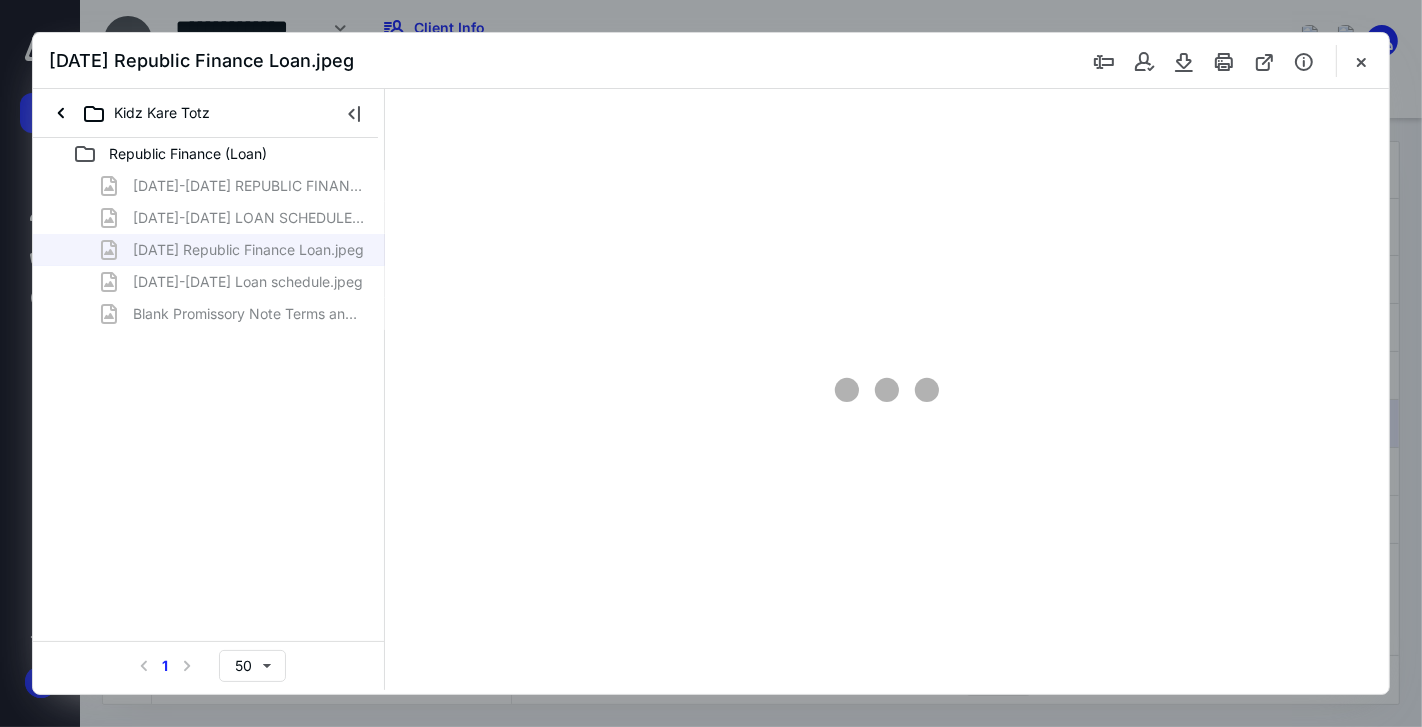 scroll, scrollTop: 0, scrollLeft: 0, axis: both 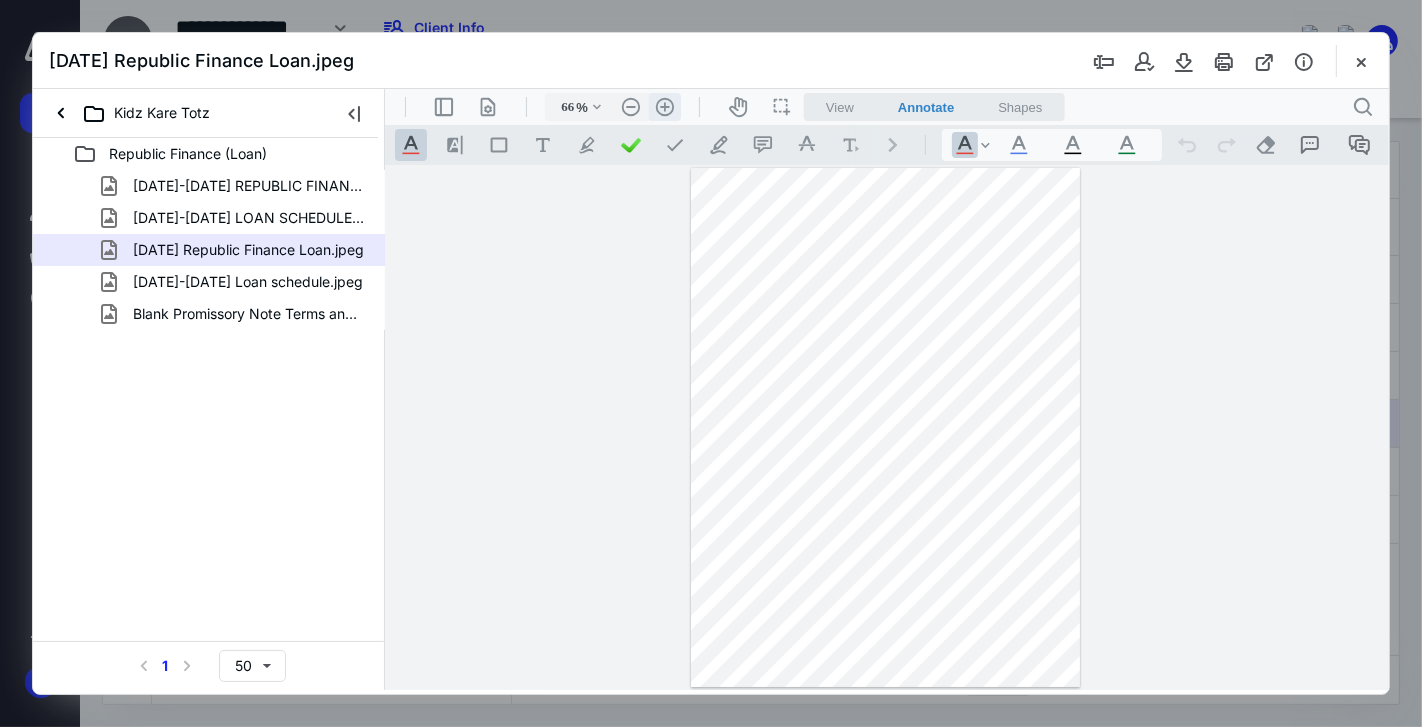 click on ".cls-1{fill:#abb0c4;} icon - header - zoom - in - line" at bounding box center (664, 106) 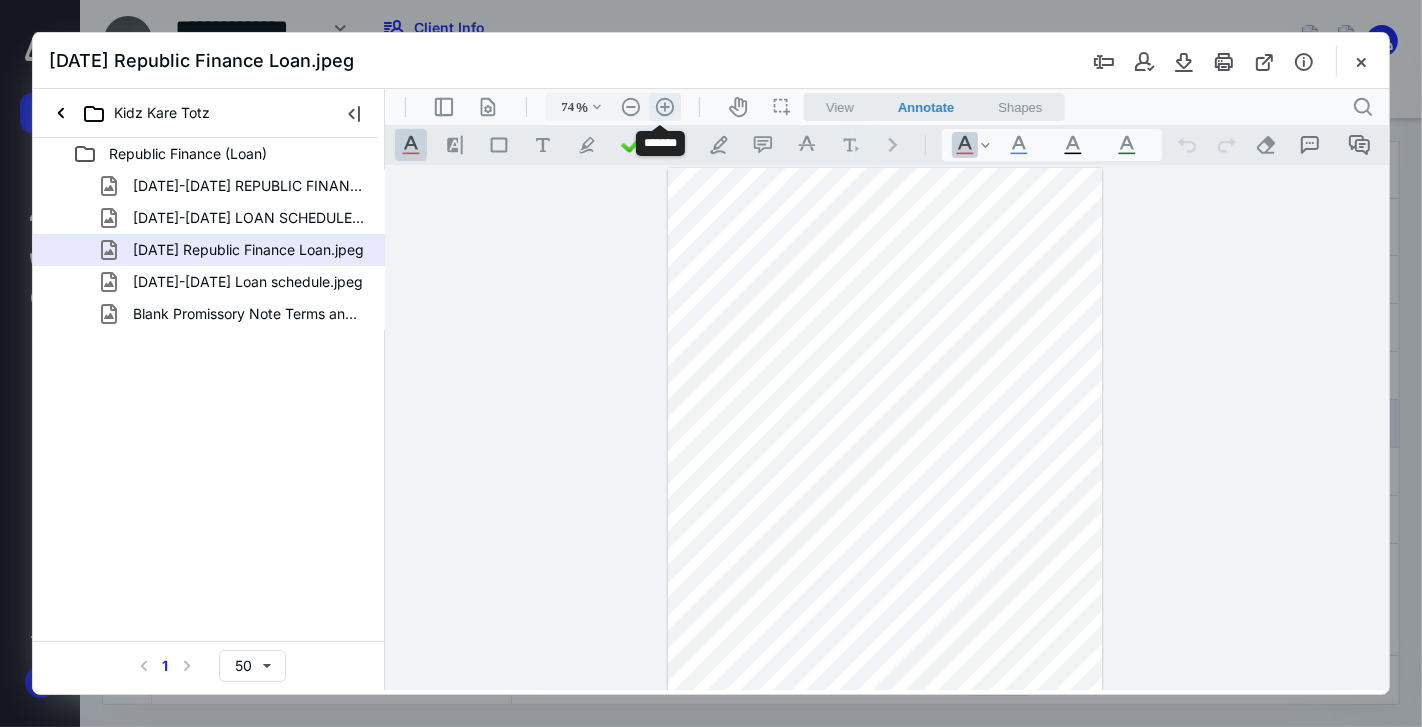 click on ".cls-1{fill:#abb0c4;} icon - header - zoom - in - line" at bounding box center [664, 106] 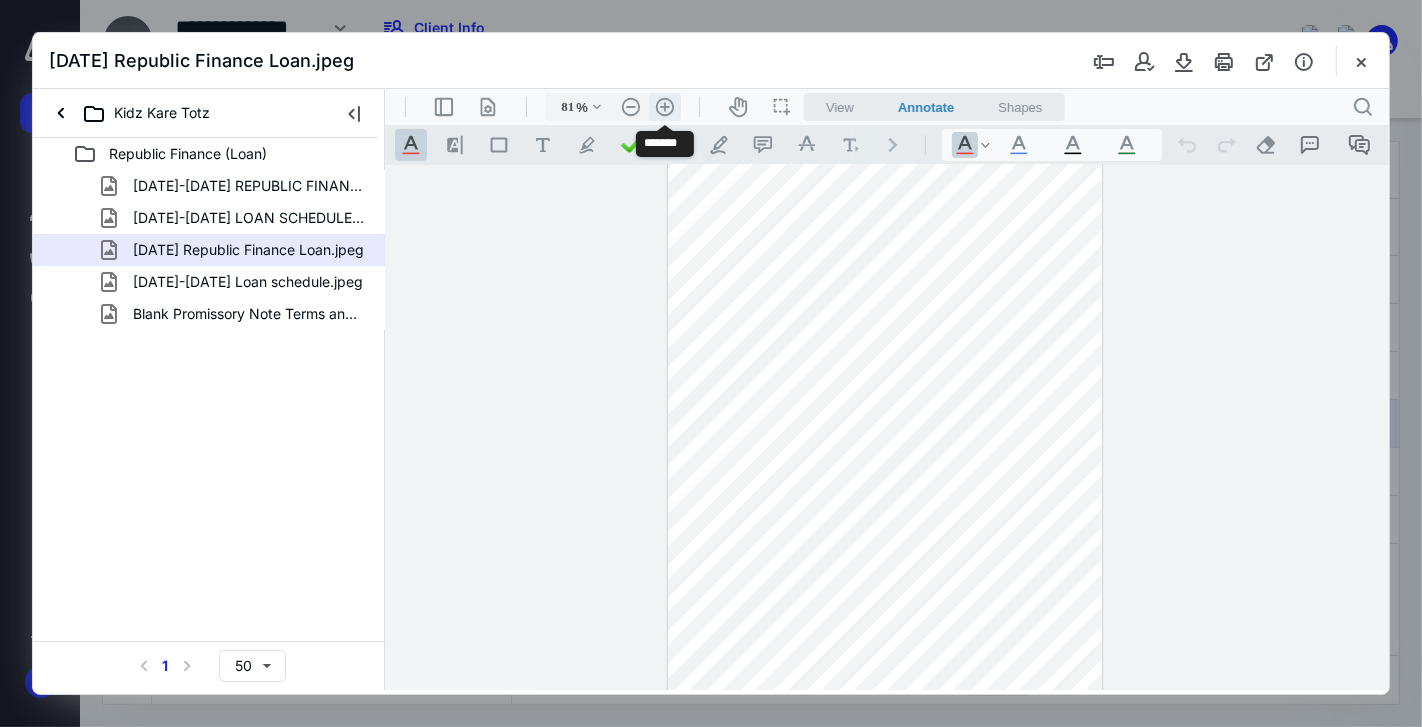 click on ".cls-1{fill:#abb0c4;} icon - header - zoom - in - line" at bounding box center [664, 106] 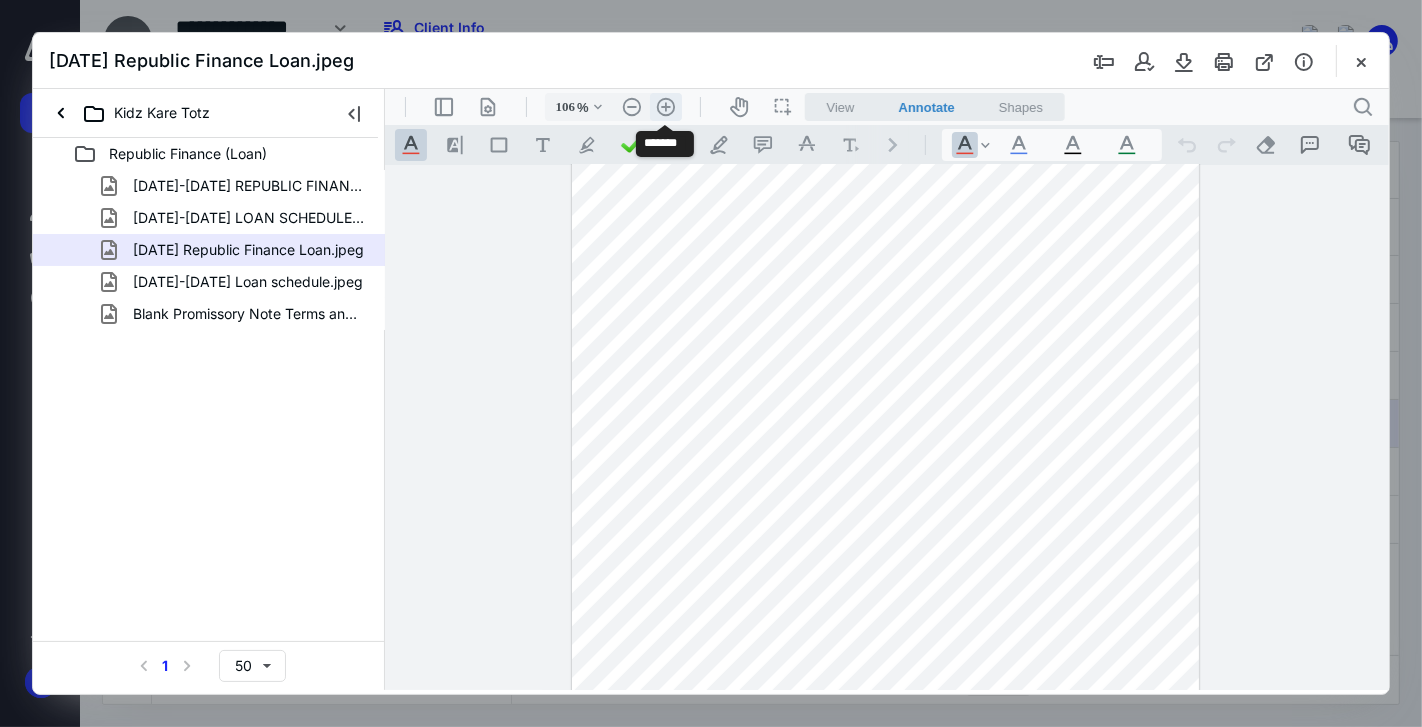 click on ".cls-1{fill:#abb0c4;} icon - header - zoom - in - line" at bounding box center (665, 106) 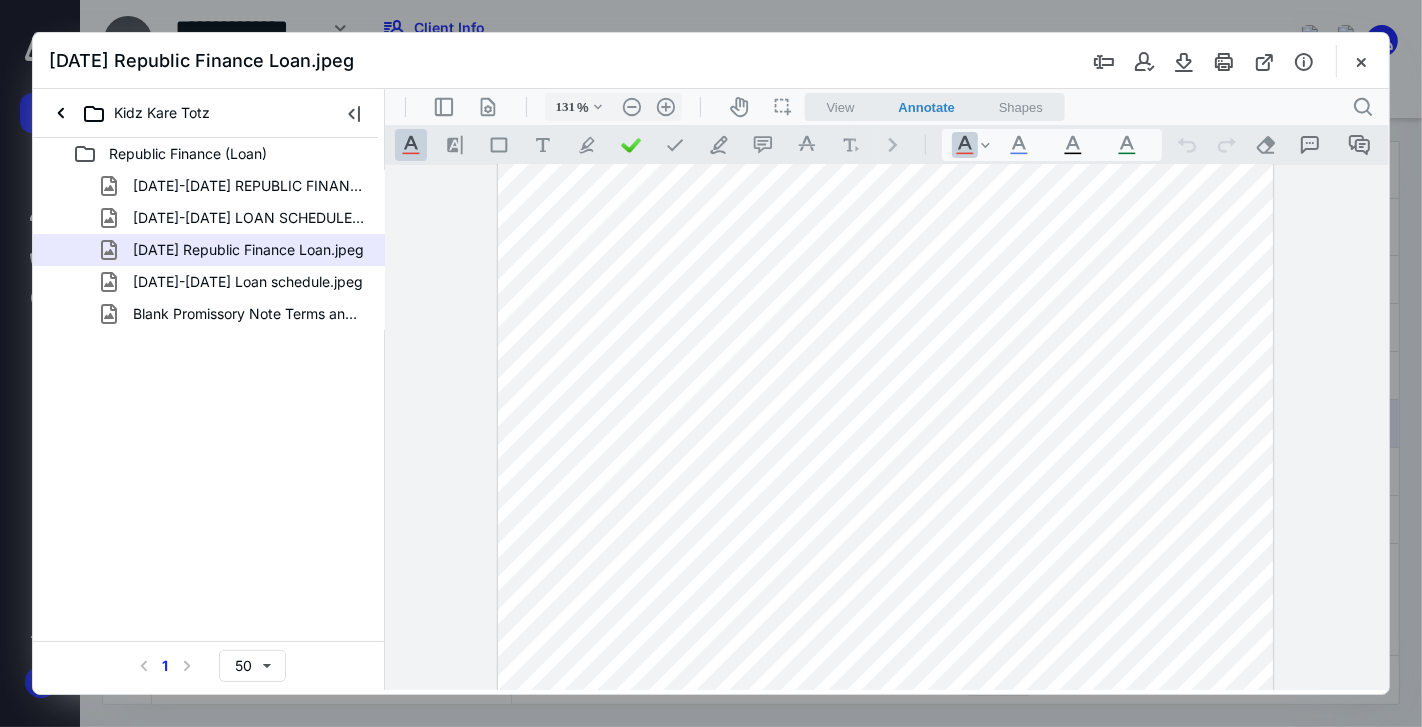 scroll, scrollTop: 0, scrollLeft: 0, axis: both 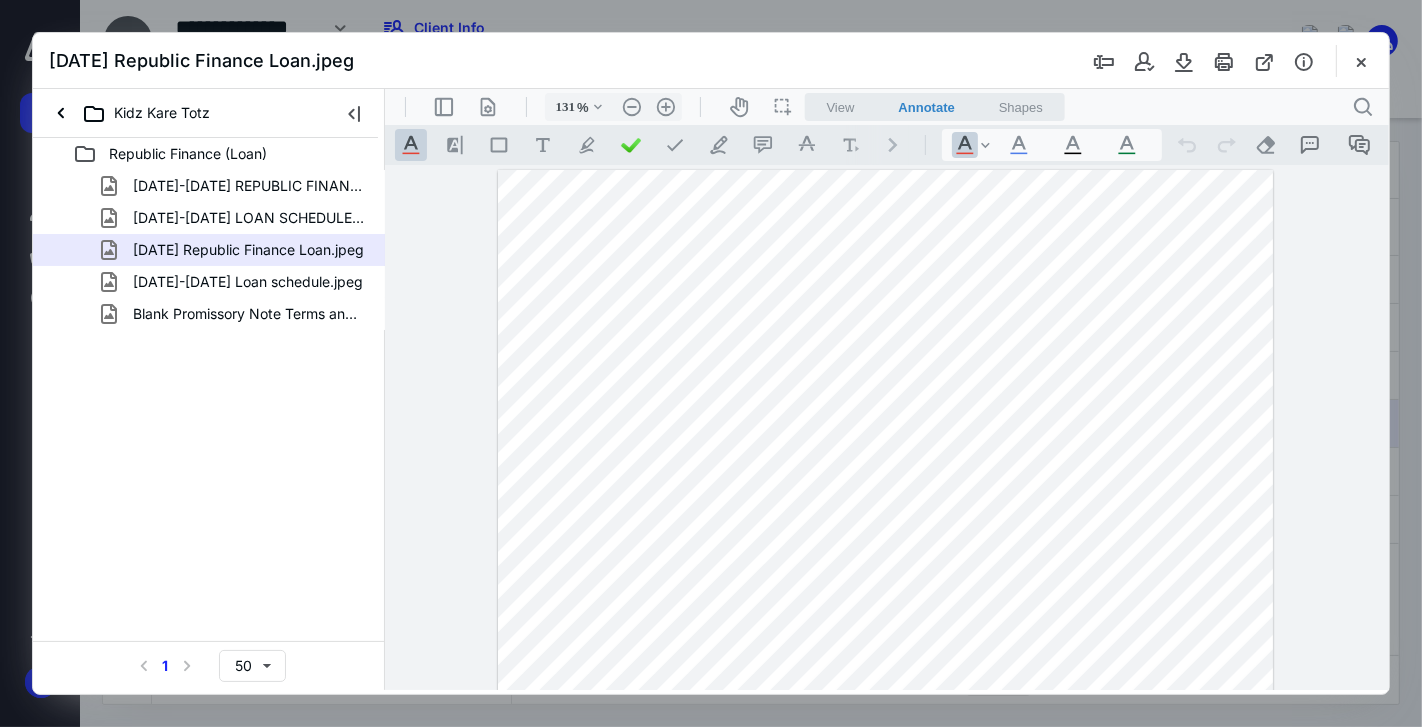 type 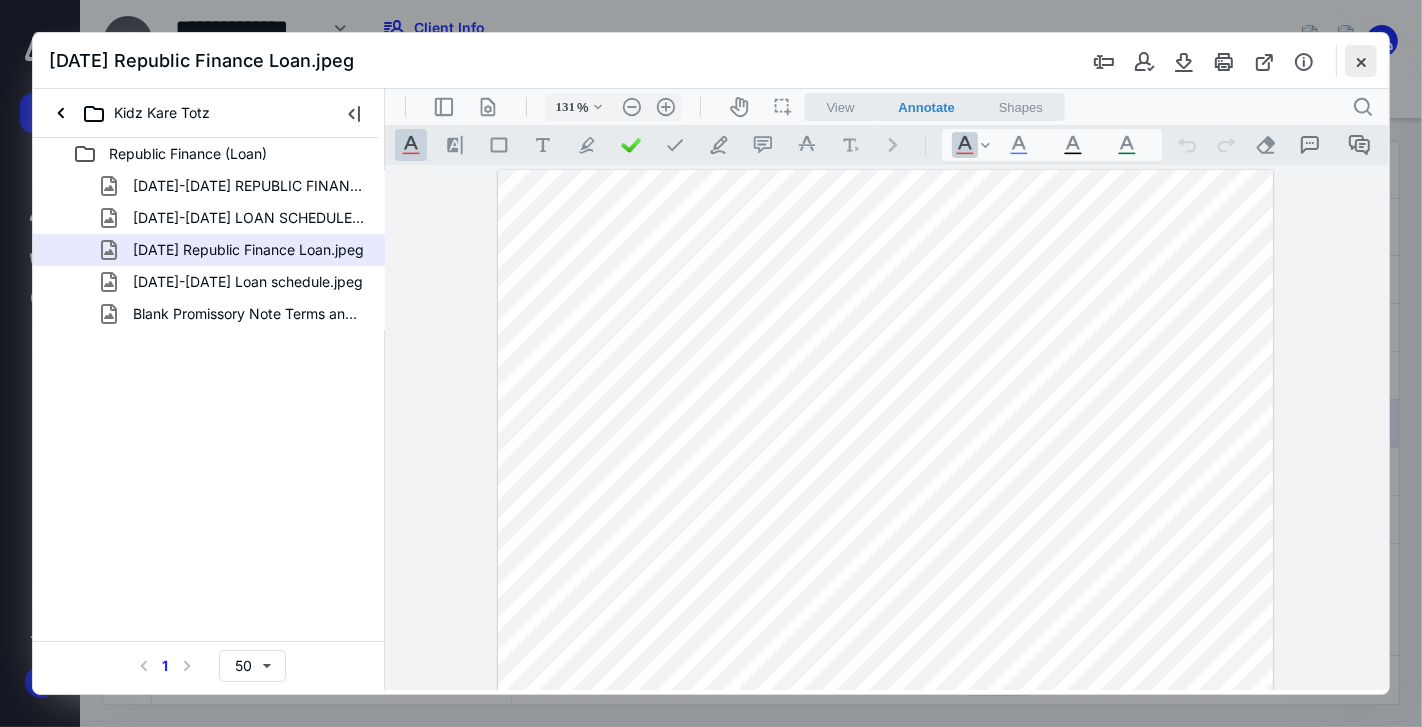 click at bounding box center (1361, 61) 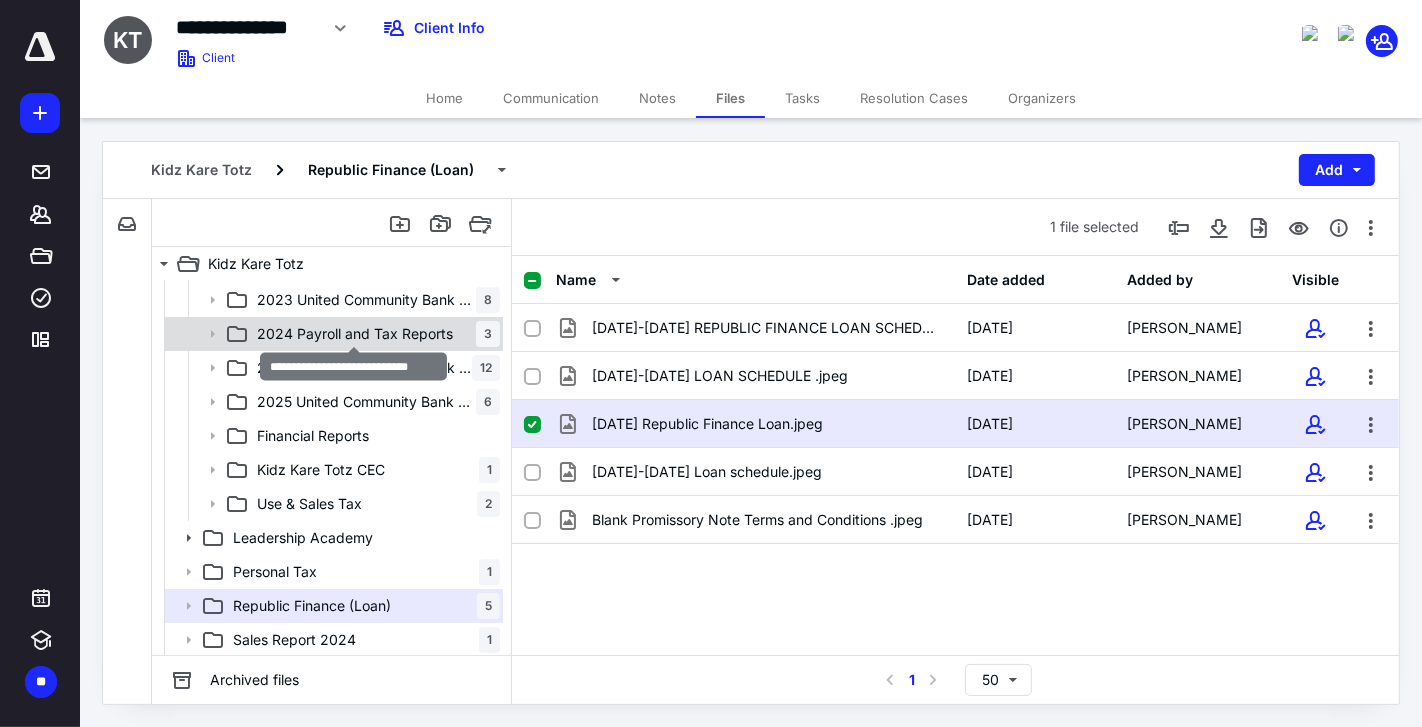 click on "2024 Payroll and Tax Reports" at bounding box center (355, 334) 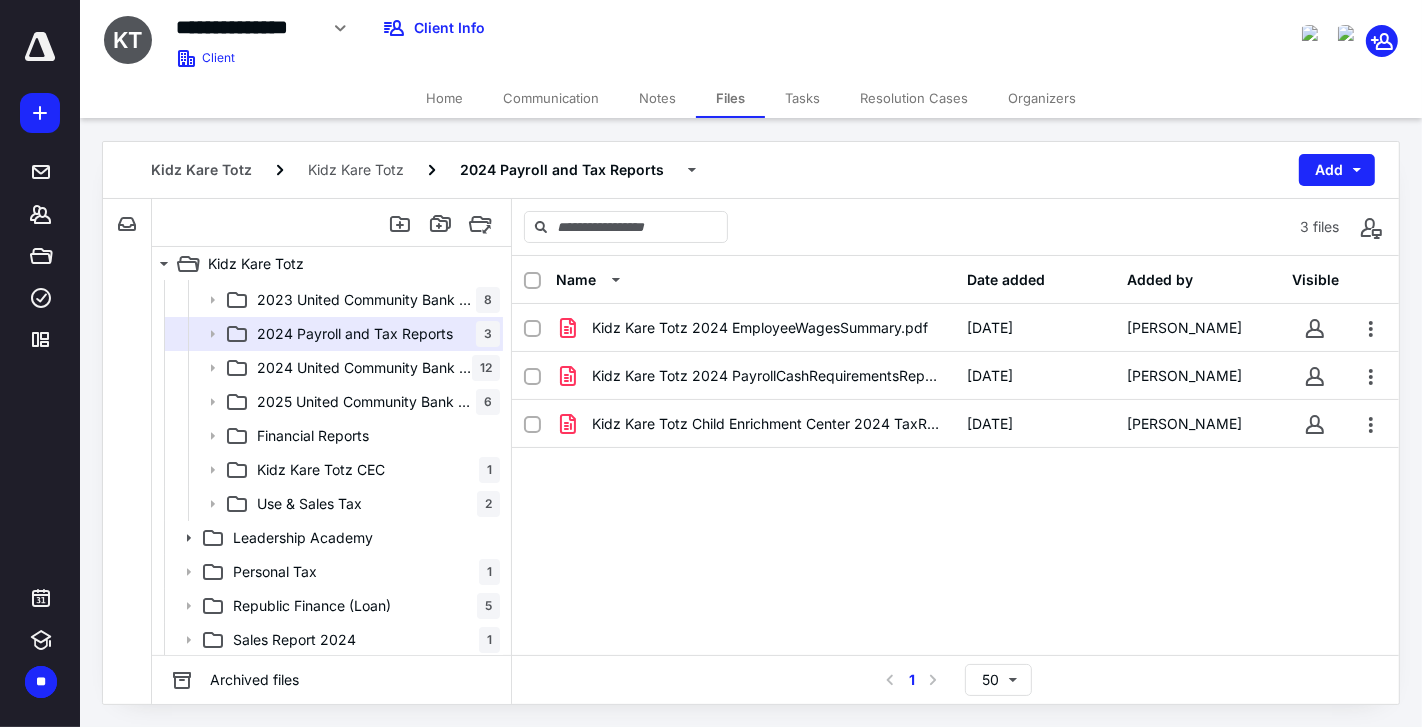 click 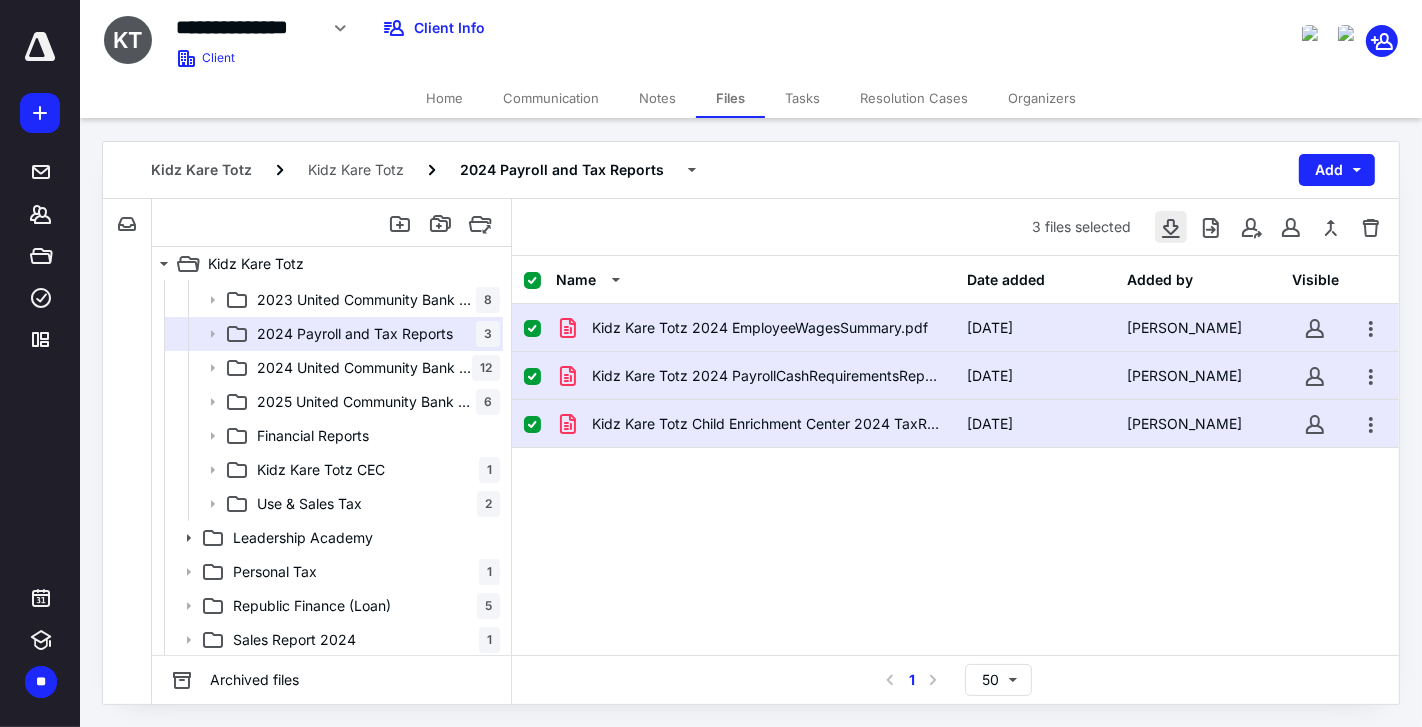 click at bounding box center [1171, 227] 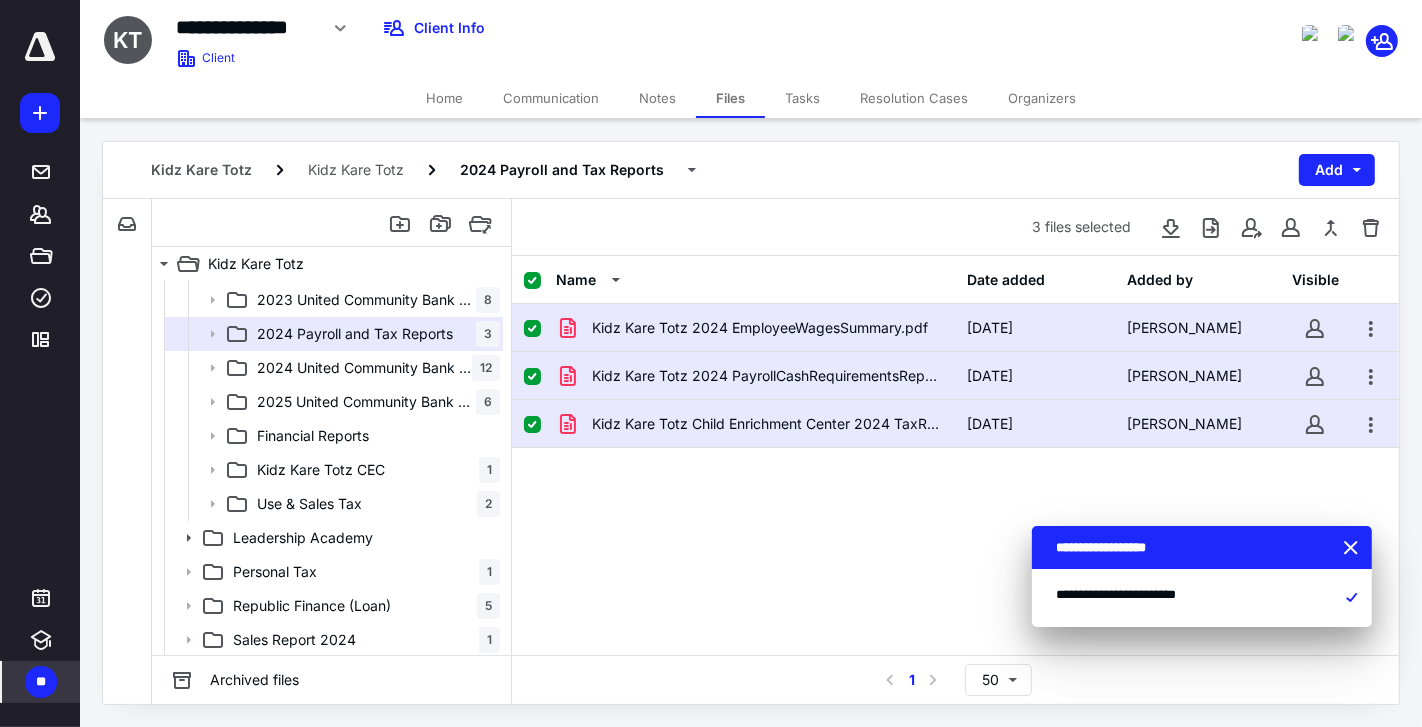 click on "**" at bounding box center (41, 682) 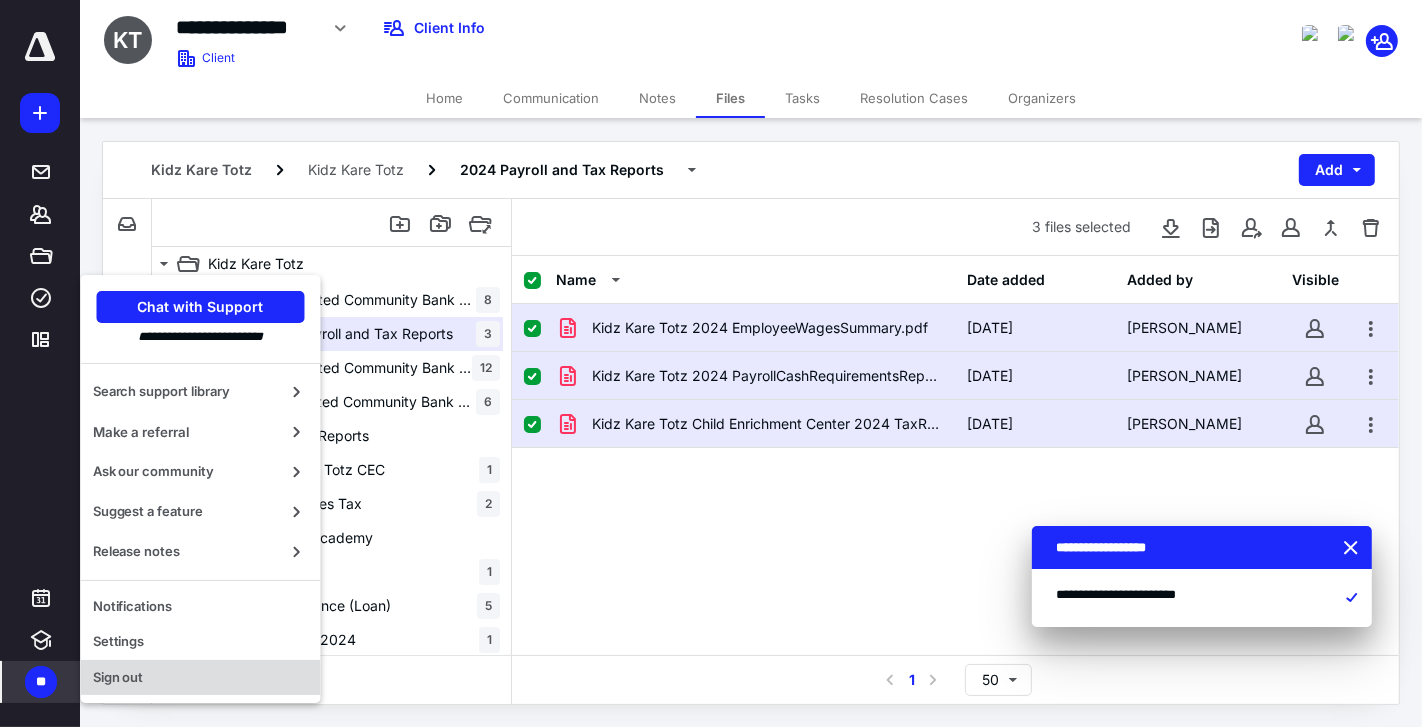 click on "Sign out" at bounding box center [201, 678] 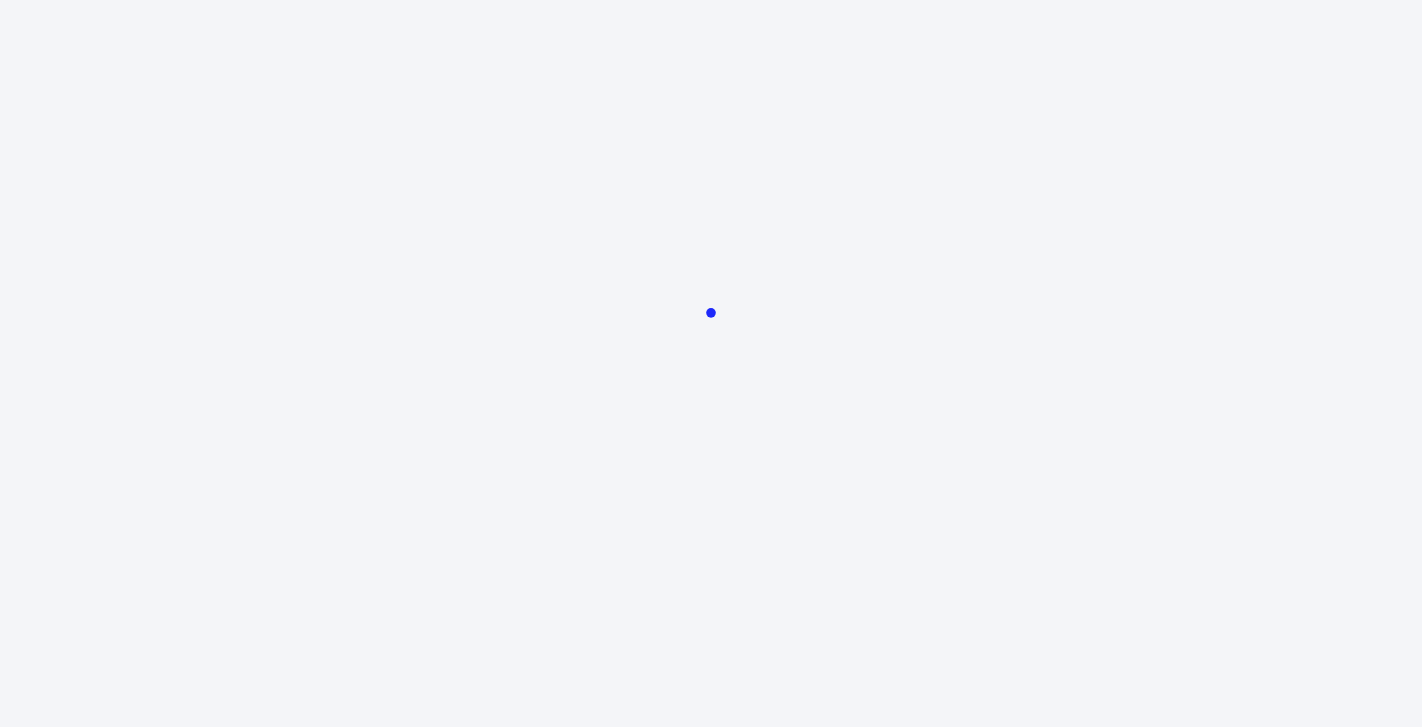 scroll, scrollTop: 0, scrollLeft: 0, axis: both 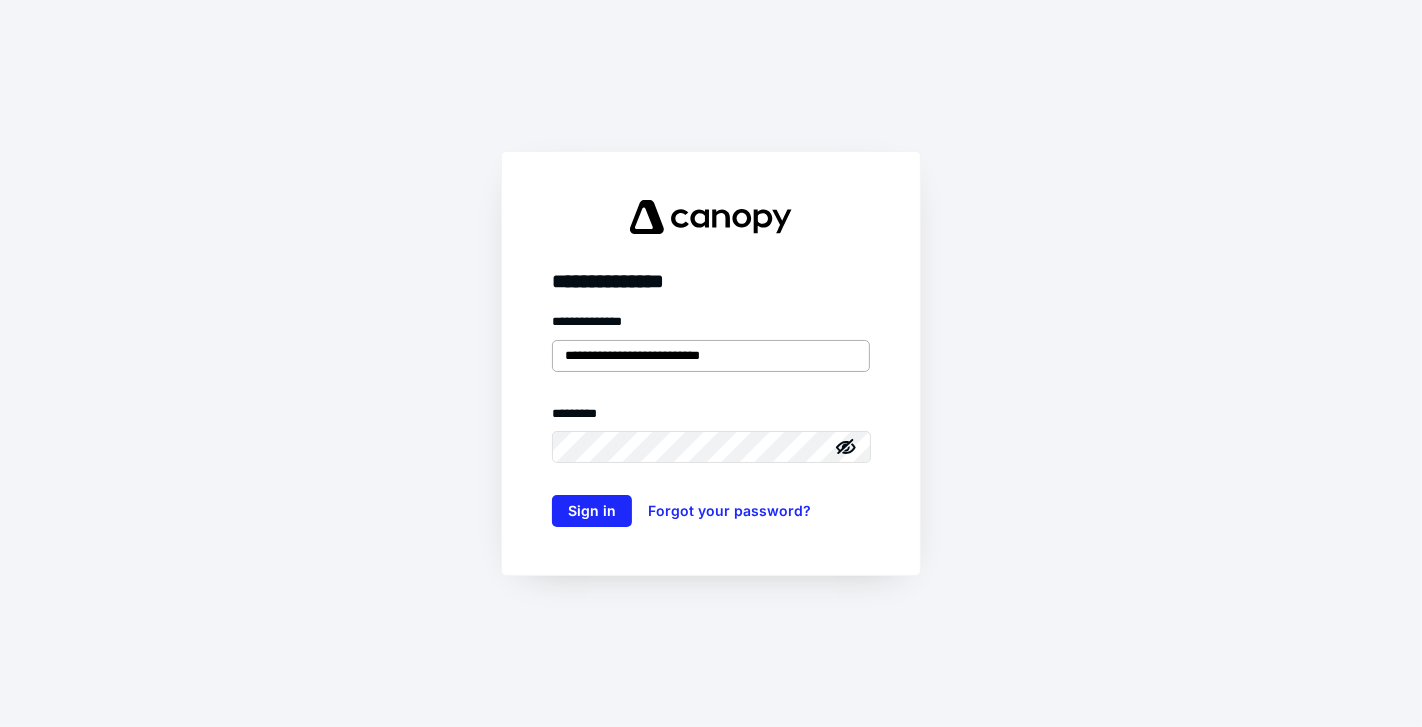 click on "**********" at bounding box center [711, 356] 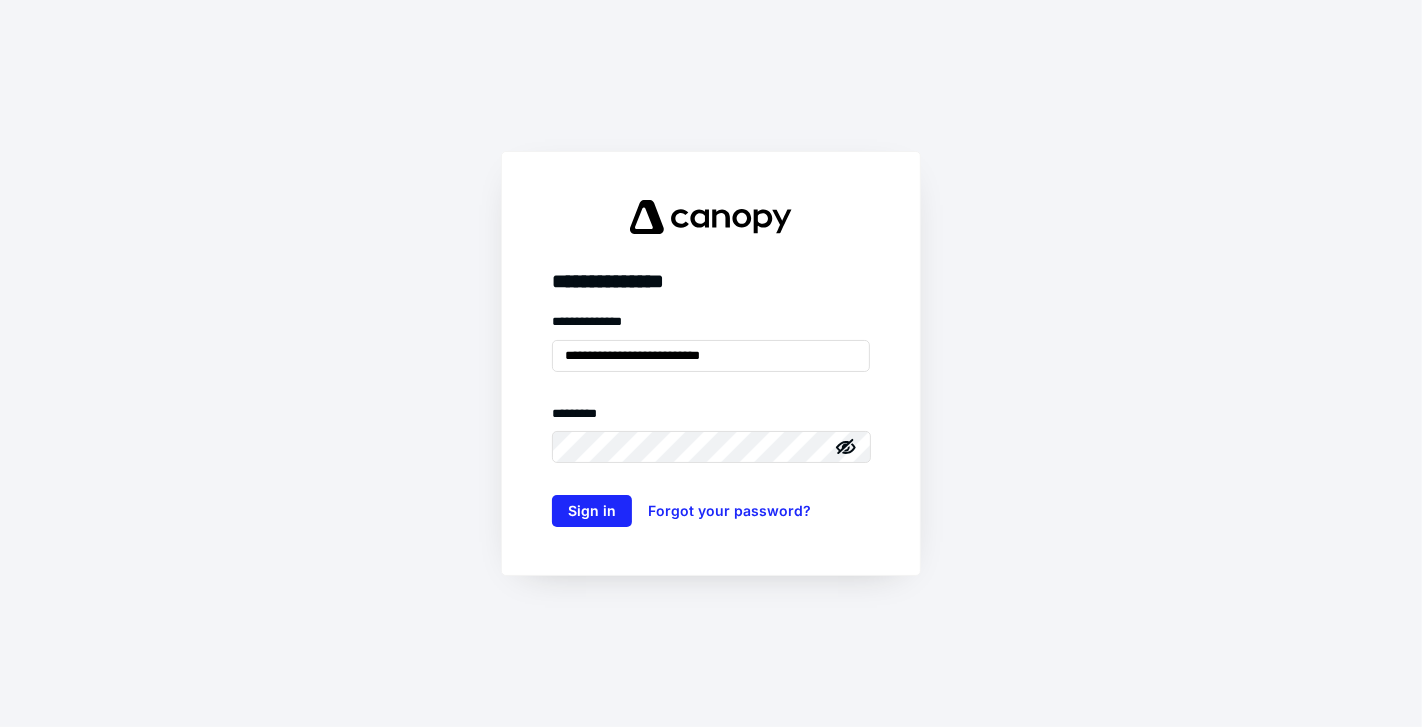 type on "**********" 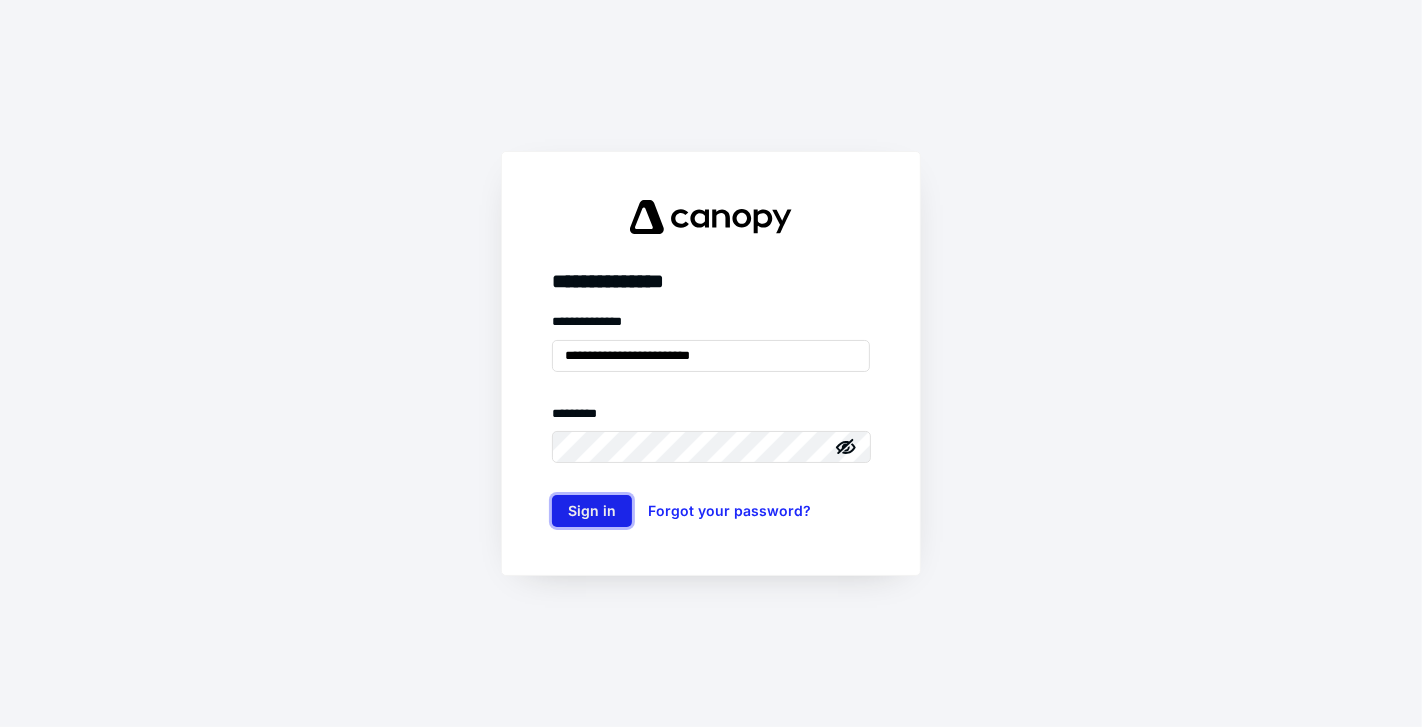 click on "Sign in" at bounding box center [592, 511] 